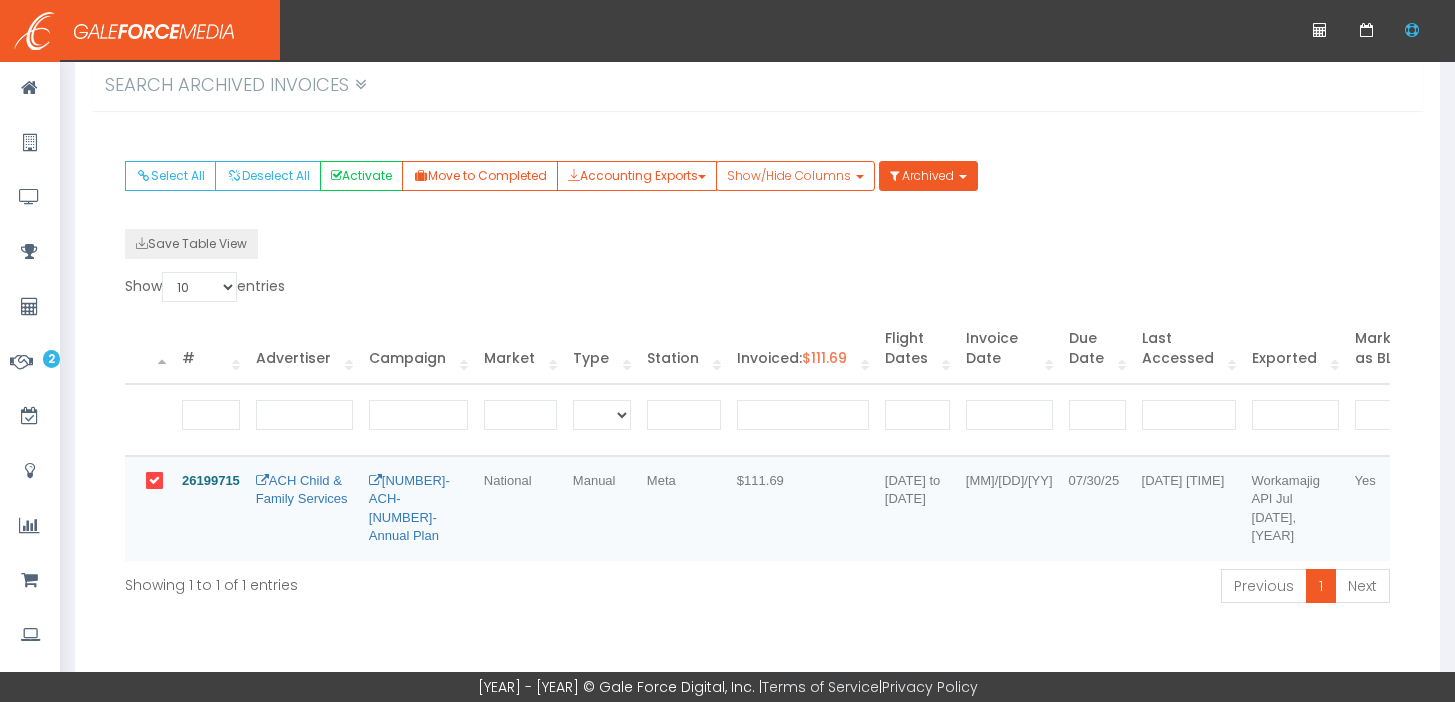 scroll, scrollTop: 233, scrollLeft: 0, axis: vertical 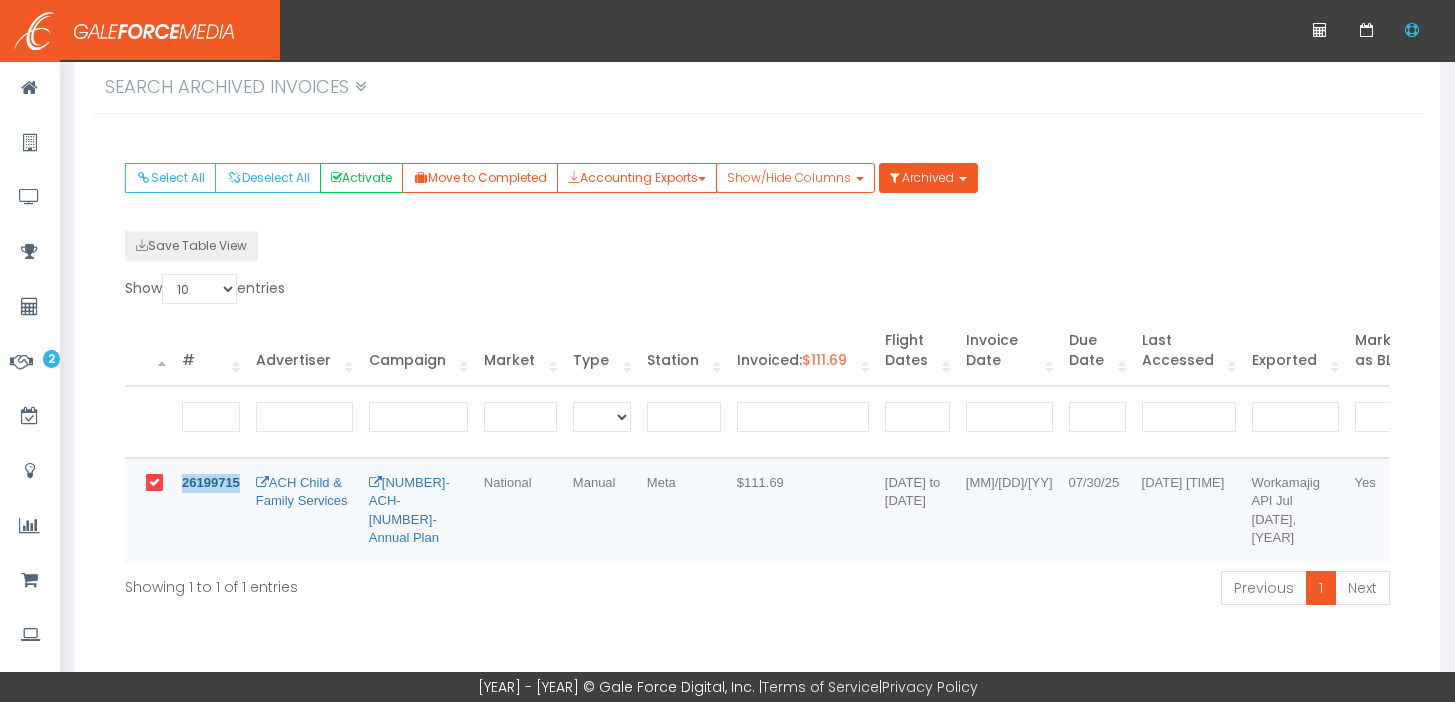 drag, startPoint x: 182, startPoint y: 486, endPoint x: 255, endPoint y: 486, distance: 73 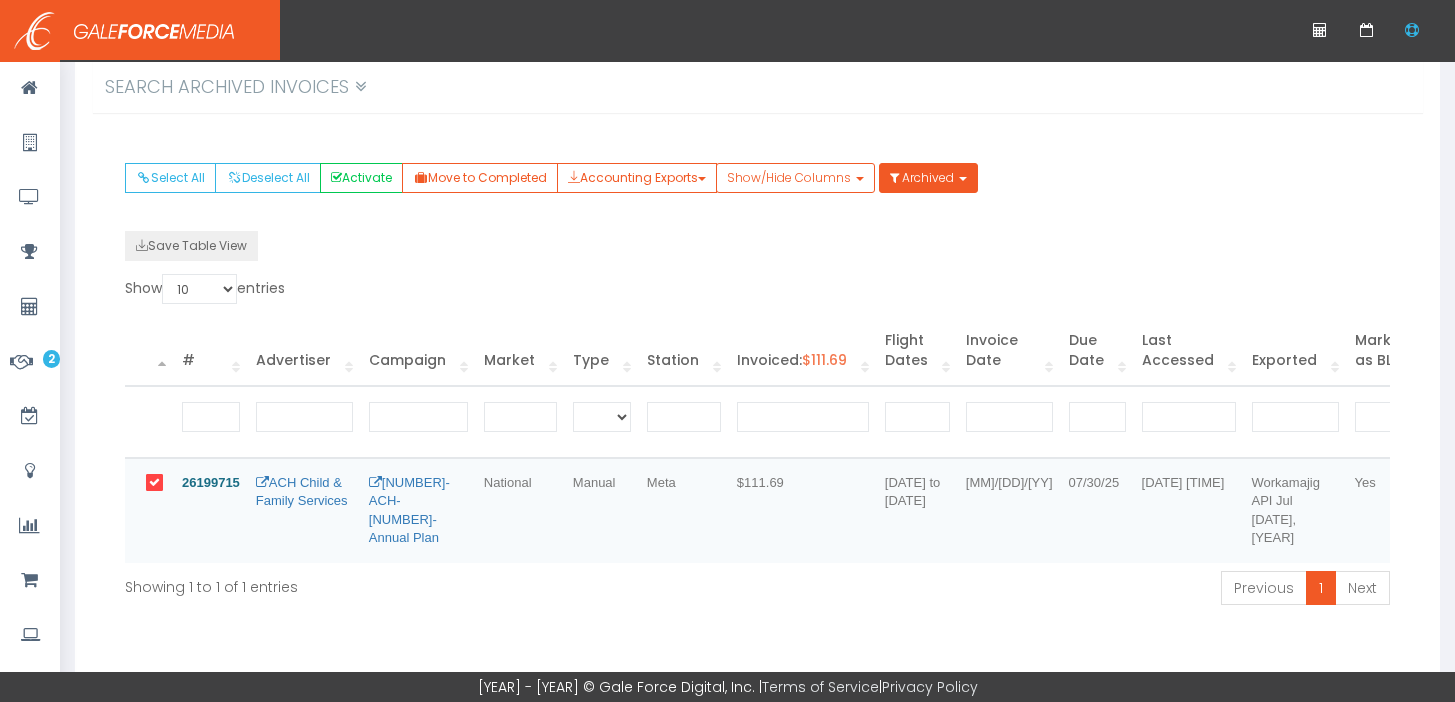 scroll, scrollTop: 252, scrollLeft: 0, axis: vertical 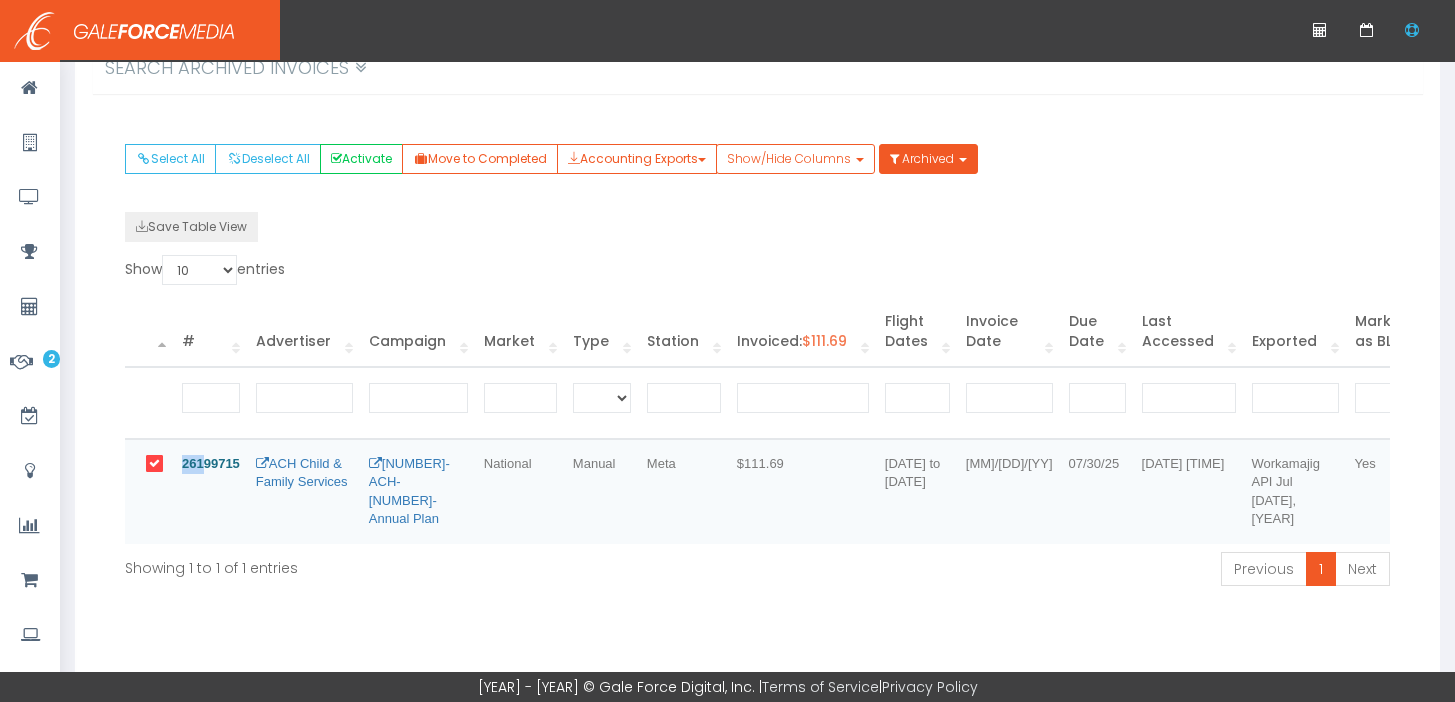 drag, startPoint x: 182, startPoint y: 470, endPoint x: 210, endPoint y: 473, distance: 28.160255 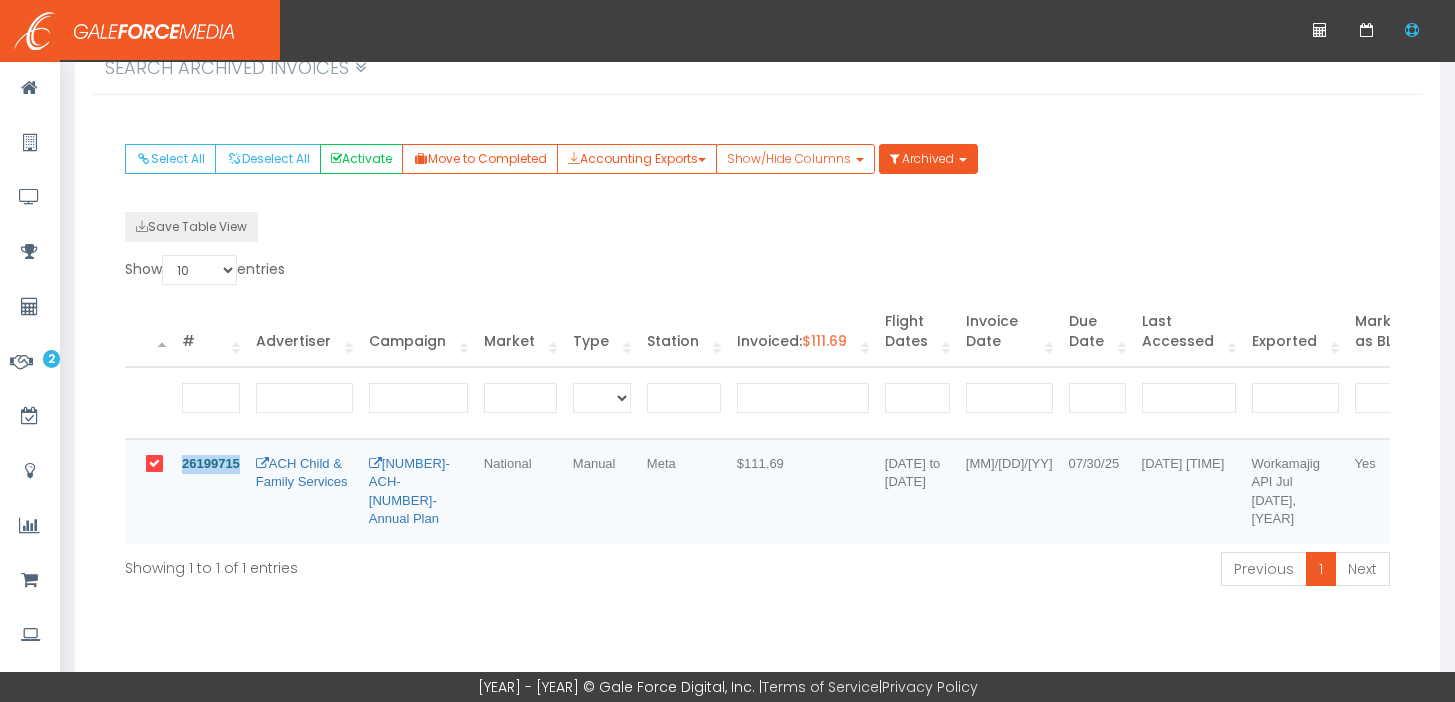 copy on "26199715" 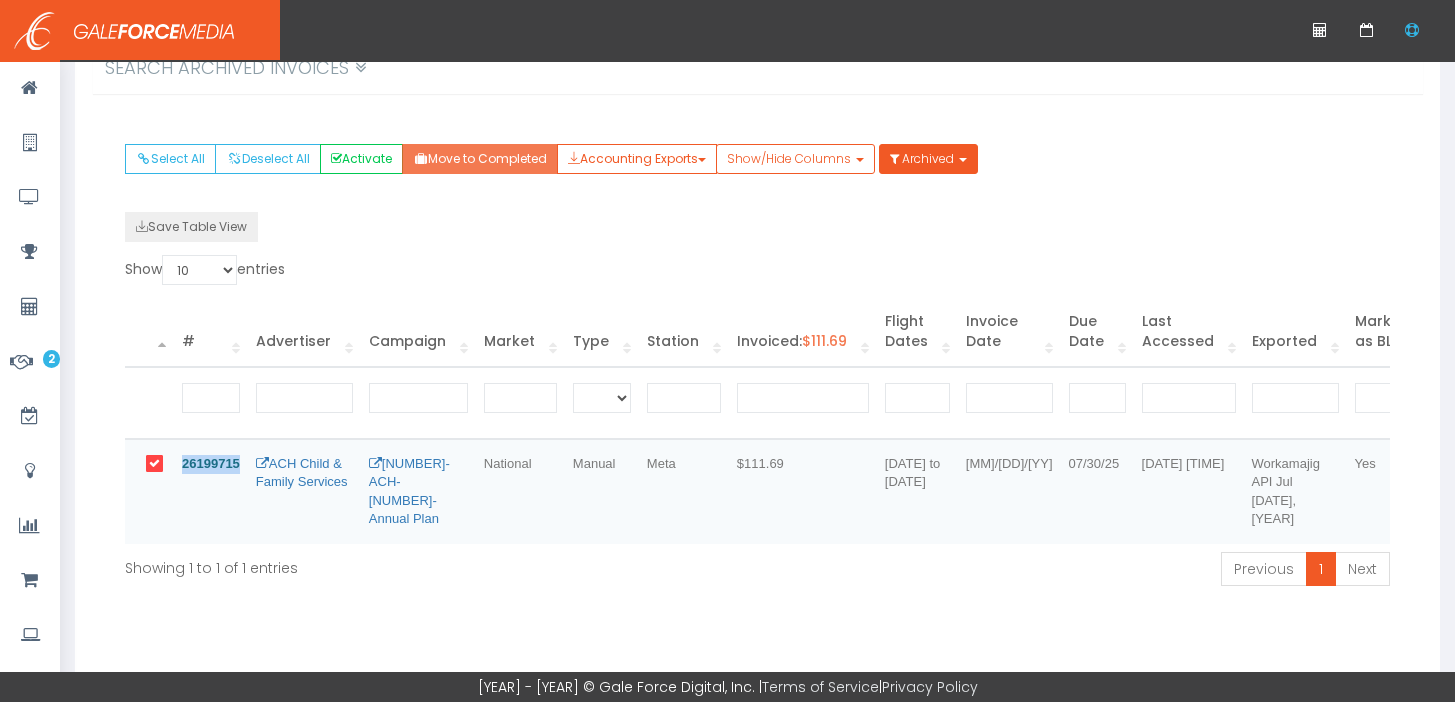 click on "Move to Completed" at bounding box center [480, 159] 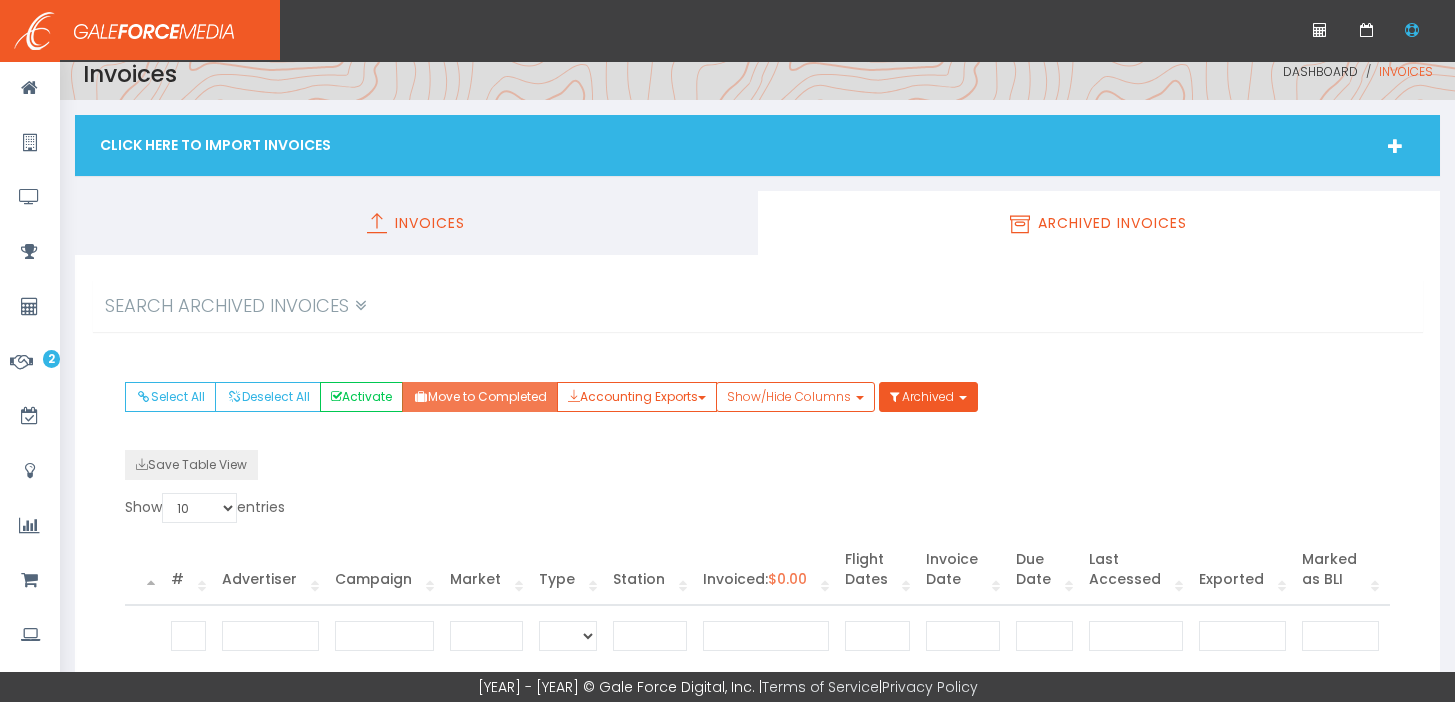 scroll, scrollTop: 12, scrollLeft: 0, axis: vertical 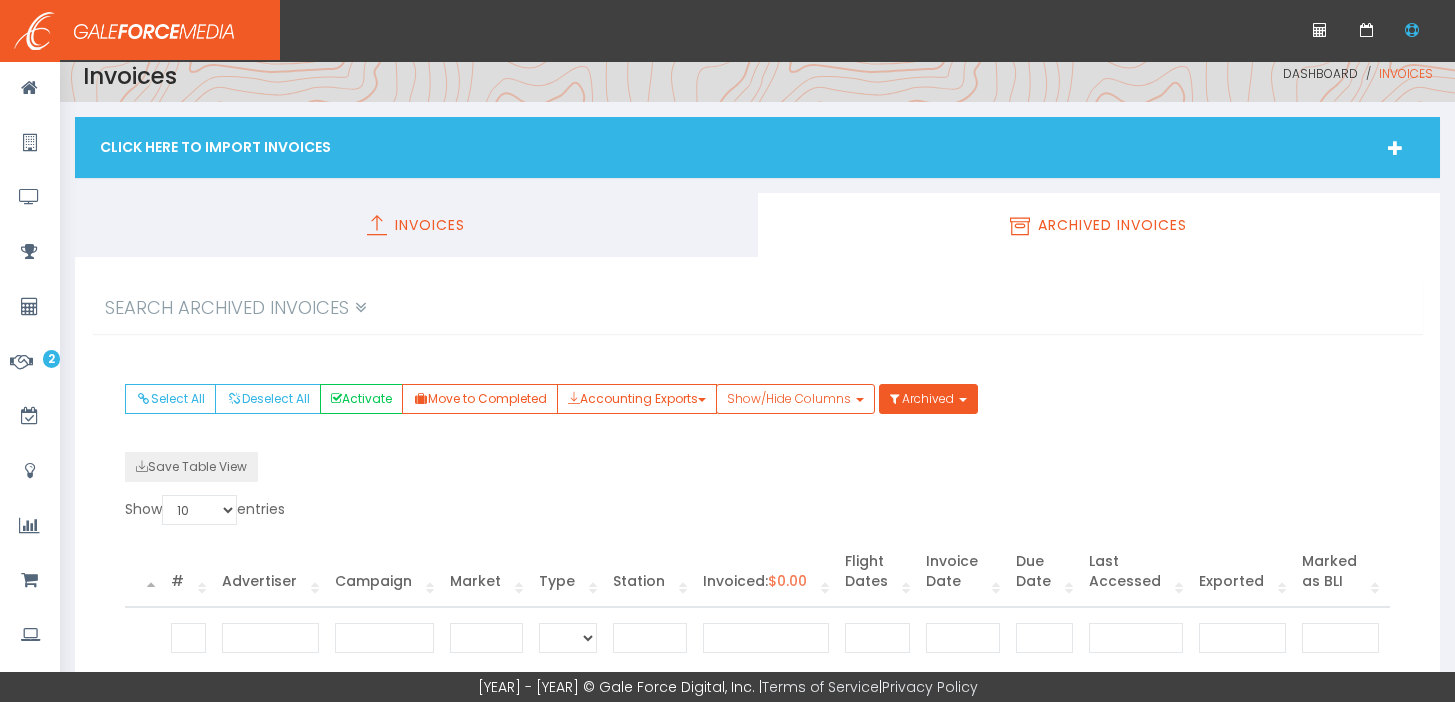 click on "Invoices" at bounding box center (416, 225) 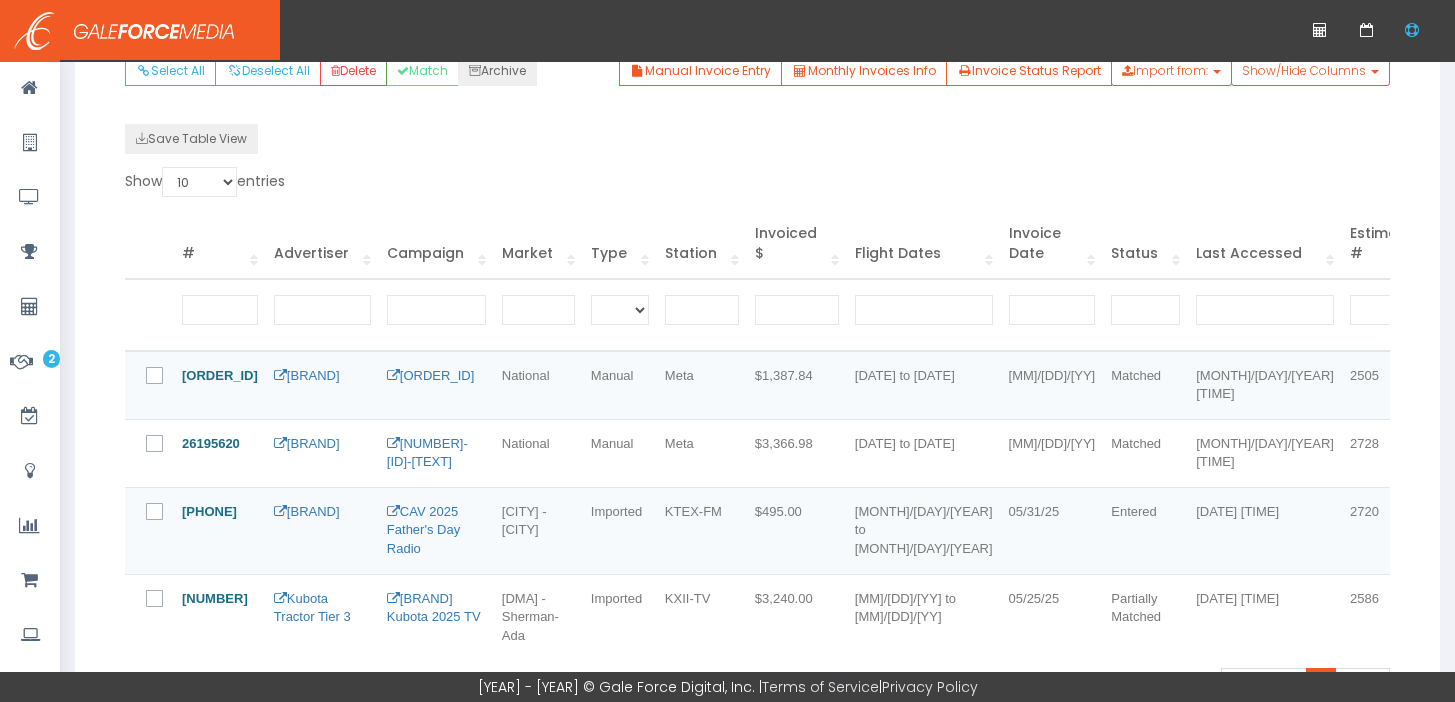 scroll, scrollTop: 341, scrollLeft: 0, axis: vertical 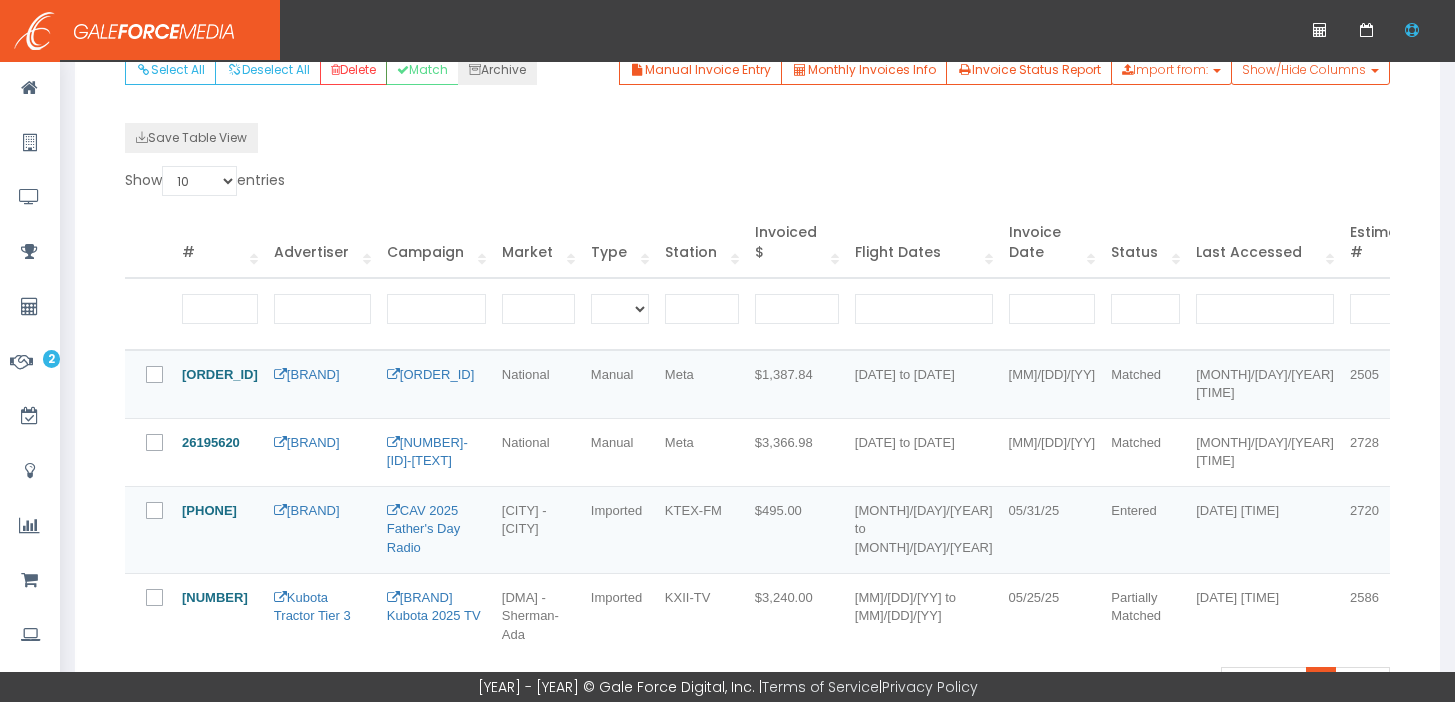 click at bounding box center (166, 444) 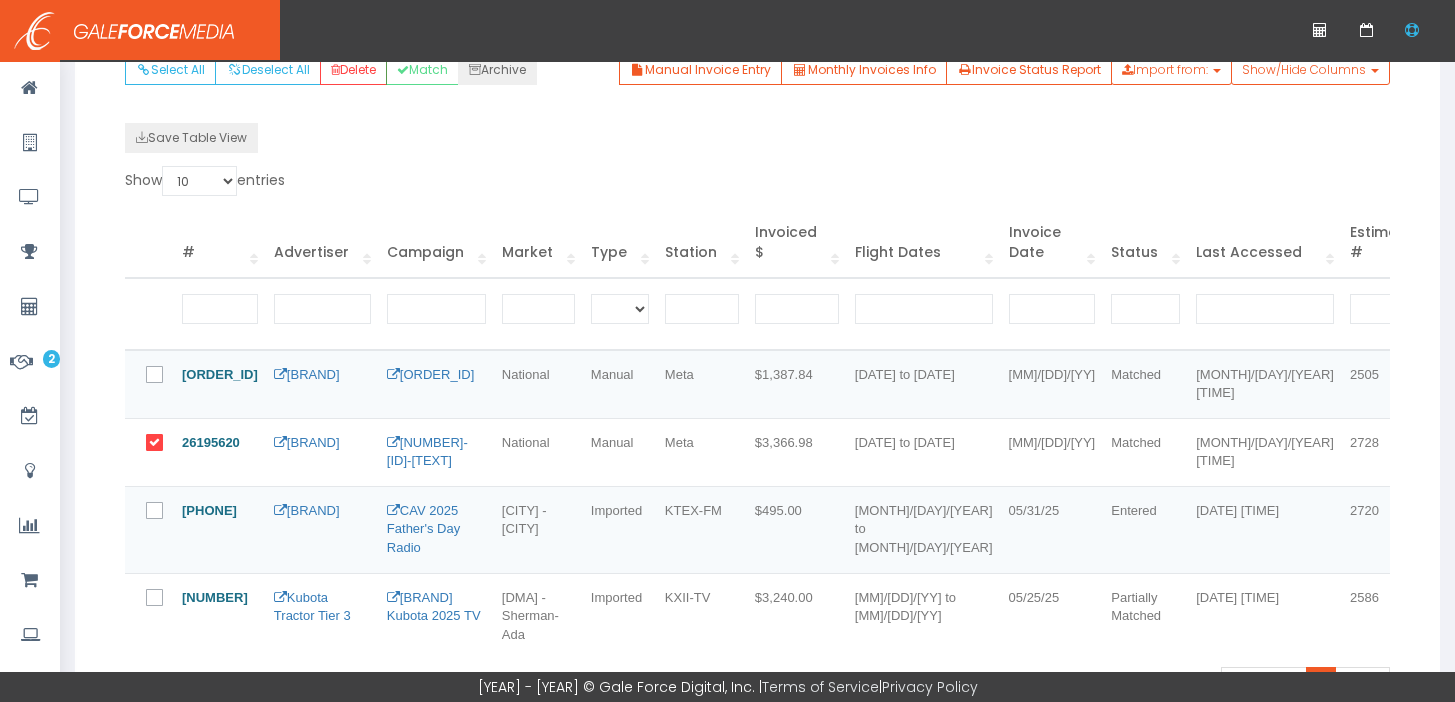 click at bounding box center (166, 376) 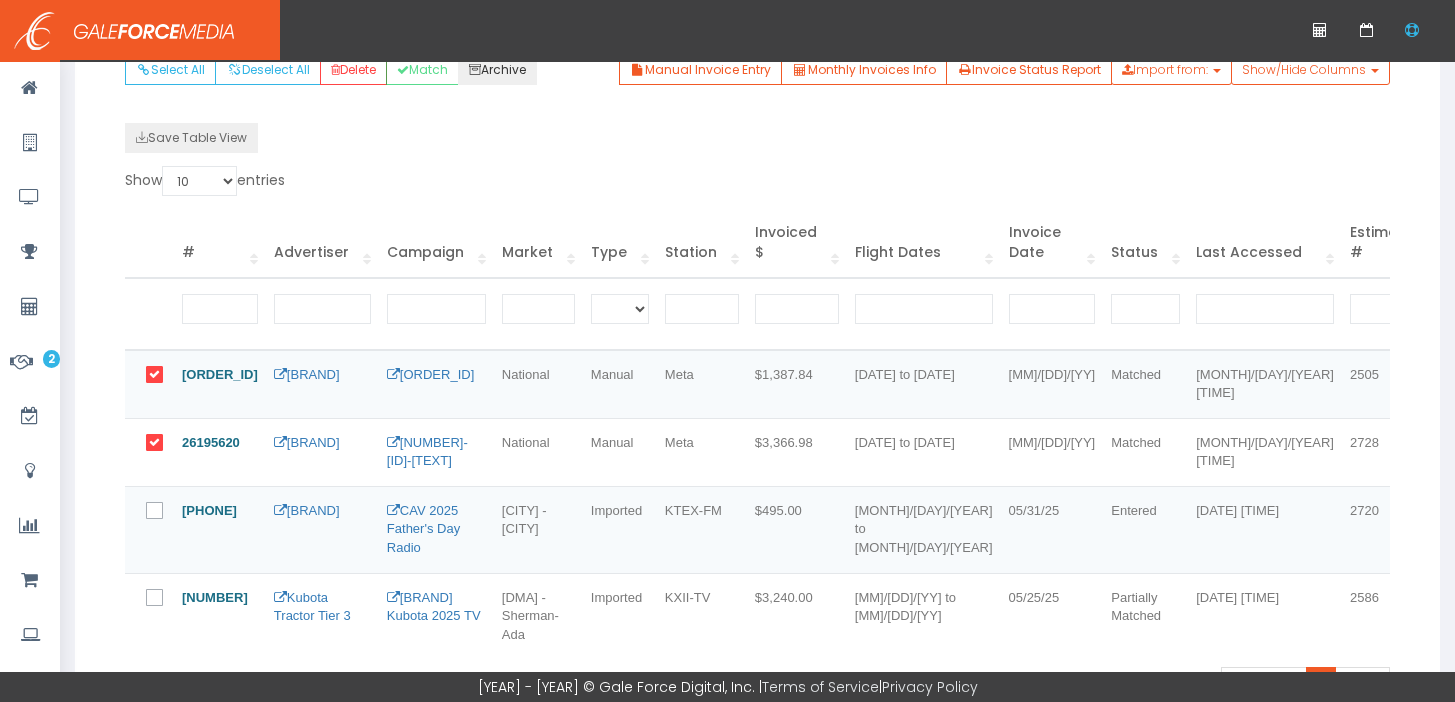 click on "Archive" at bounding box center [497, 70] 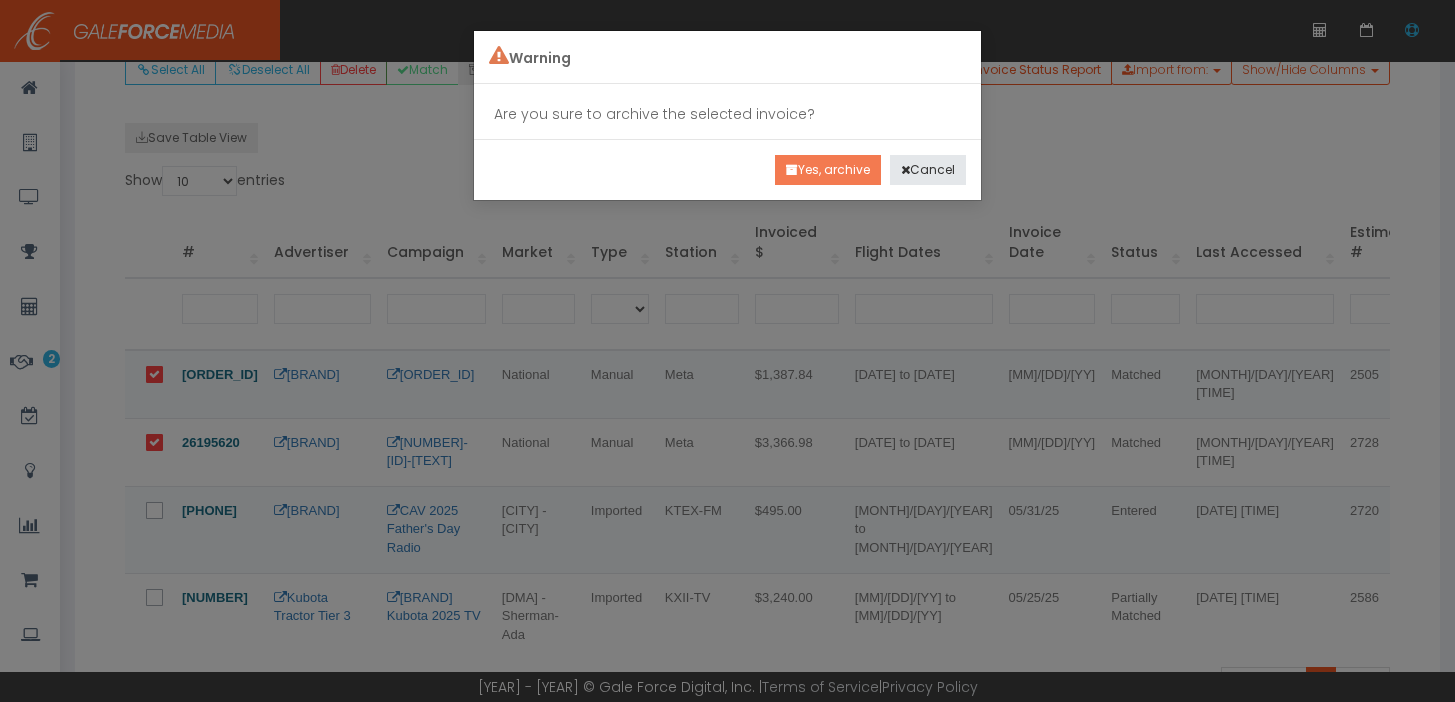 click on "Yes, archive" at bounding box center [828, 170] 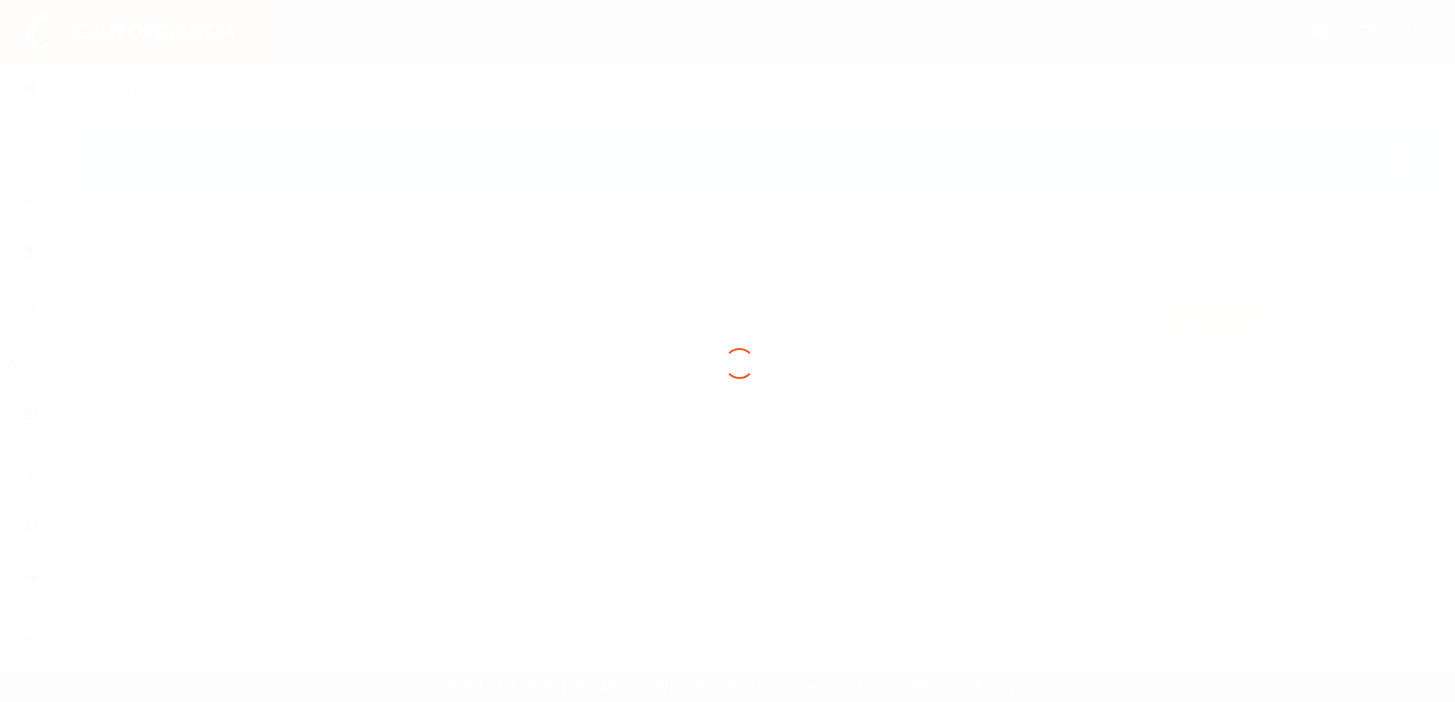 scroll, scrollTop: 0, scrollLeft: 0, axis: both 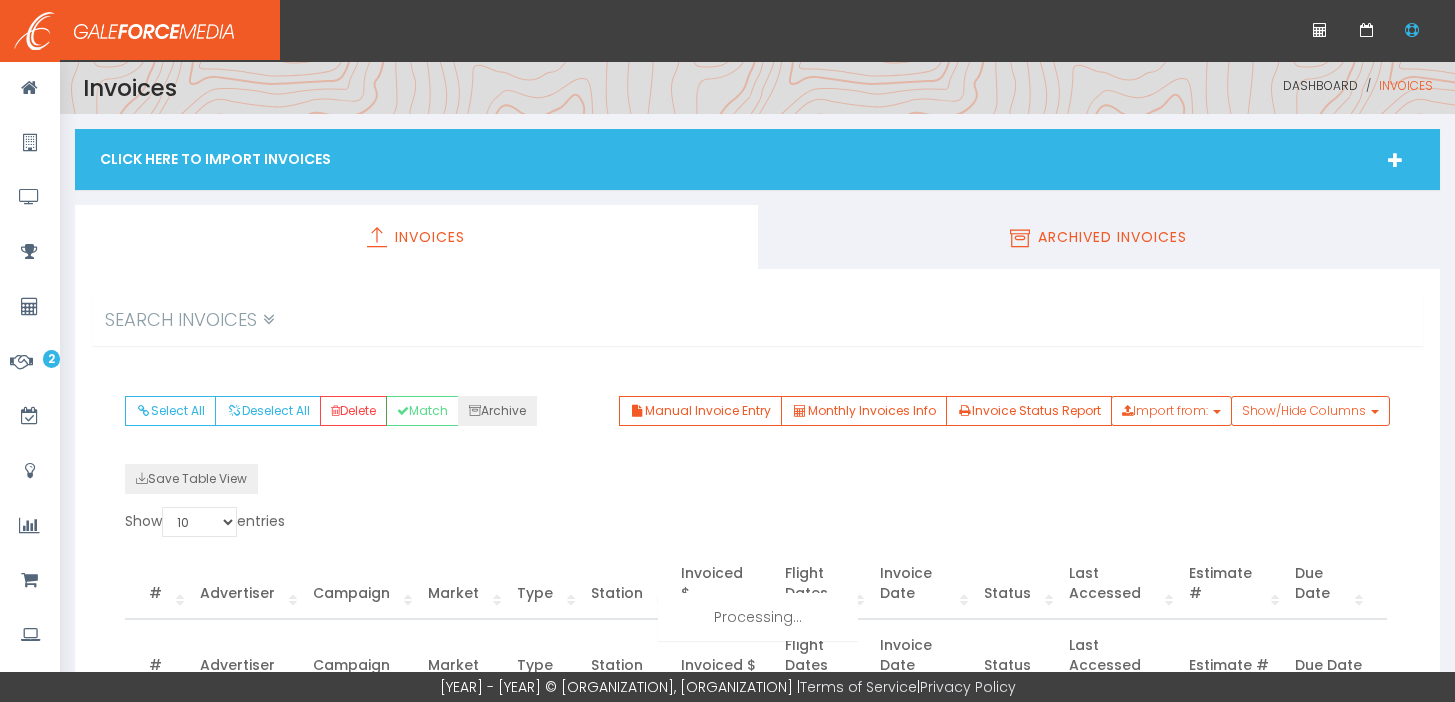 click on "Archived Invoices" at bounding box center [1099, 237] 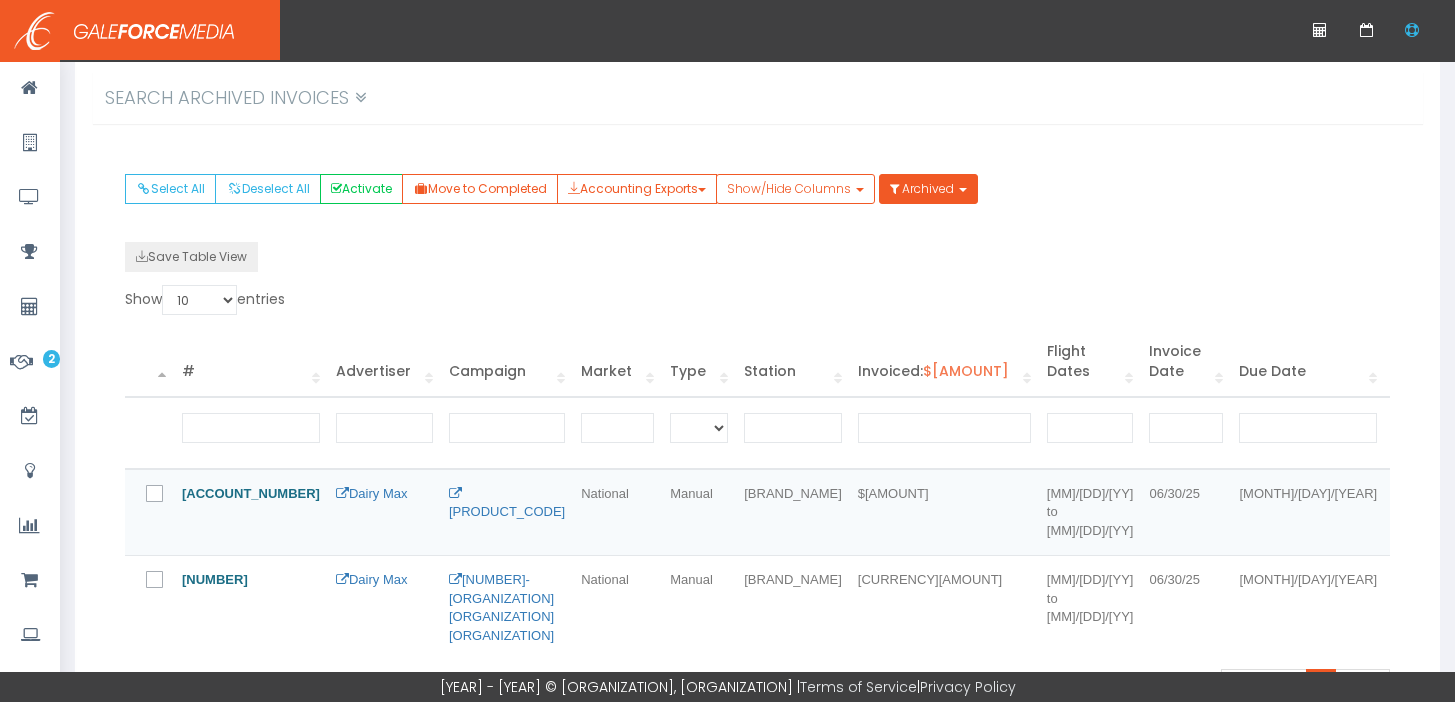 scroll, scrollTop: 408, scrollLeft: 0, axis: vertical 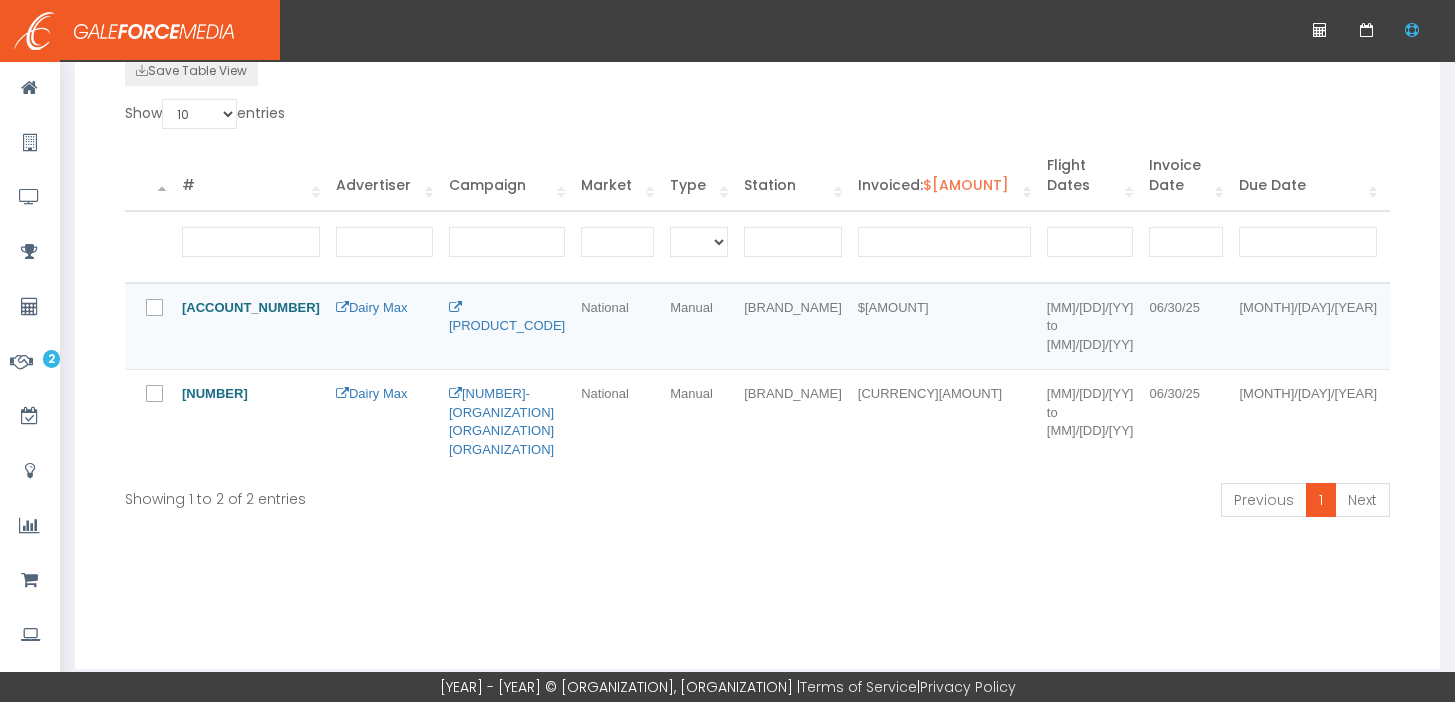 click at bounding box center (166, 395) 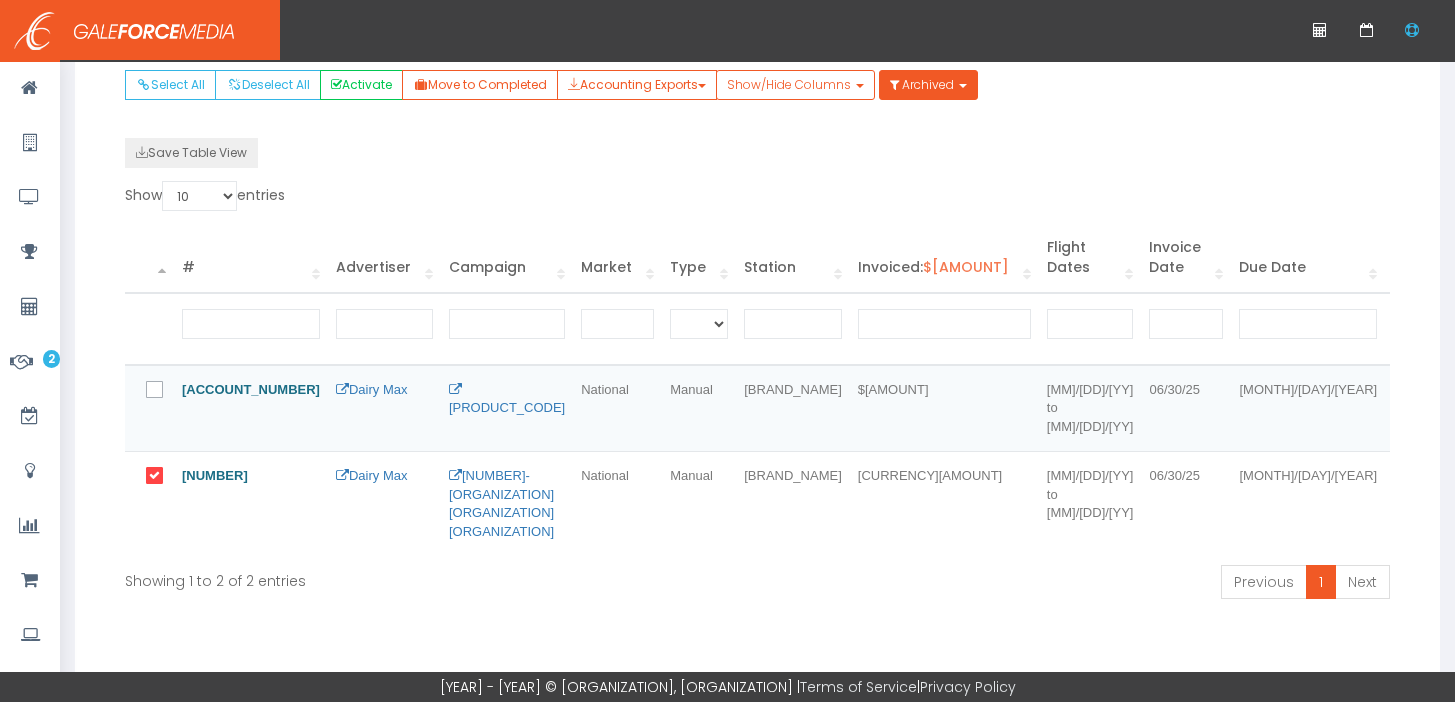 scroll, scrollTop: 304, scrollLeft: 0, axis: vertical 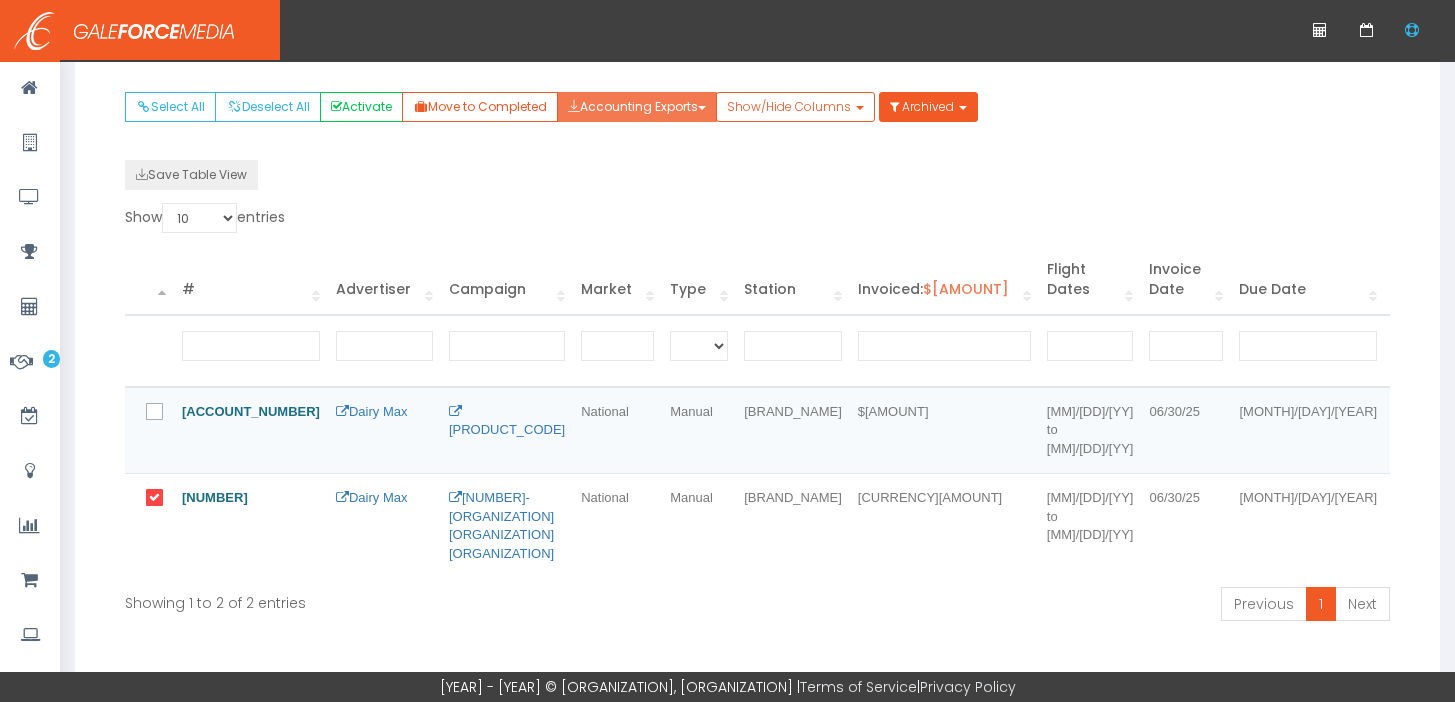 click on "Accounting Exports" at bounding box center [637, 107] 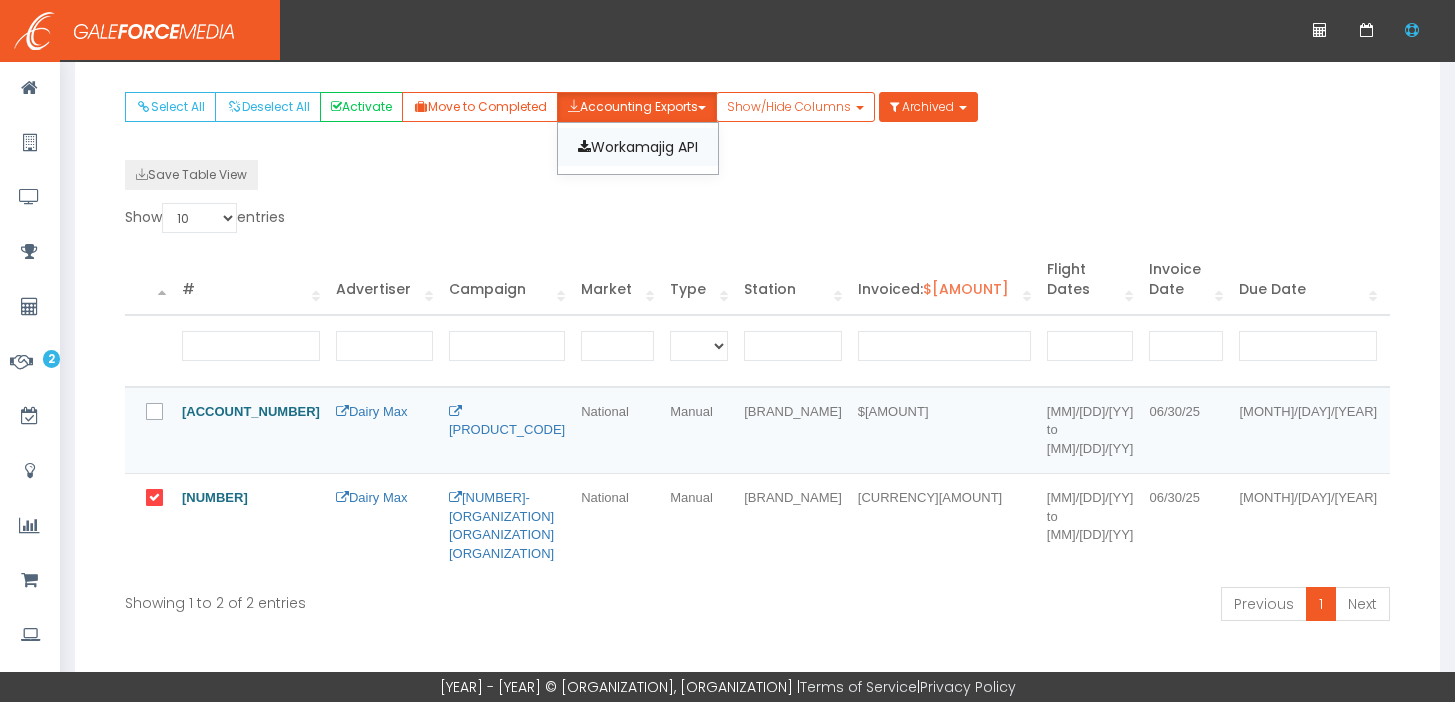 click on "Workamajig API" at bounding box center (638, 147) 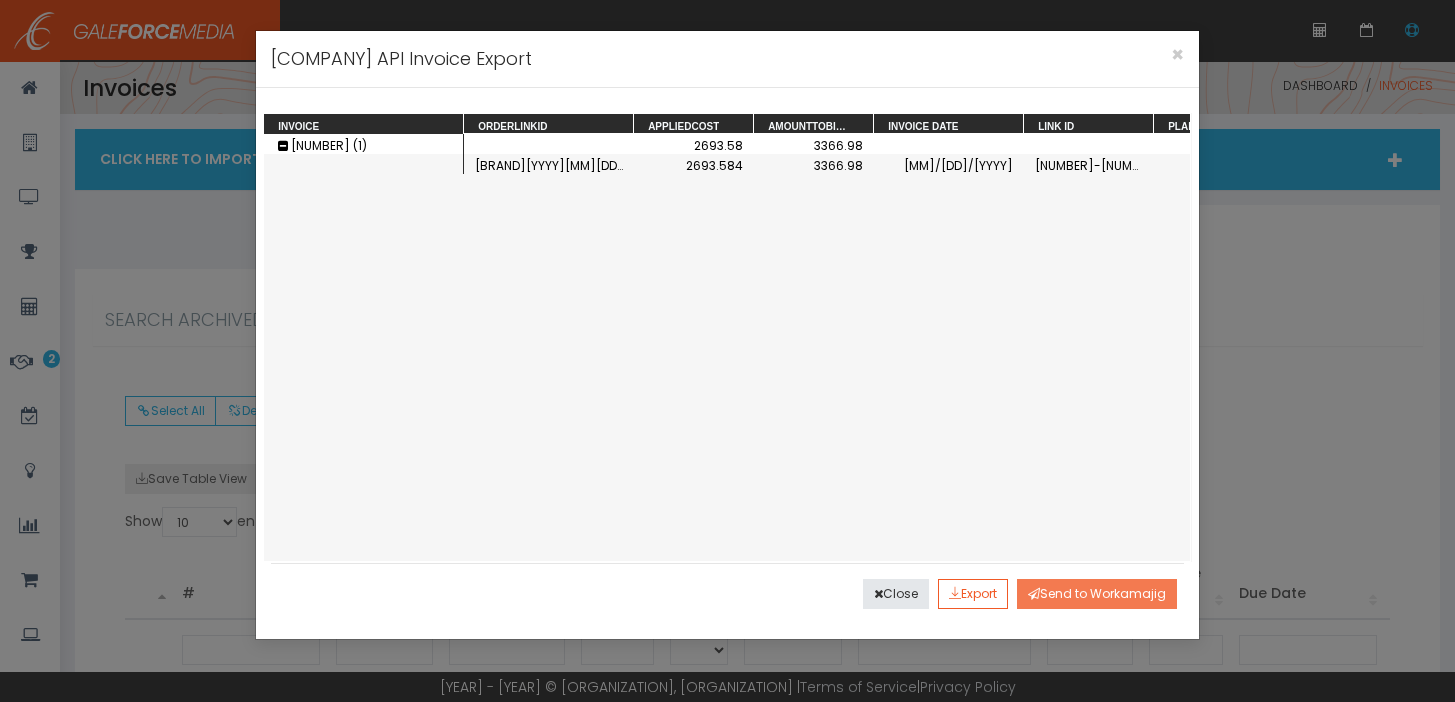 click on "Send to Workamajig" at bounding box center (1097, 594) 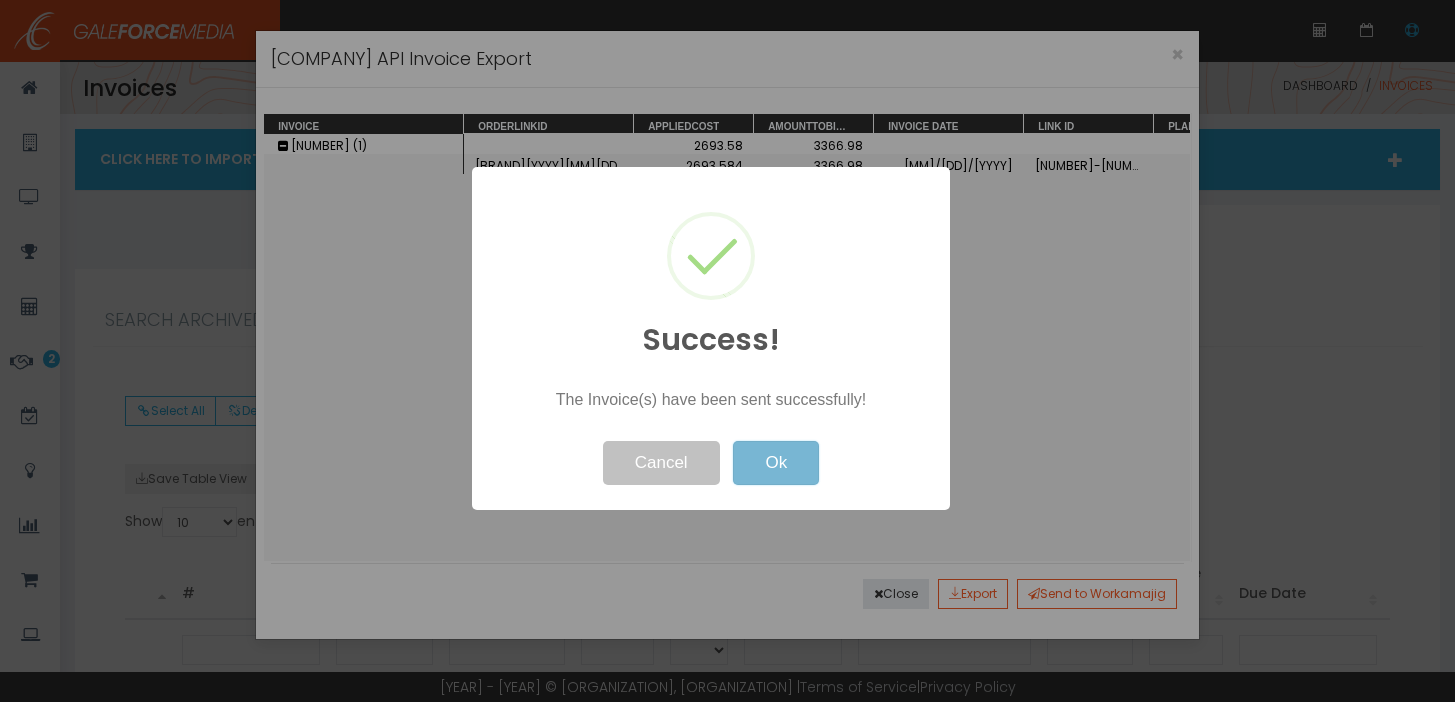 click on "Ok" at bounding box center [776, 463] 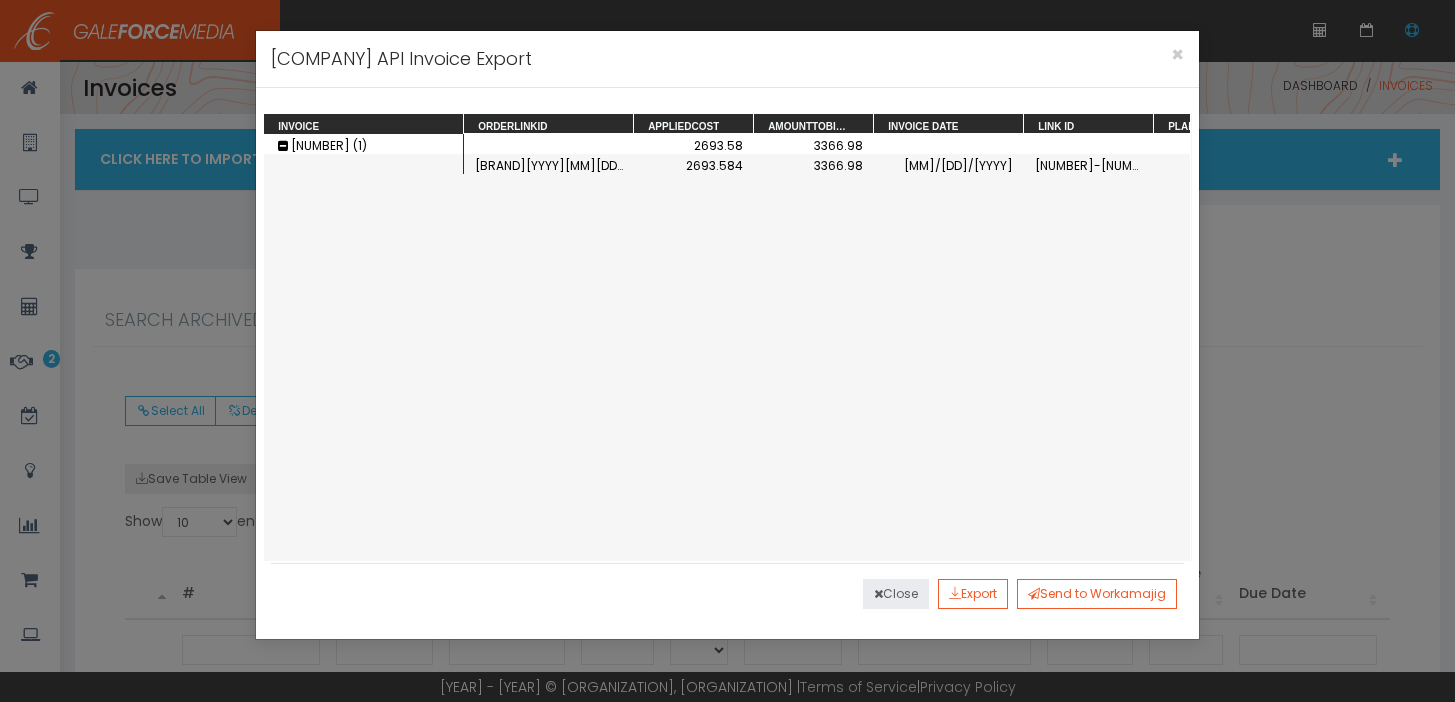 click on "Close" at bounding box center [896, 594] 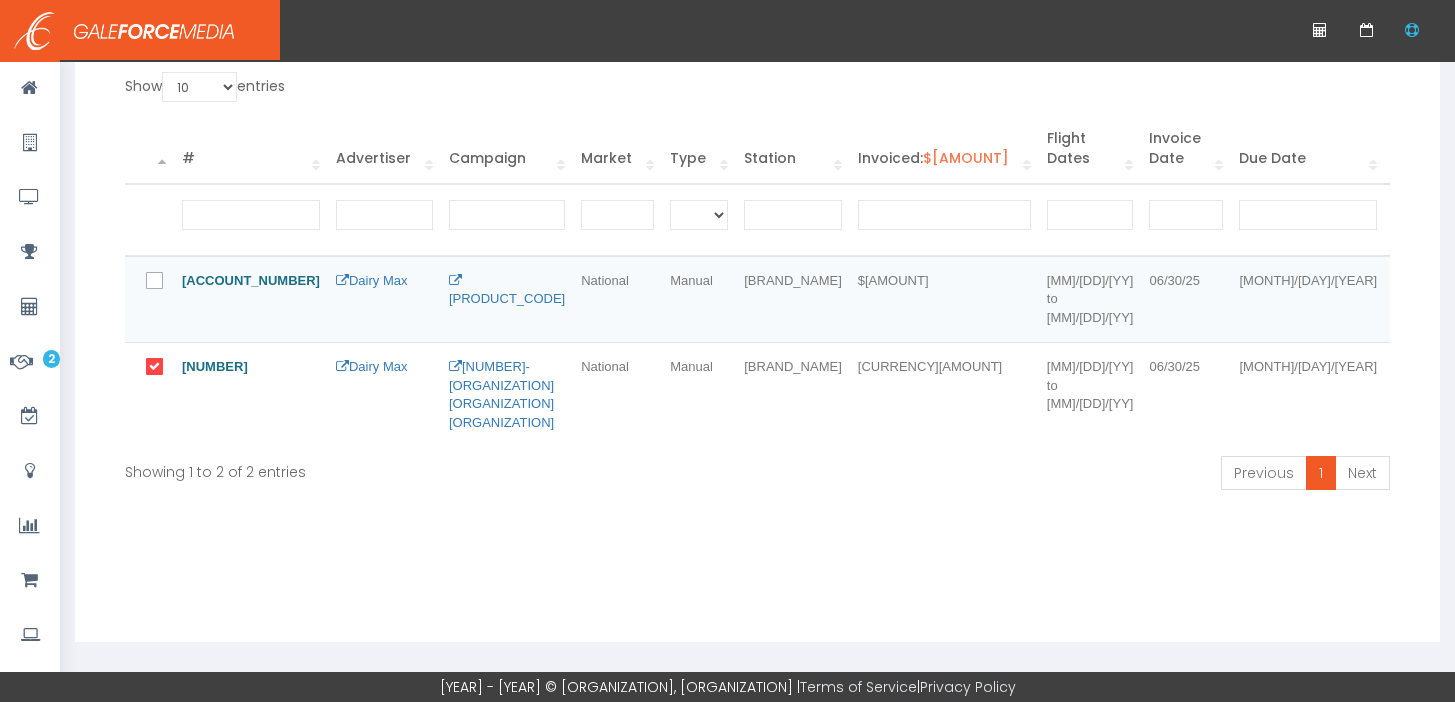 scroll, scrollTop: 440, scrollLeft: 0, axis: vertical 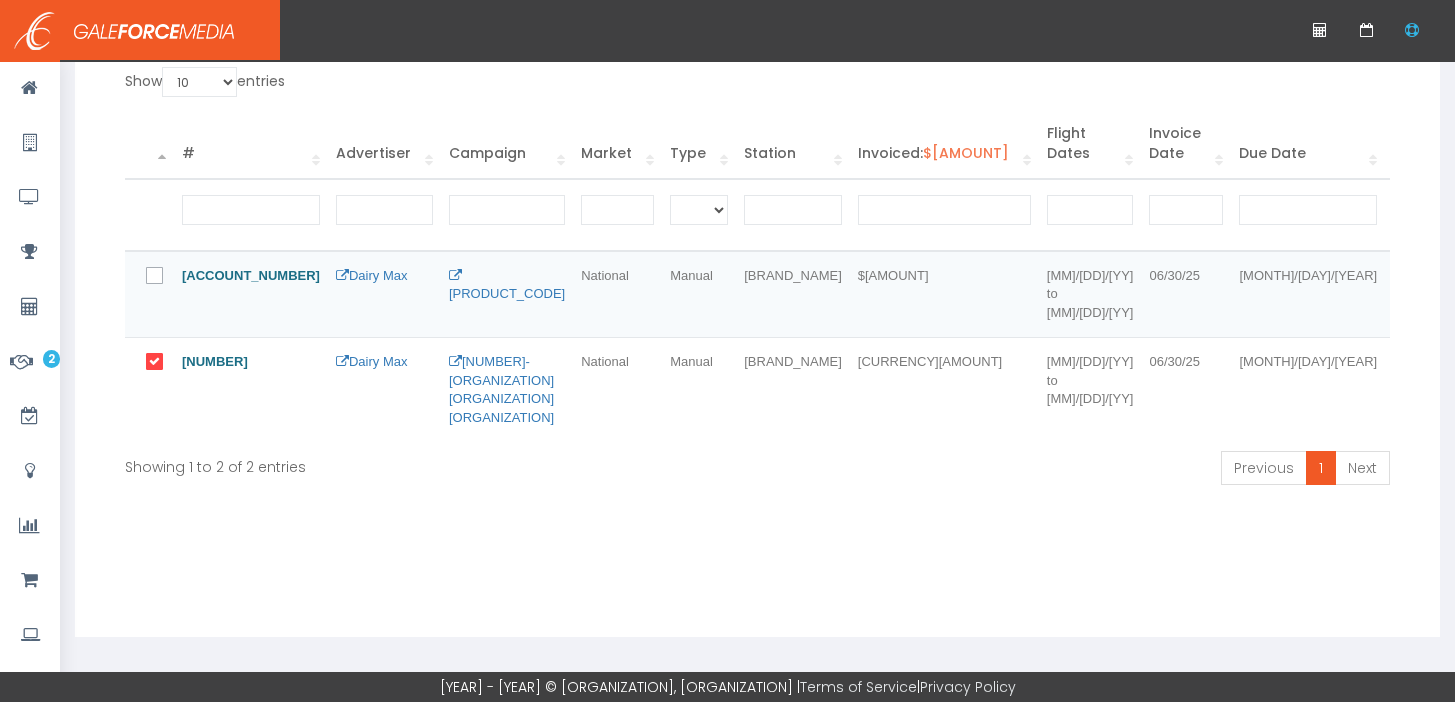click at bounding box center [159, 369] 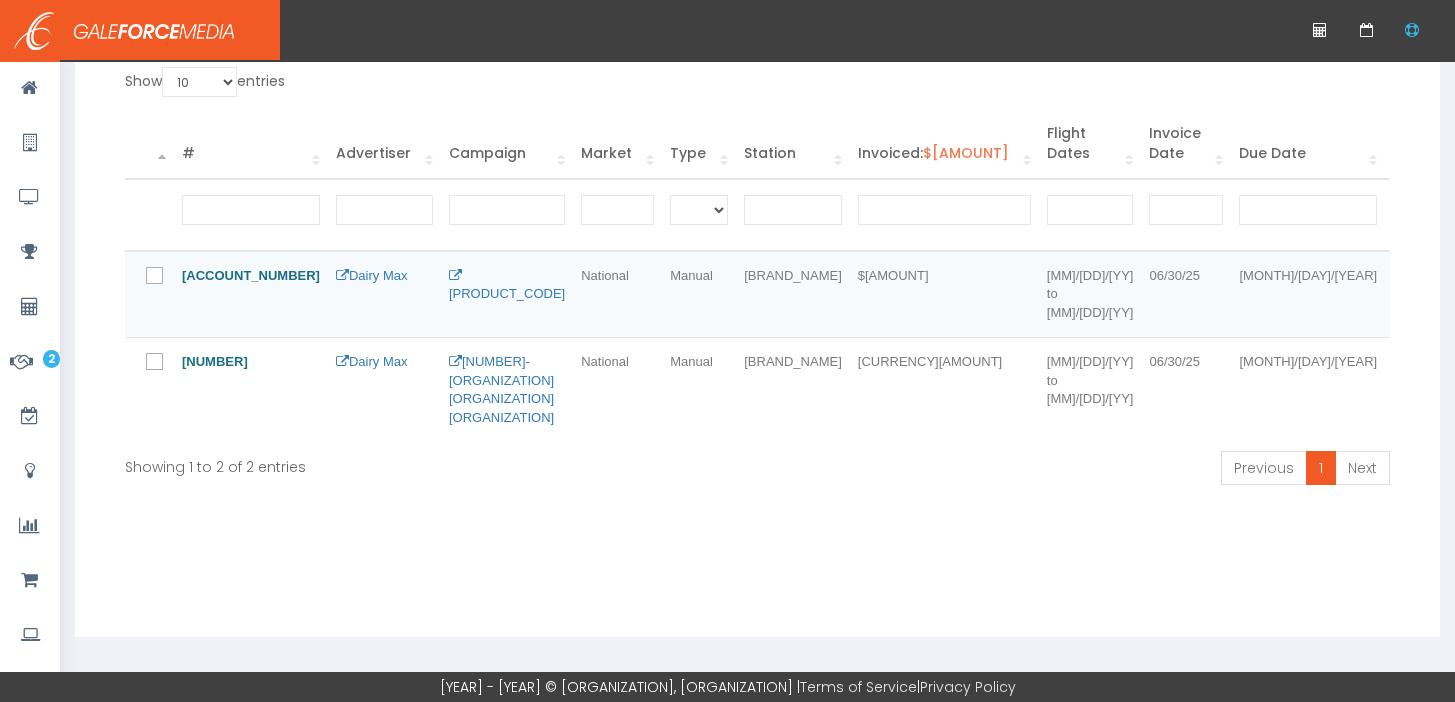 click at bounding box center (166, 277) 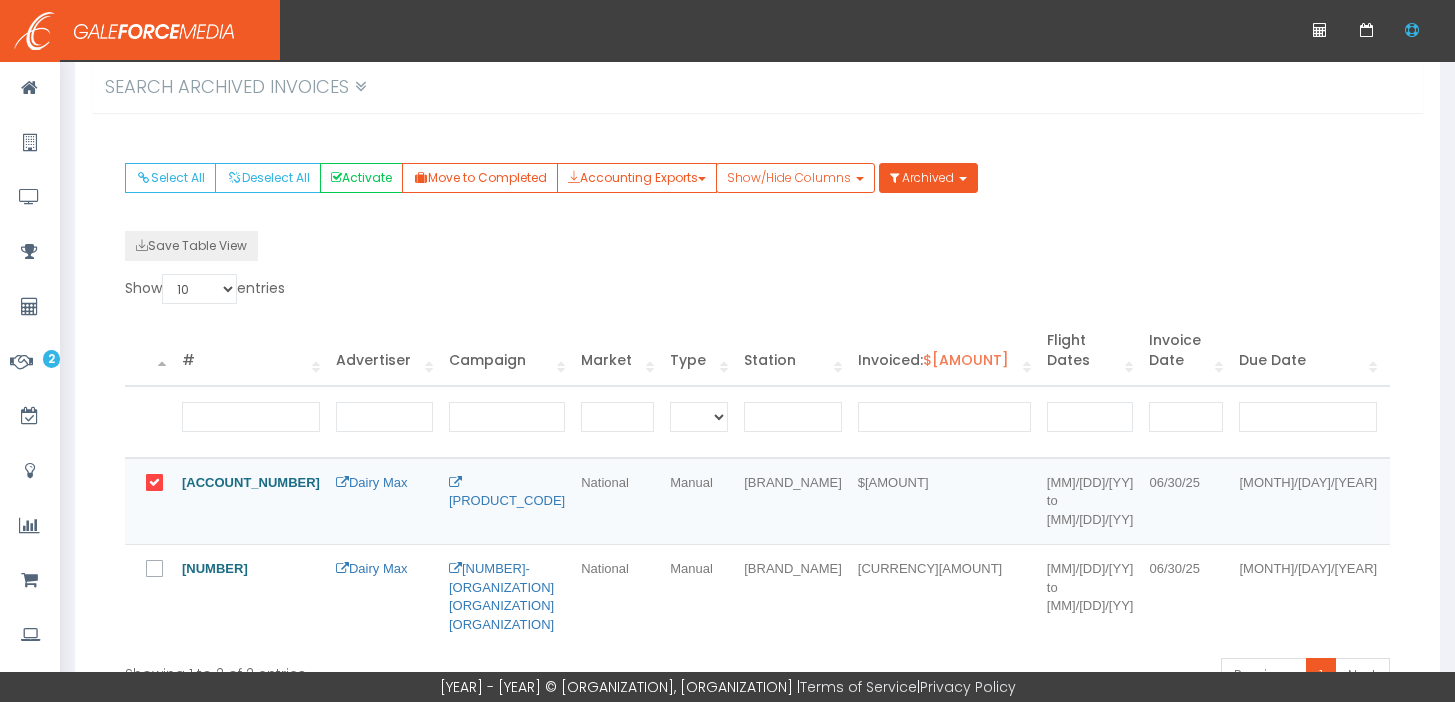 scroll, scrollTop: 153, scrollLeft: 0, axis: vertical 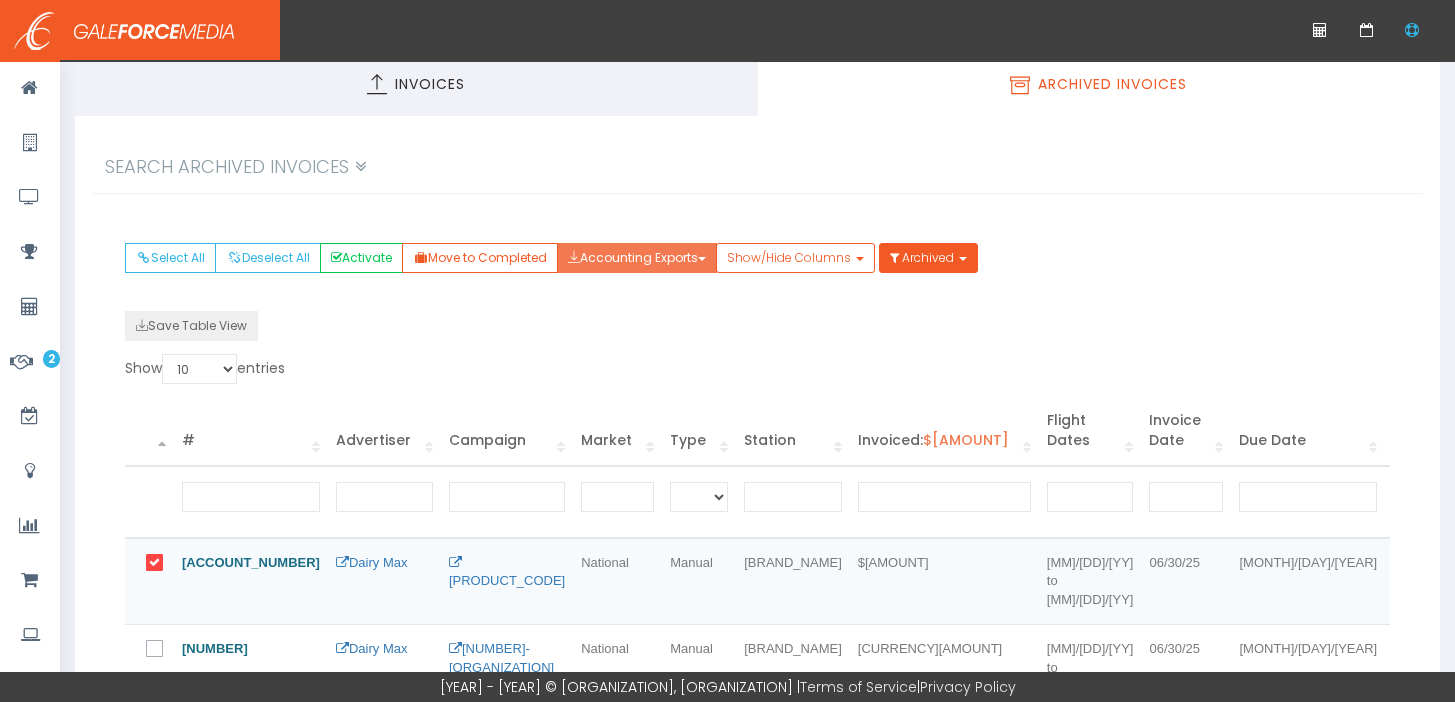click on "Accounting Exports" at bounding box center [637, 258] 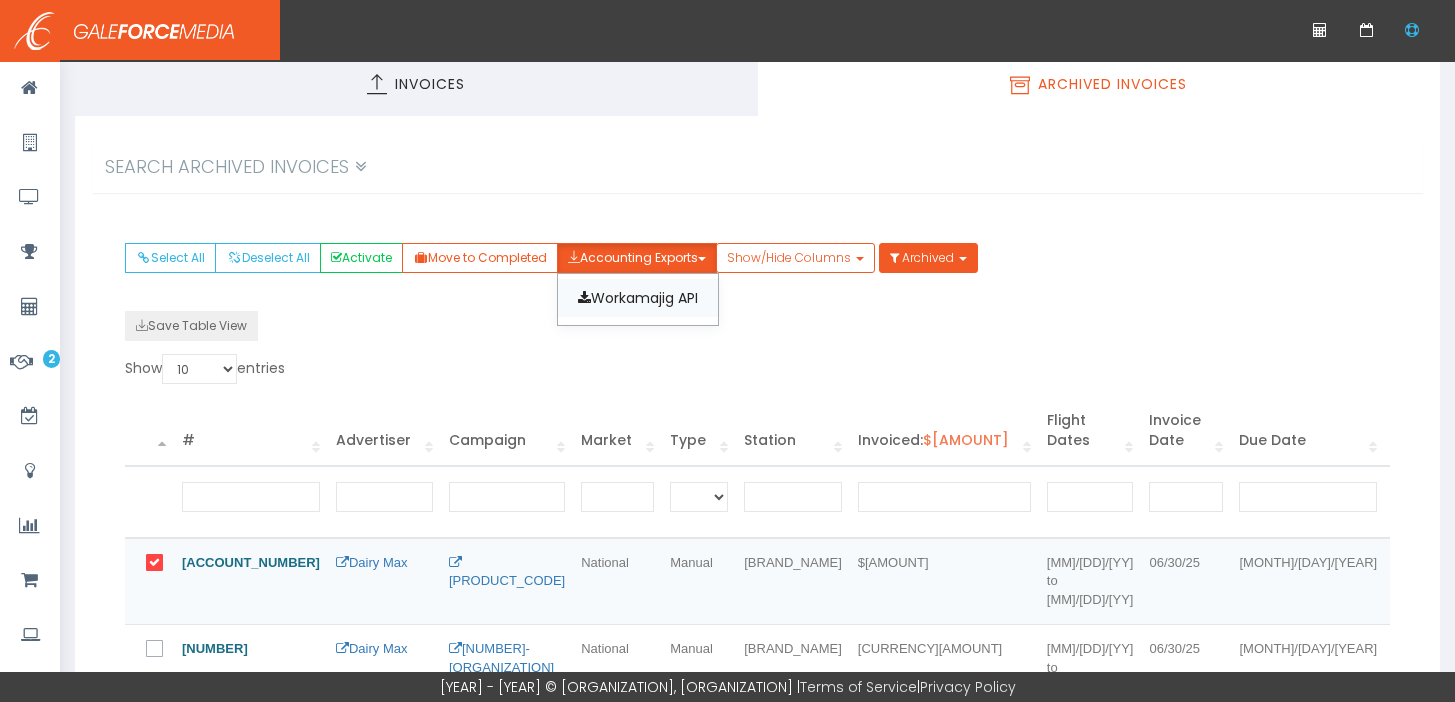 click on "Workamajig API" at bounding box center (638, 298) 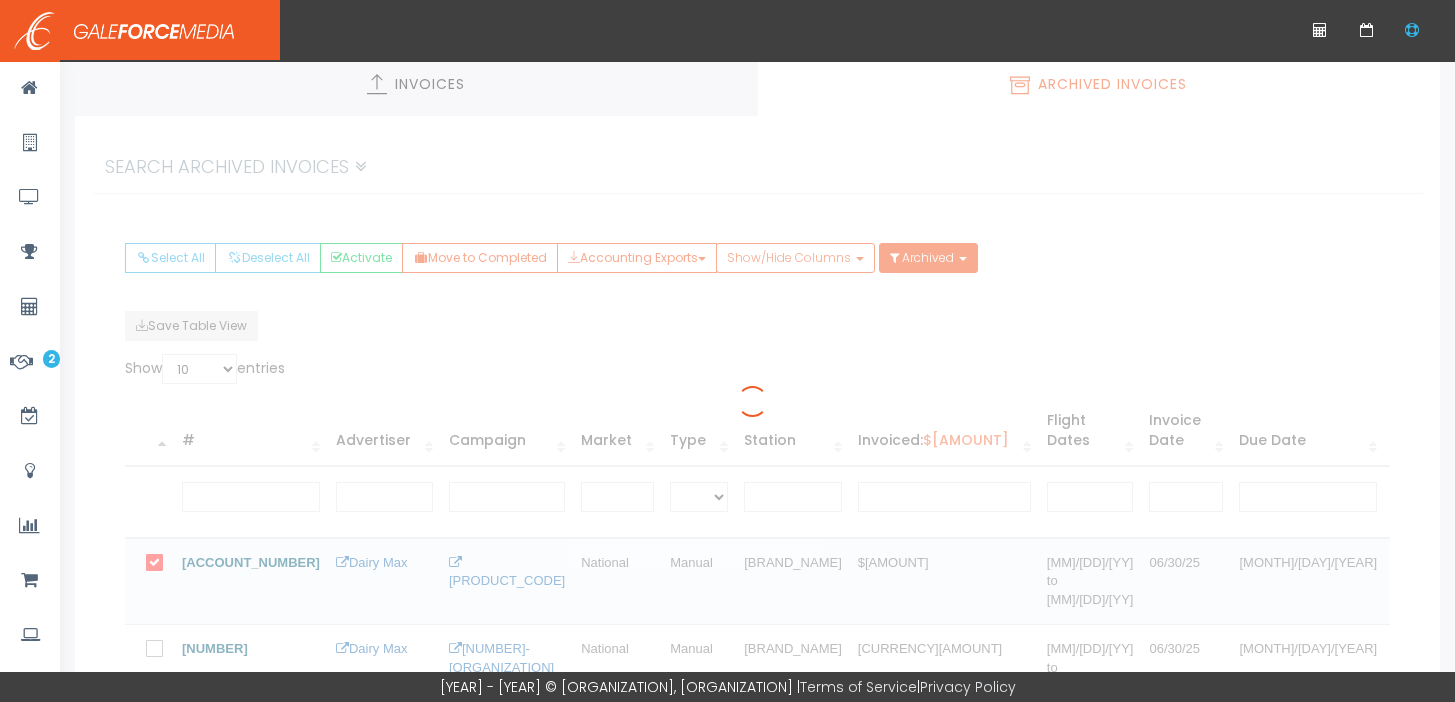scroll, scrollTop: 0, scrollLeft: 0, axis: both 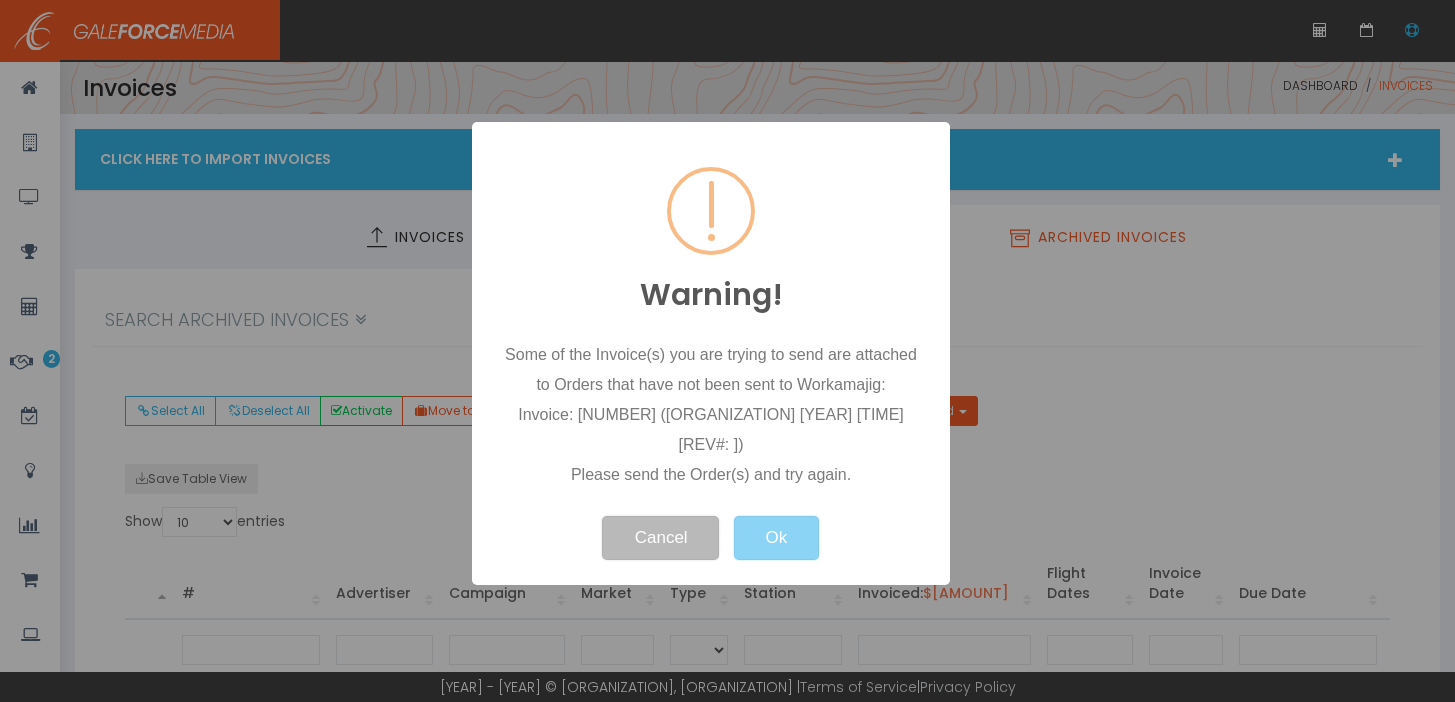 click on "Cancel" at bounding box center (660, 538) 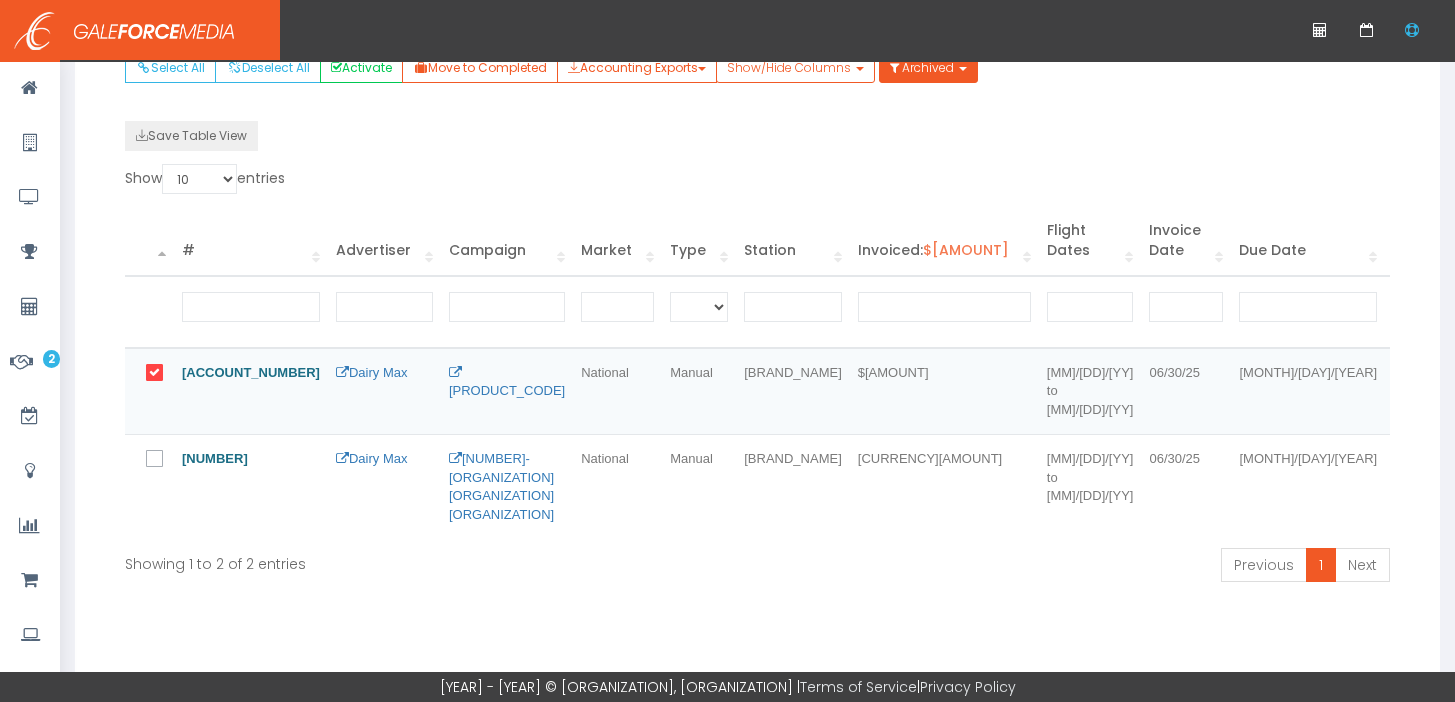 scroll, scrollTop: 352, scrollLeft: 0, axis: vertical 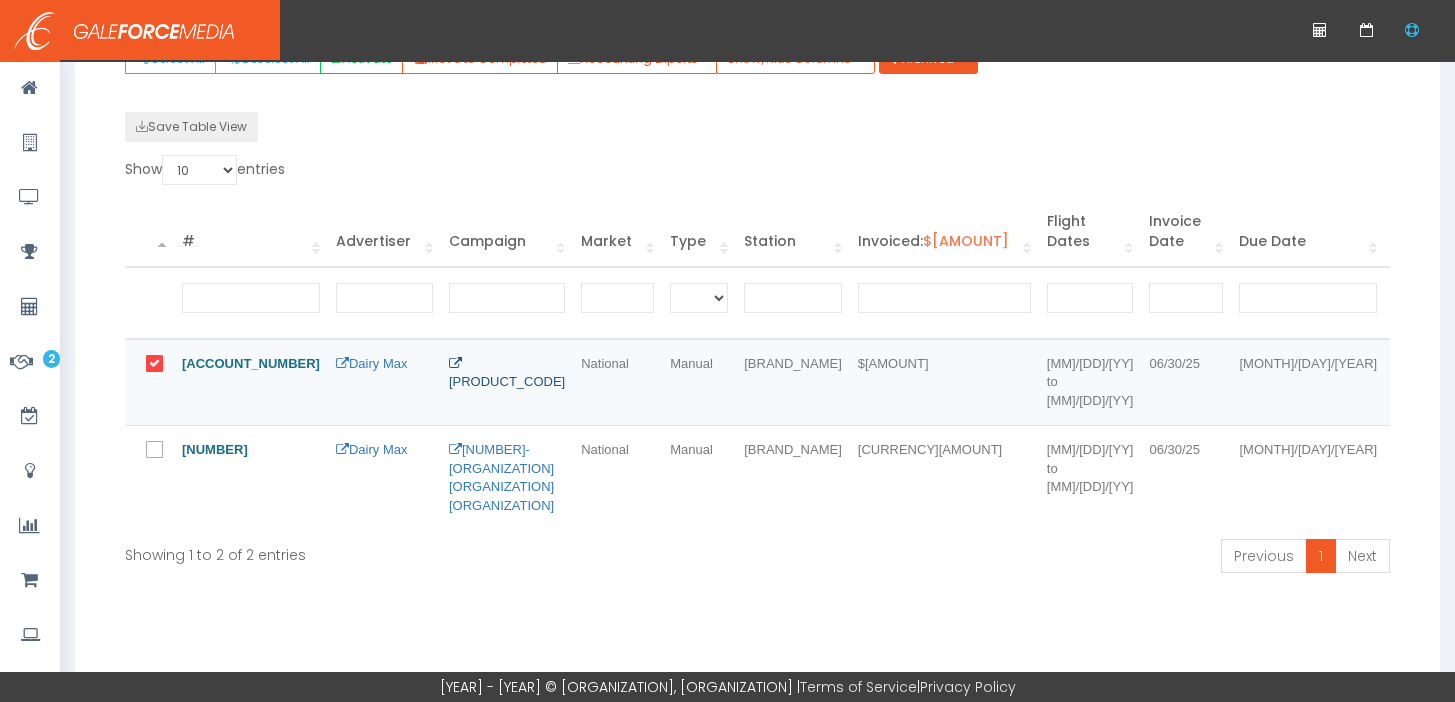 click on "[CODE]-[CODE]-[PRODUCT]" at bounding box center [507, 373] 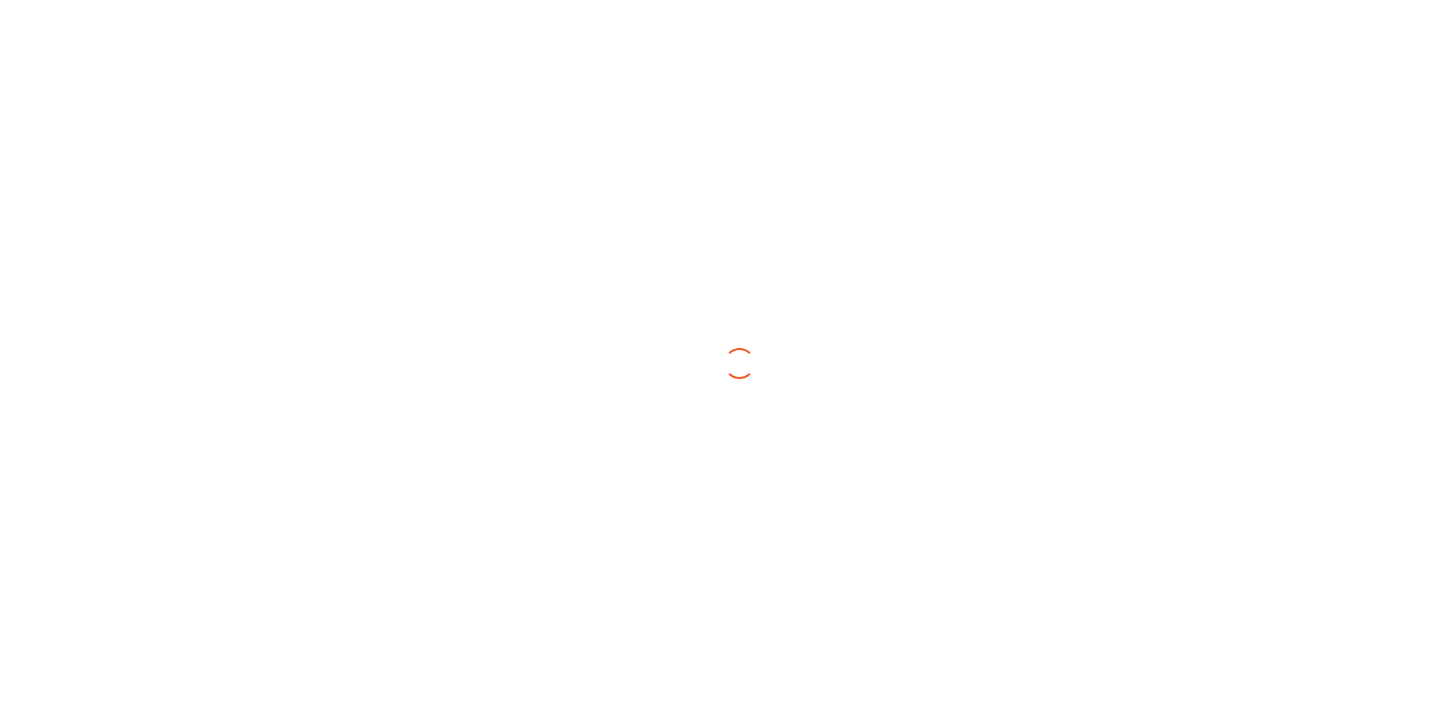 scroll, scrollTop: 0, scrollLeft: 0, axis: both 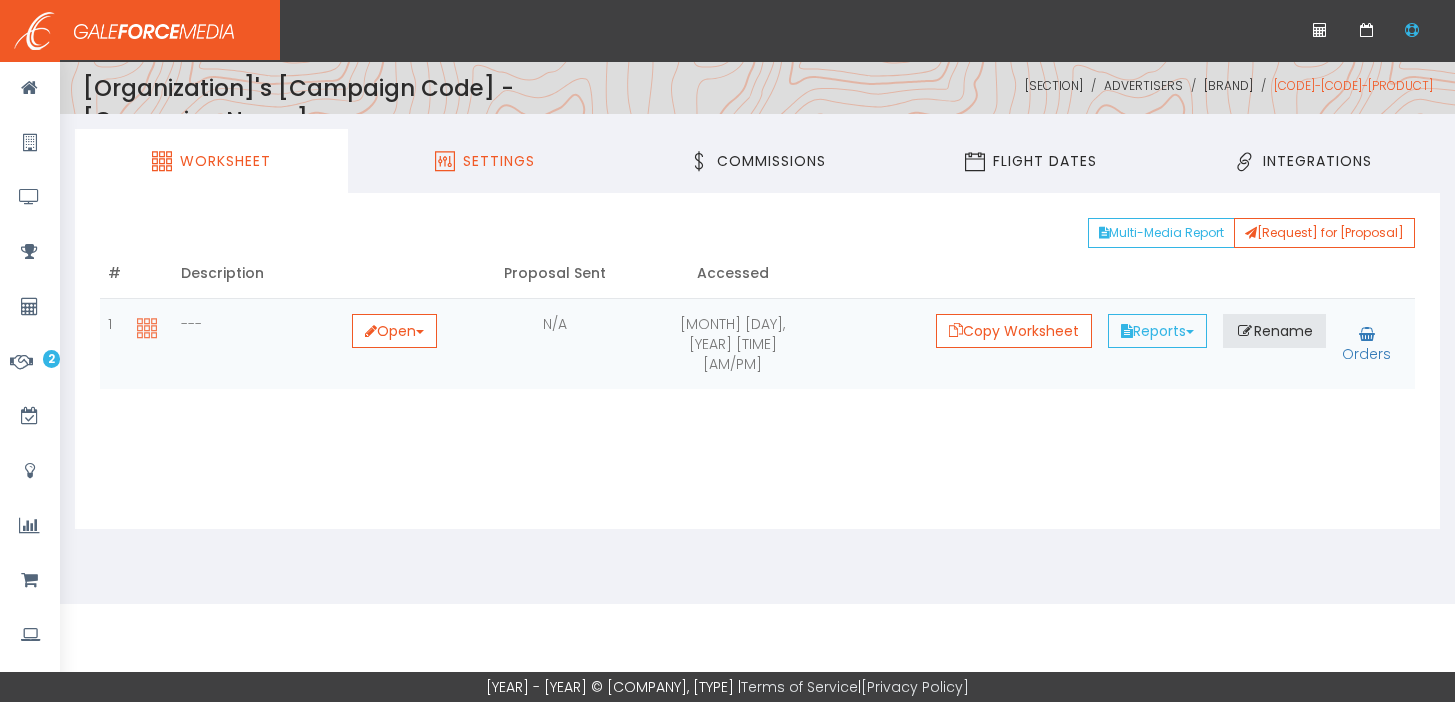 click on "Settings" at bounding box center (499, 161) 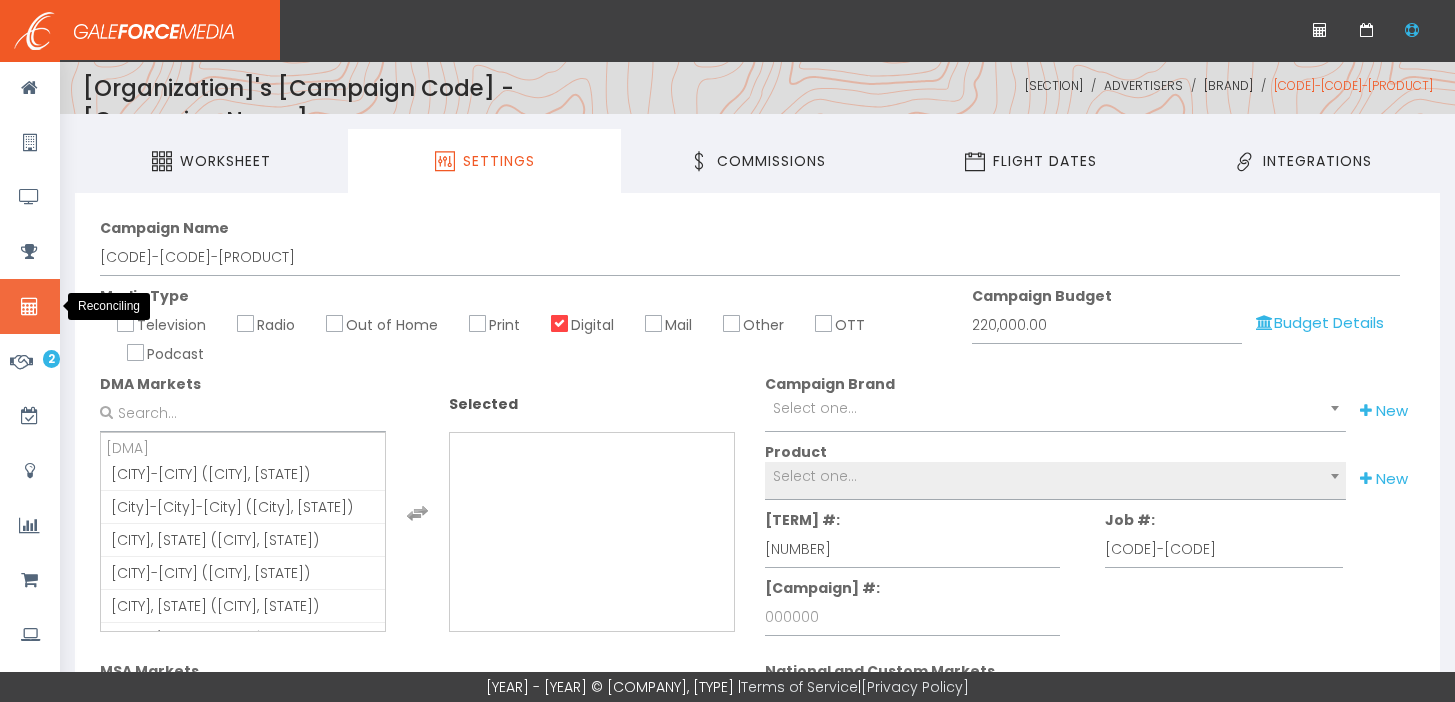 click at bounding box center [30, 306] 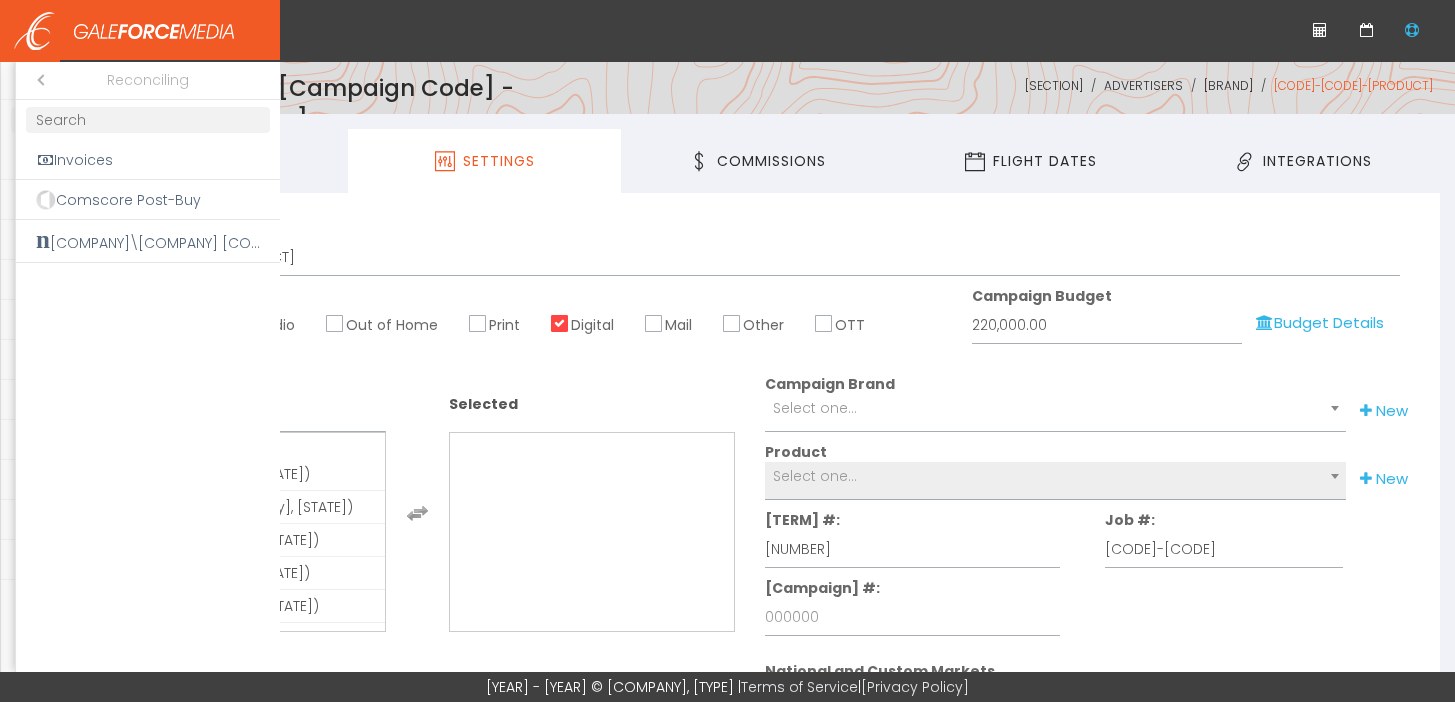 click at bounding box center [727, 351] 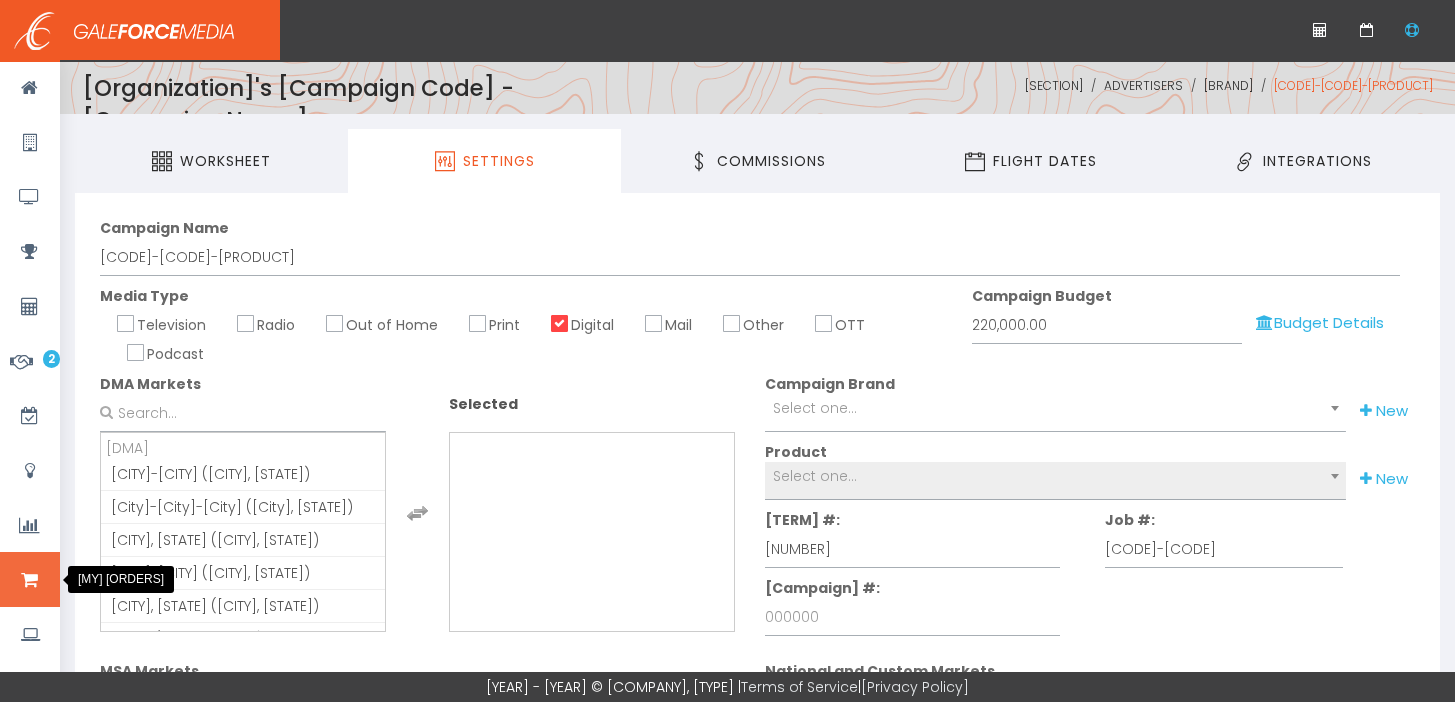 click at bounding box center [30, 579] 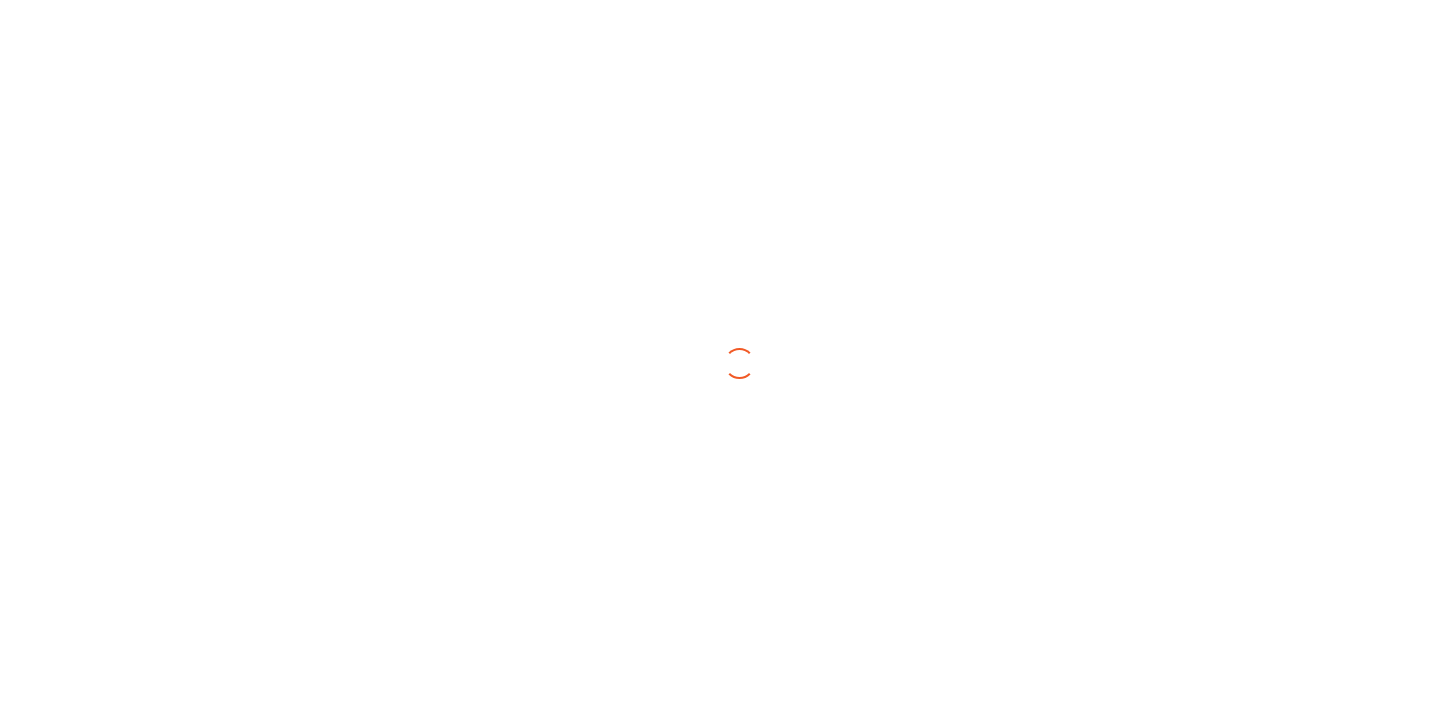 scroll, scrollTop: 0, scrollLeft: 0, axis: both 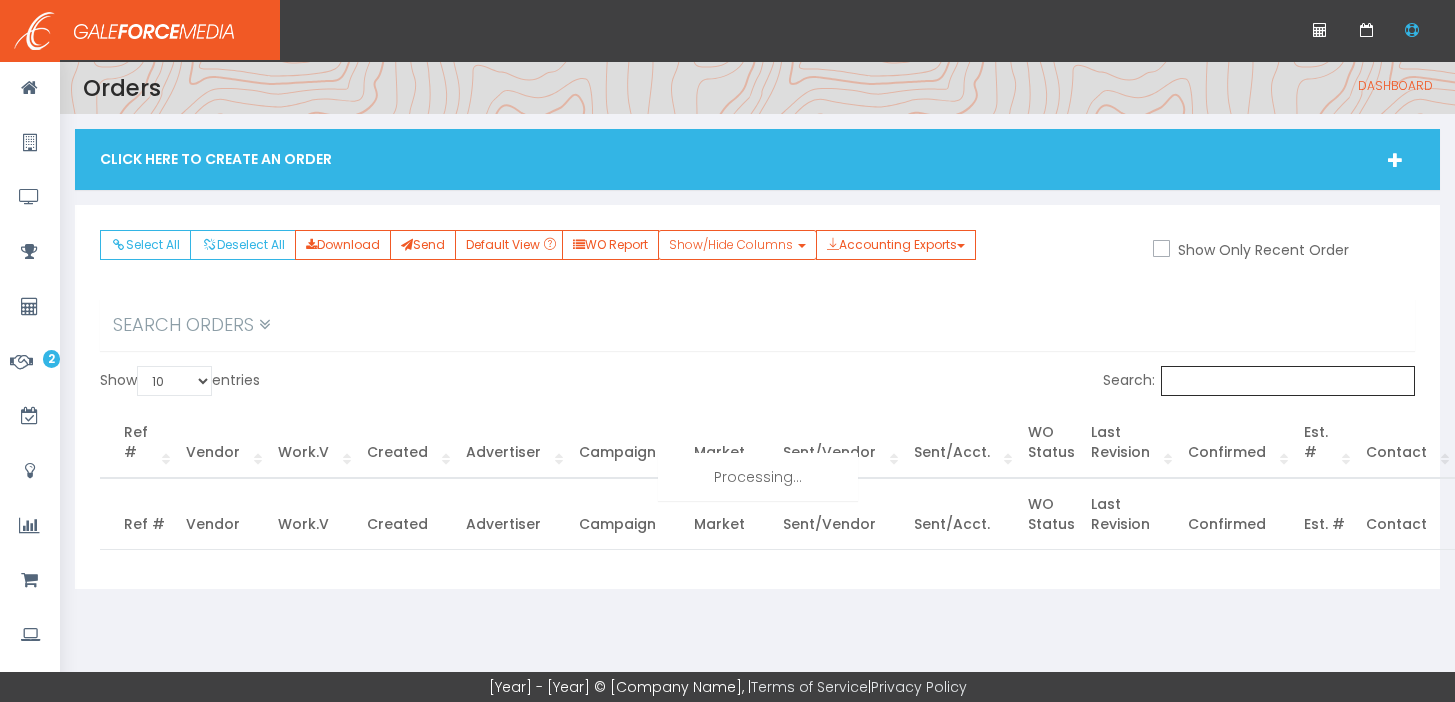 click on "Search:" at bounding box center (1288, 381) 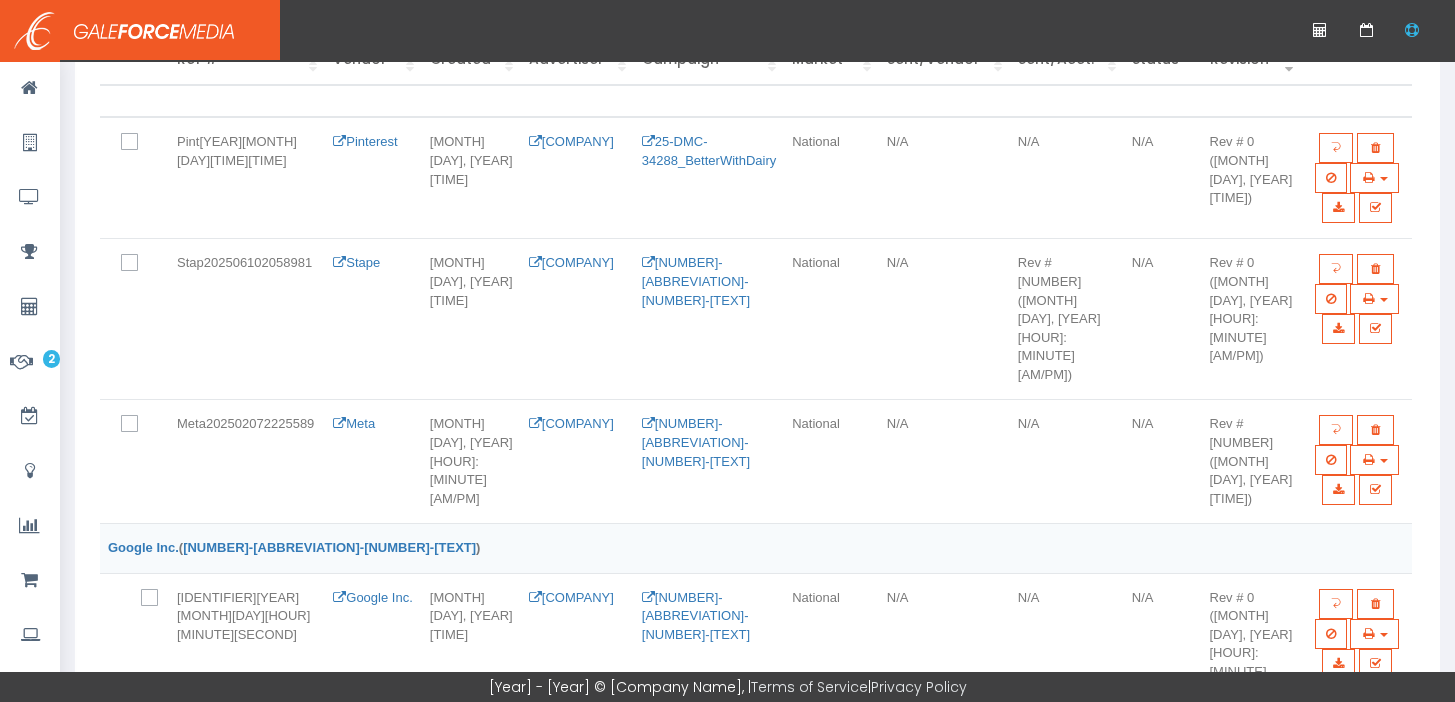scroll, scrollTop: 389, scrollLeft: 0, axis: vertical 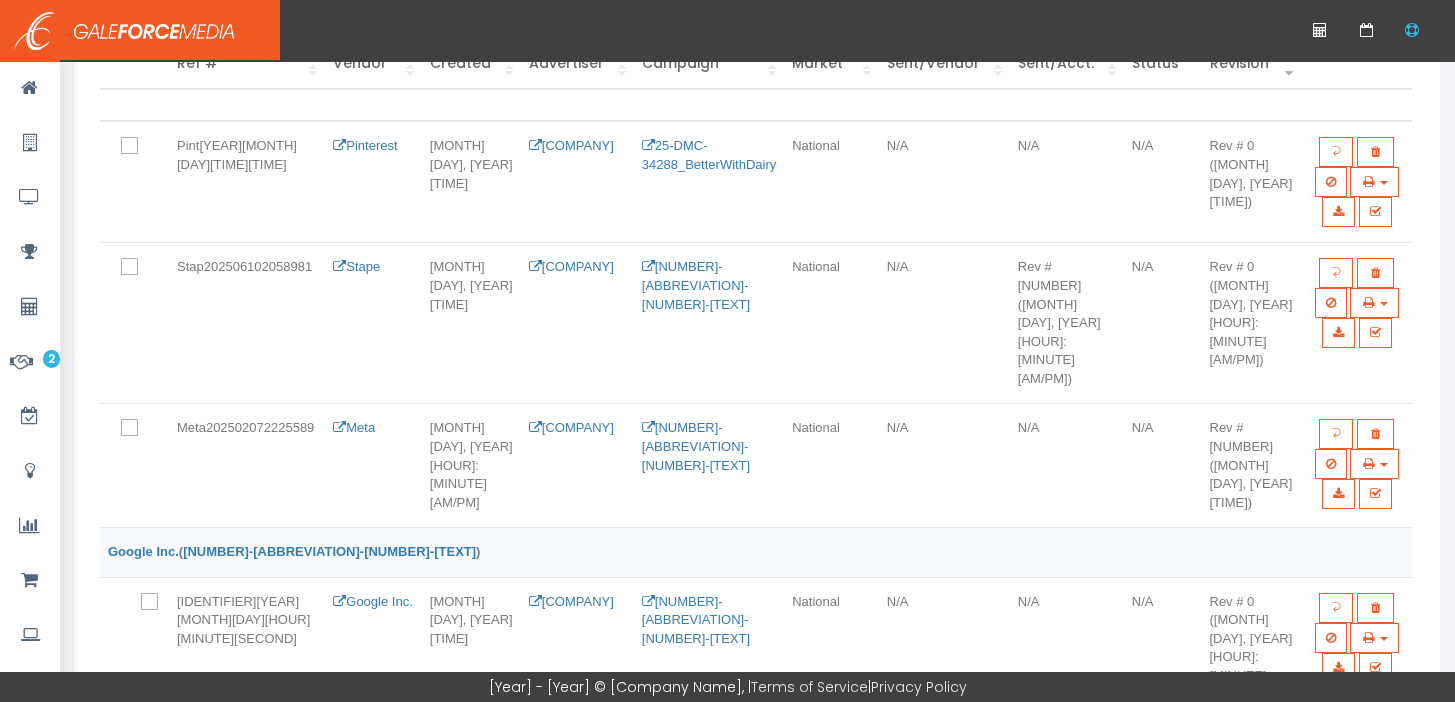 type on "DMC" 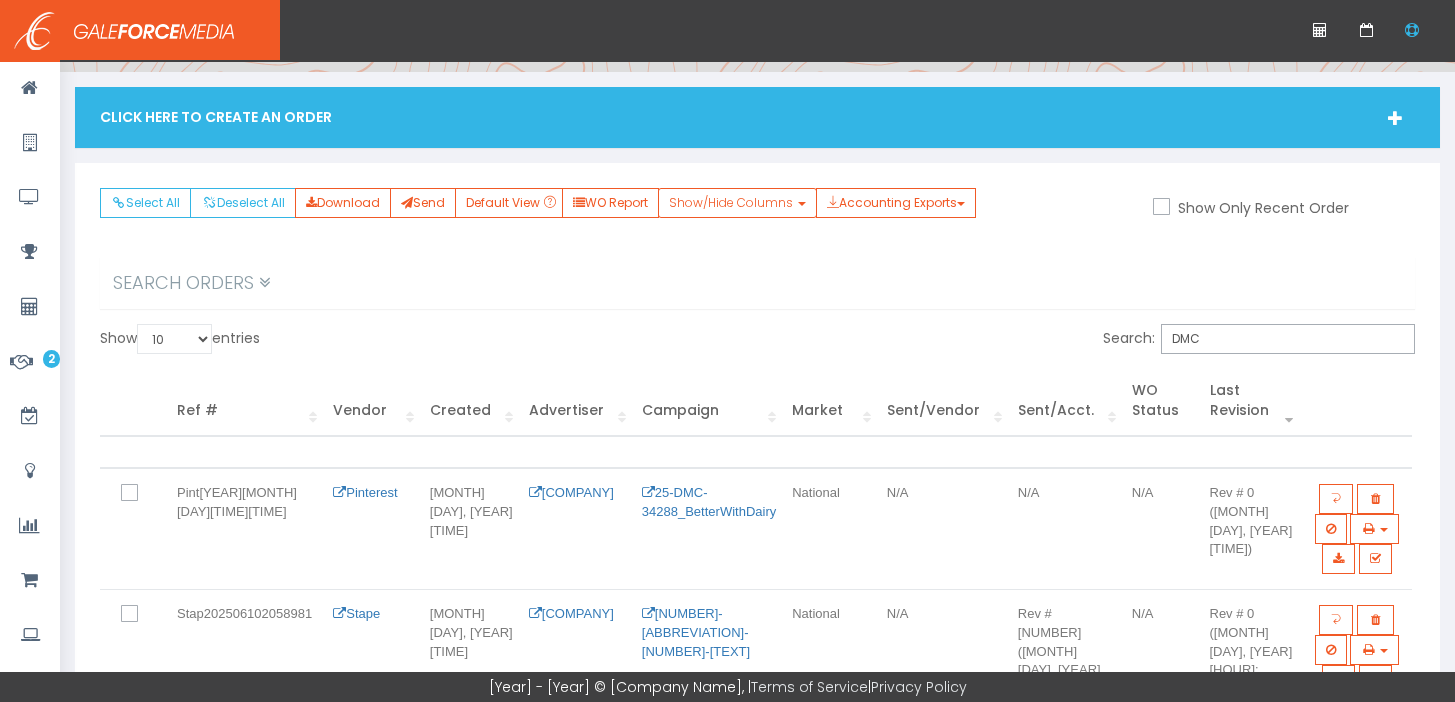 scroll, scrollTop: 28, scrollLeft: 0, axis: vertical 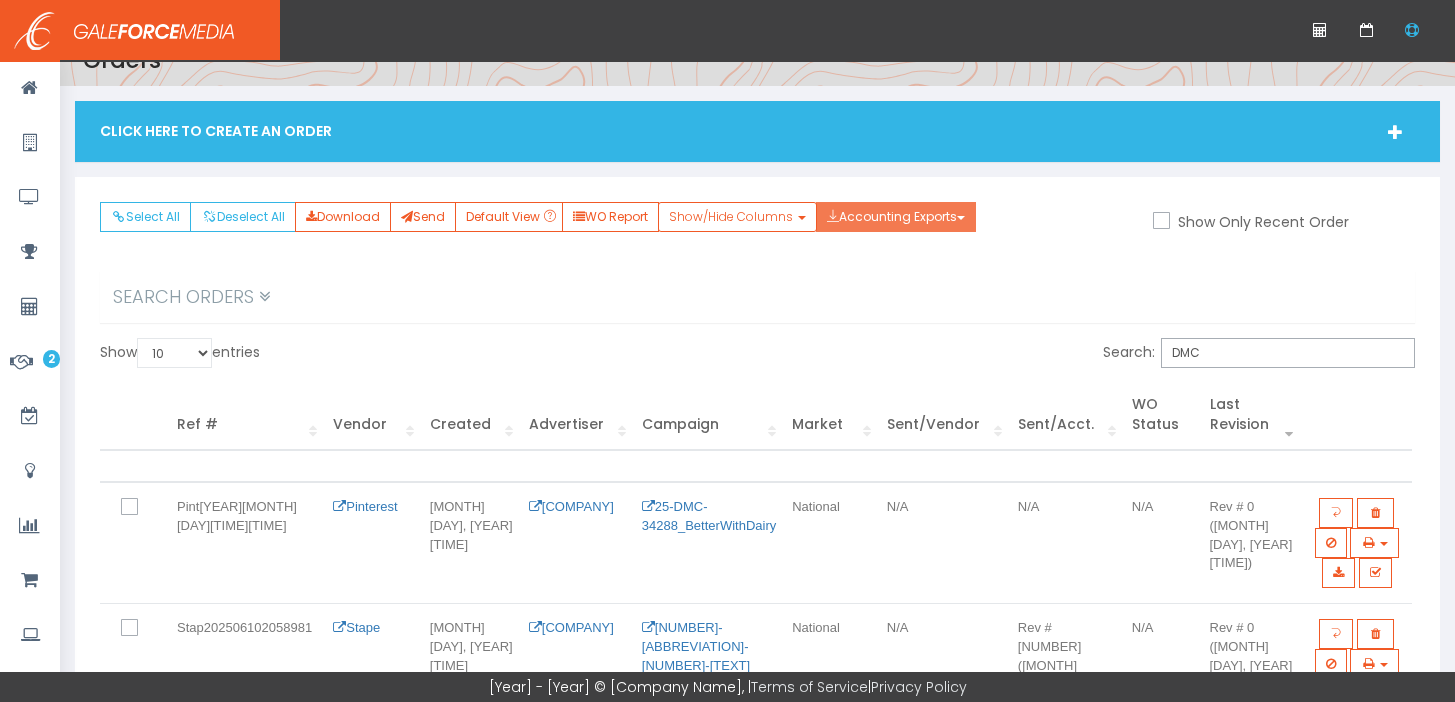 click on "Accounting Exports" at bounding box center [896, 217] 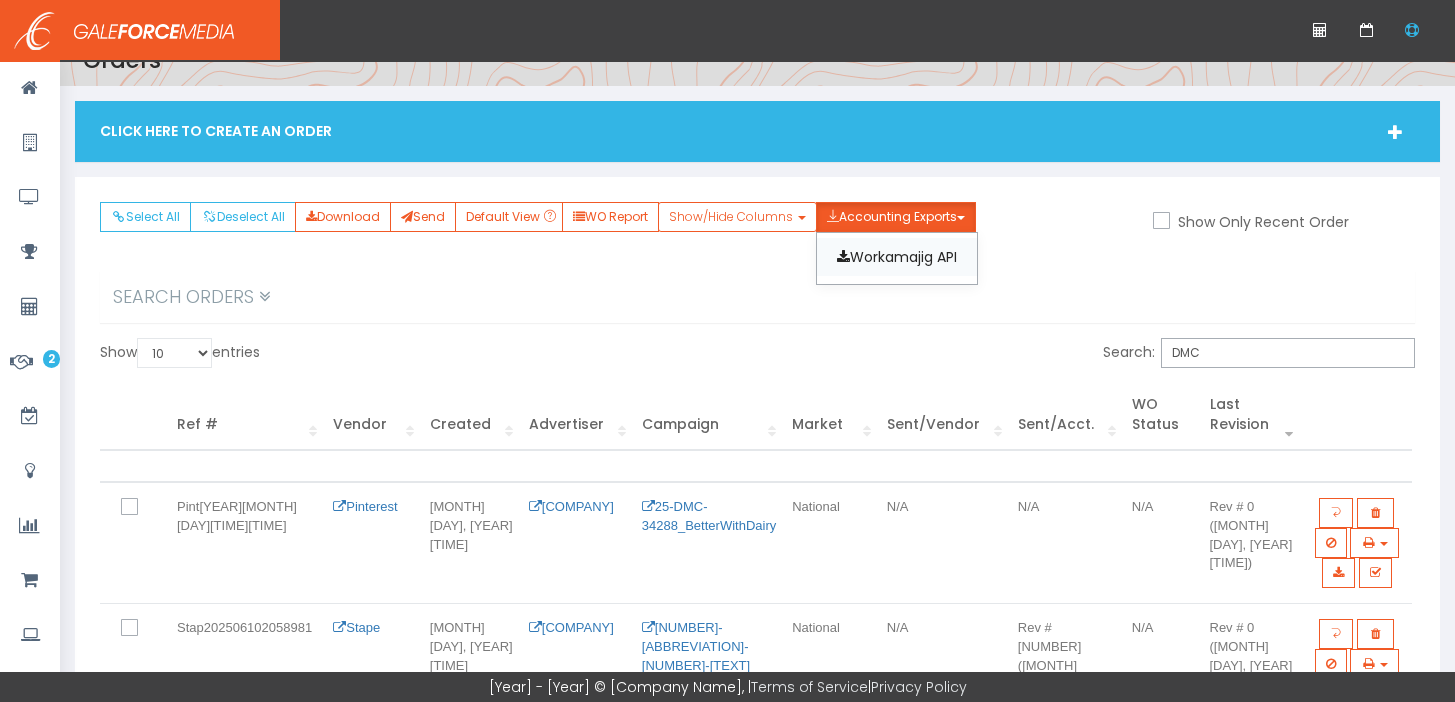click on "Workamajig API" at bounding box center [897, 257] 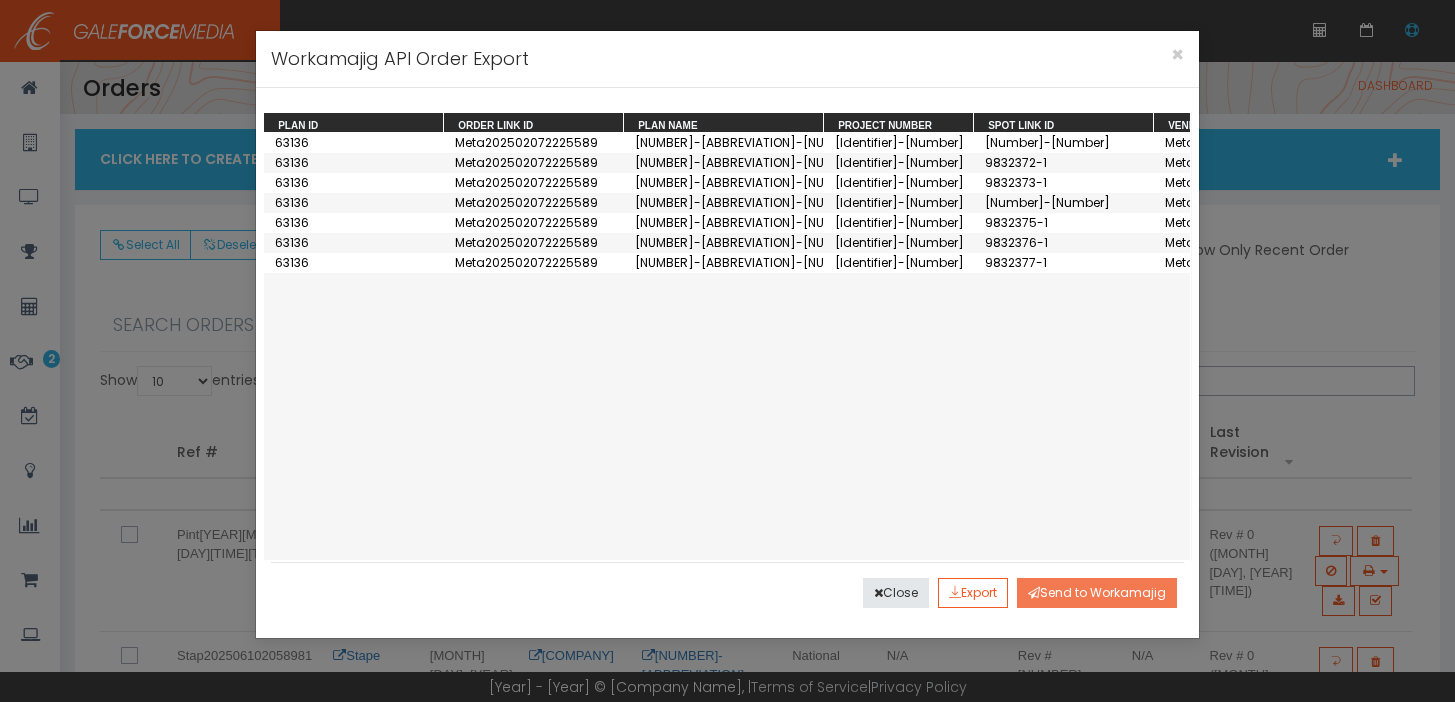 click on "Send to Workamajig" at bounding box center [1097, 593] 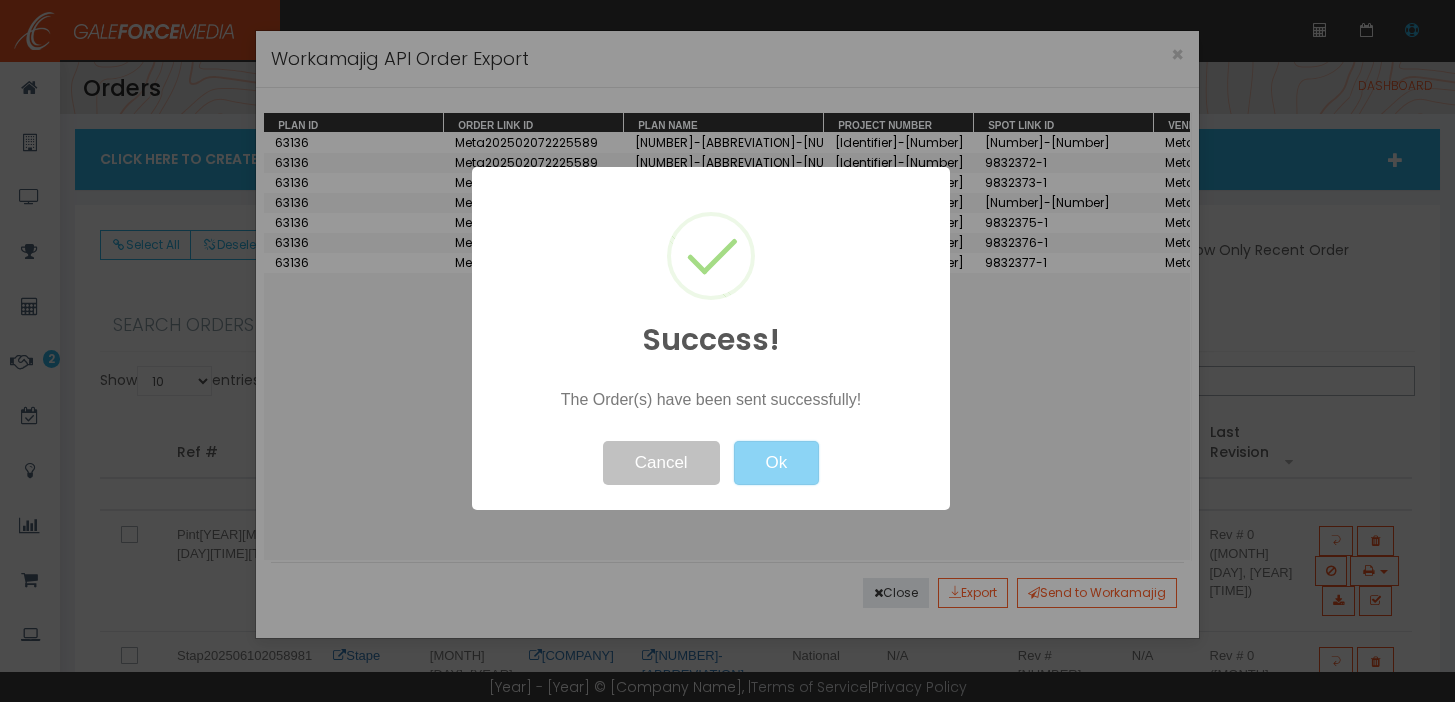 click on "Ok" at bounding box center (776, 450) 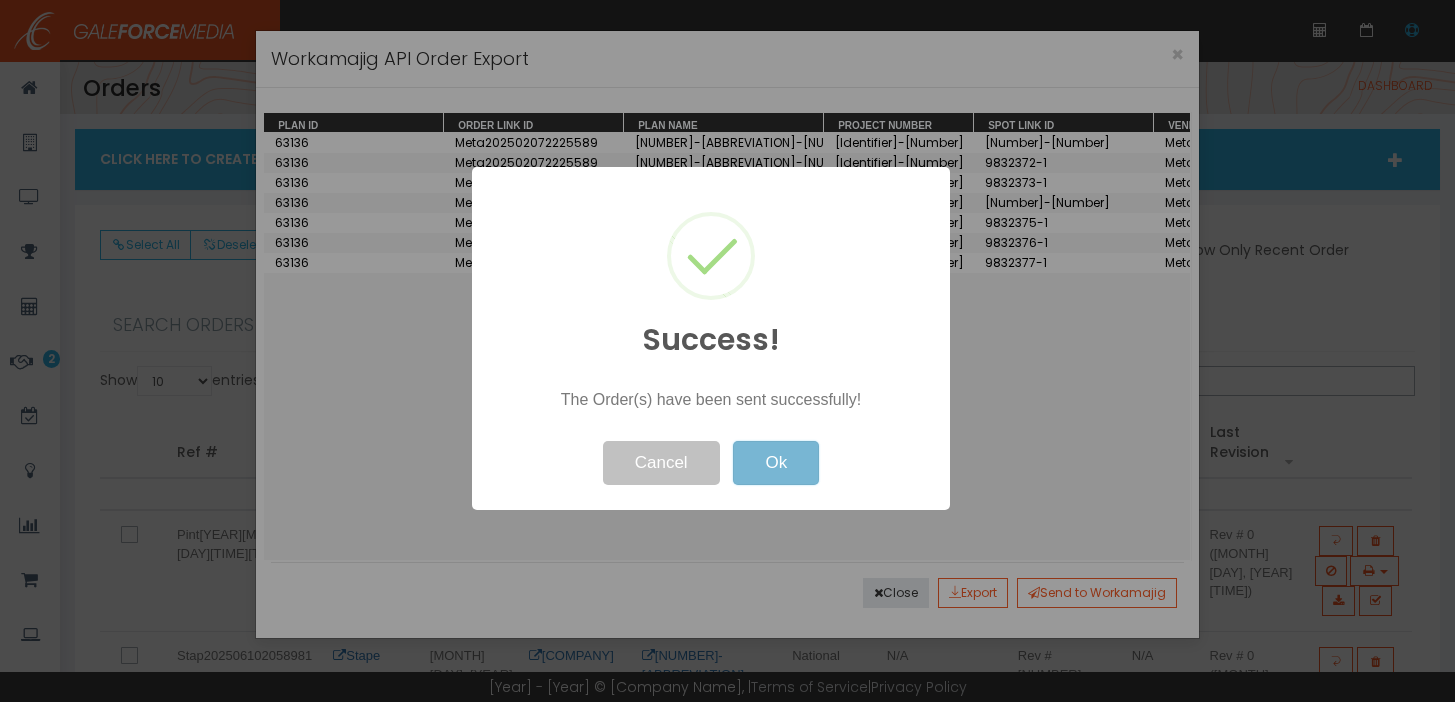 click on "Ok" at bounding box center (776, 463) 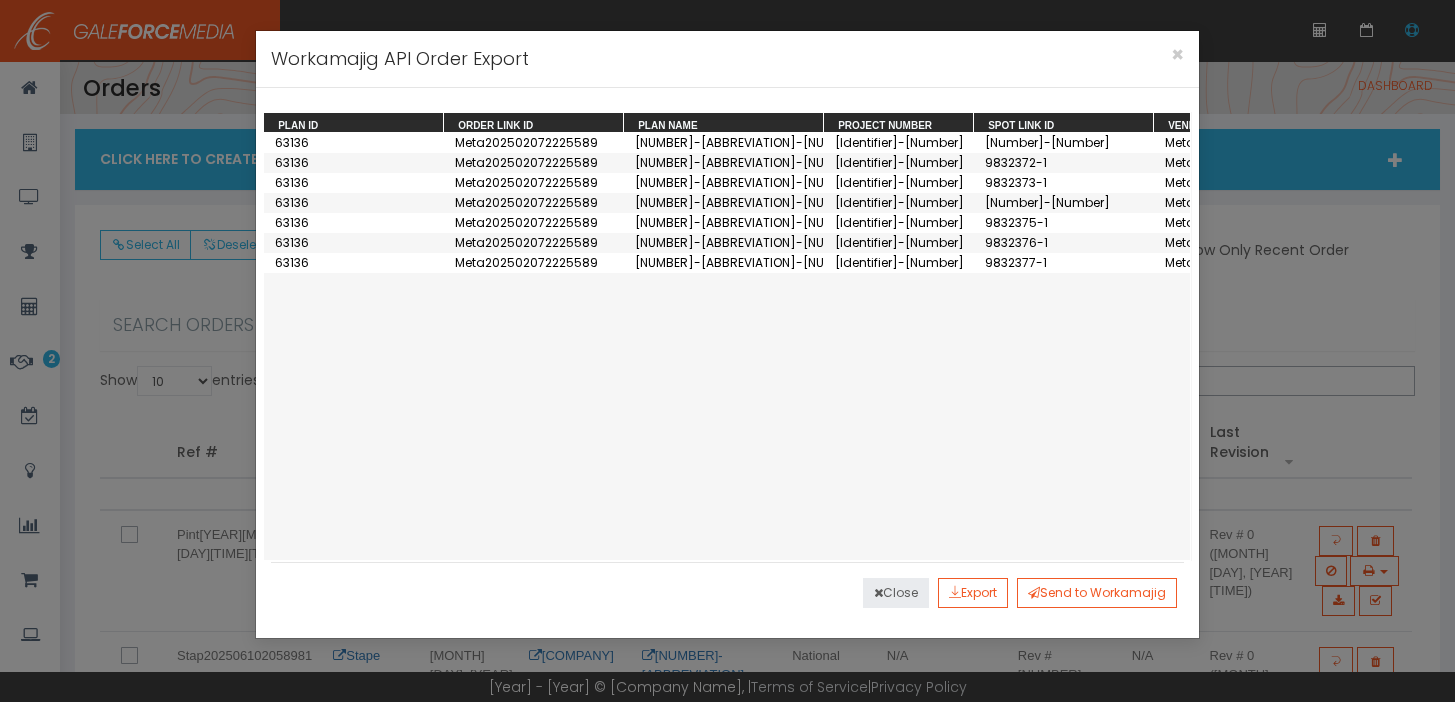 click on "Close" at bounding box center [896, 593] 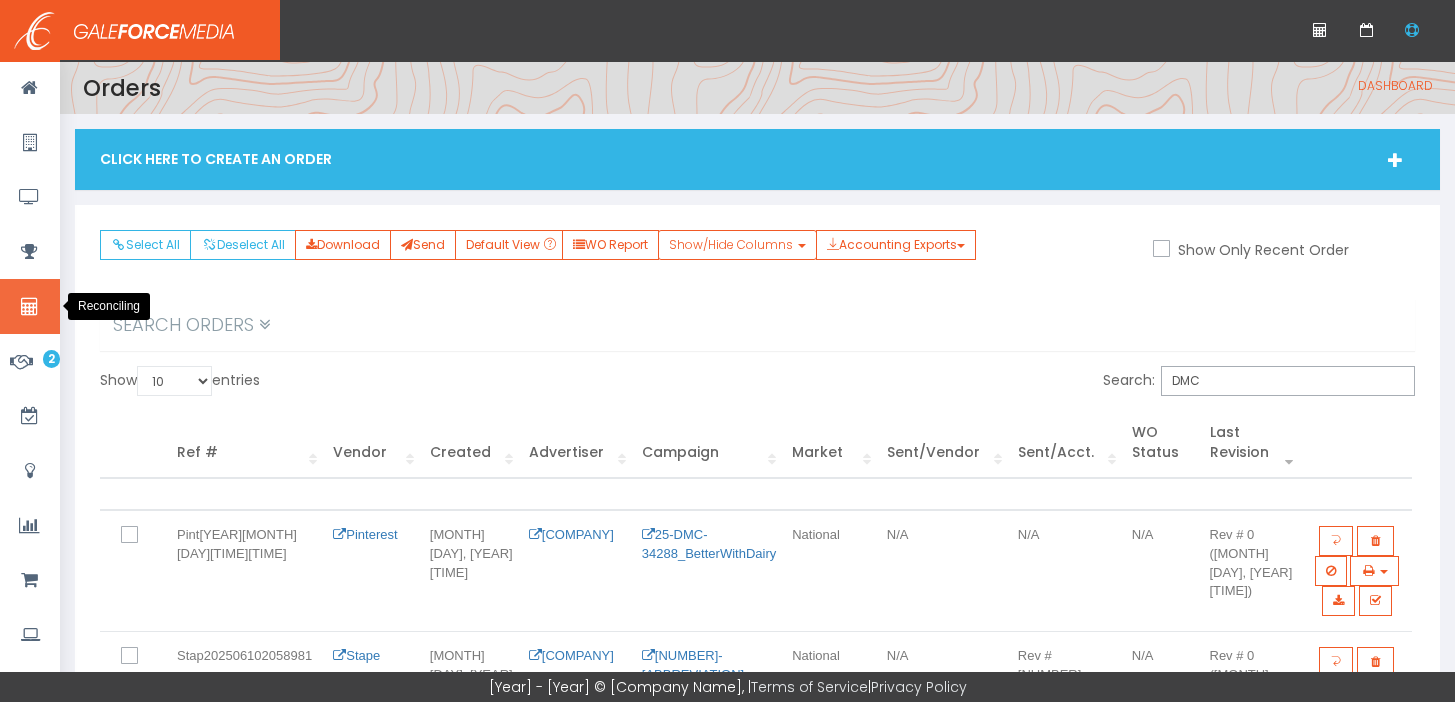 click at bounding box center (30, 306) 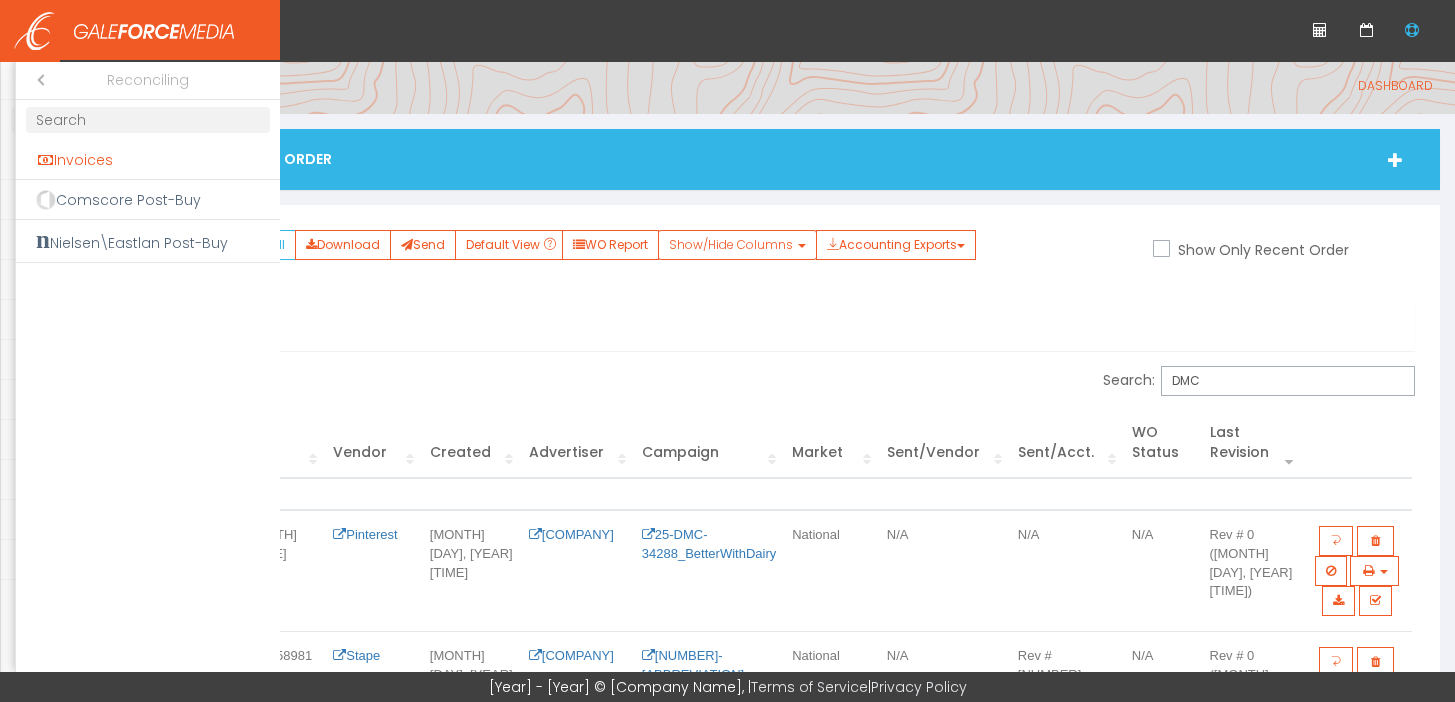 click on "Invoices" at bounding box center (148, 160) 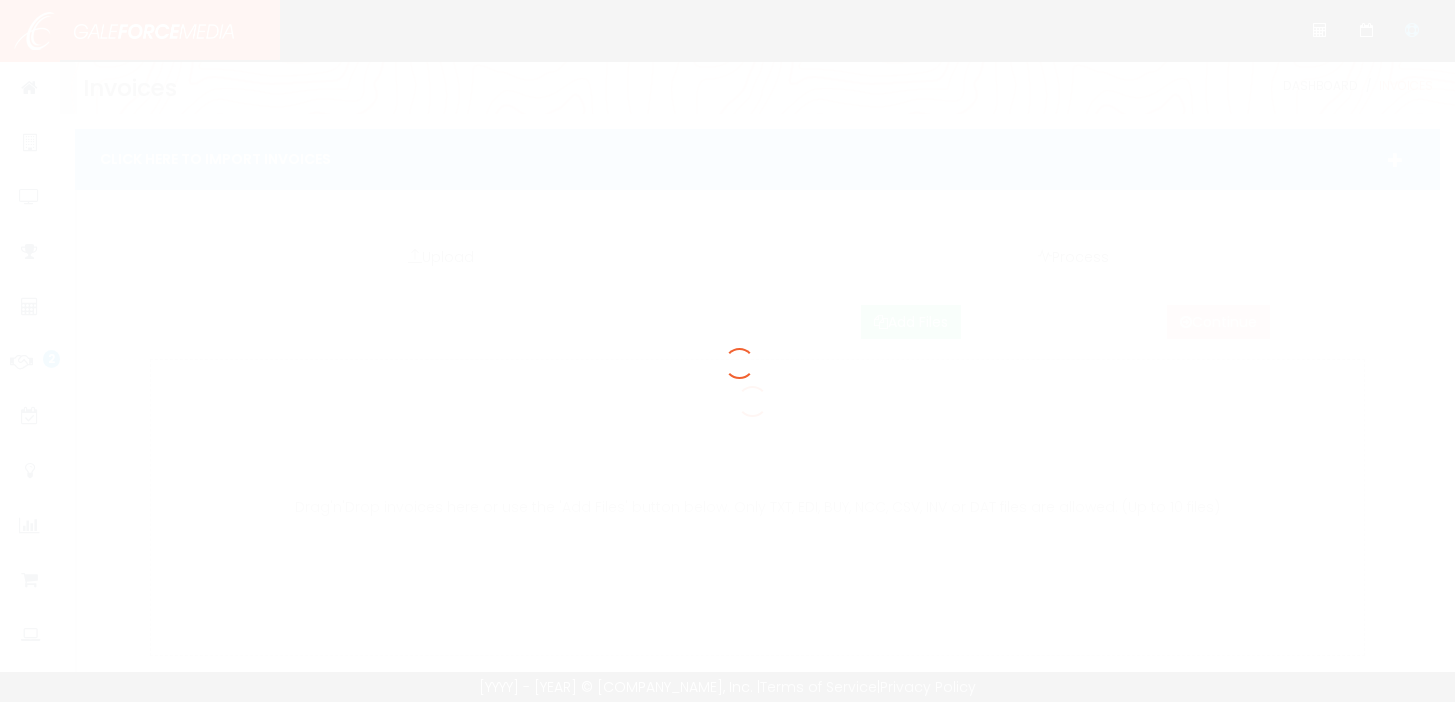 scroll, scrollTop: 0, scrollLeft: 0, axis: both 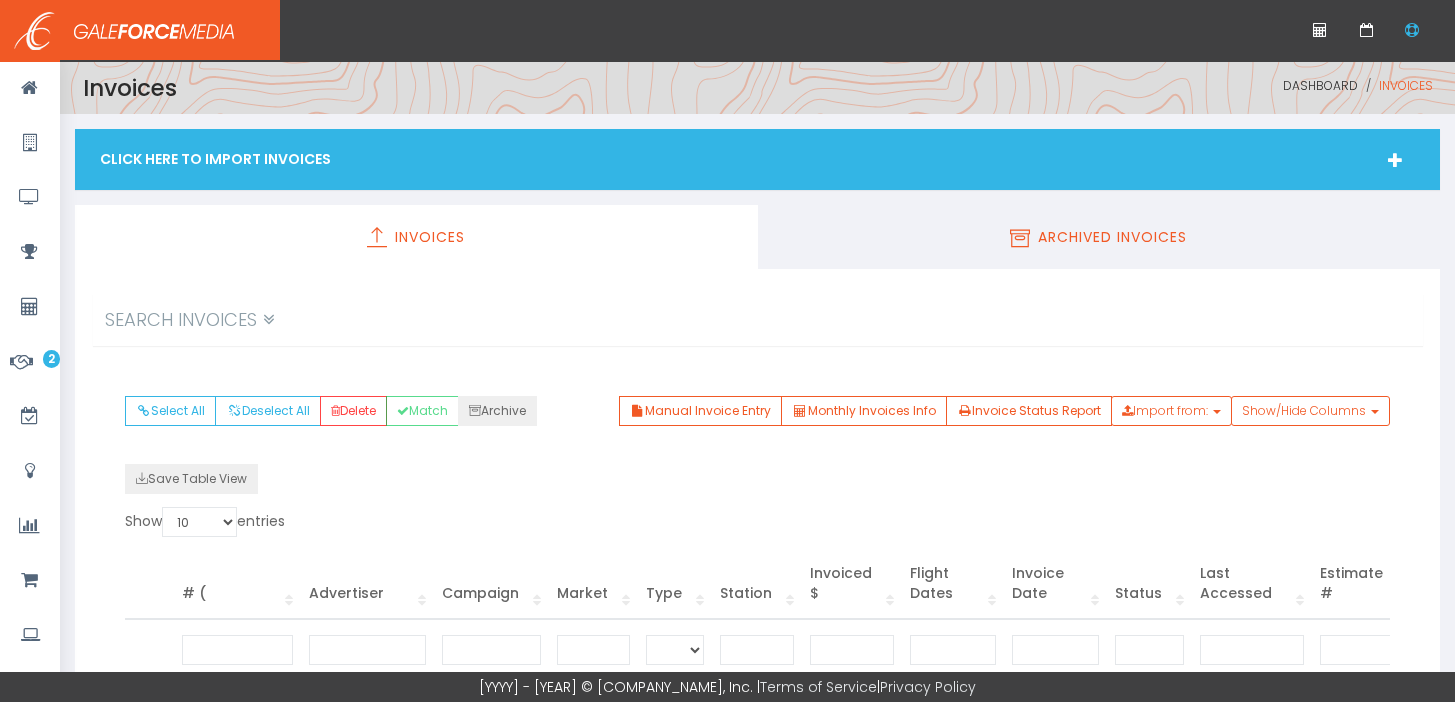 click on "Archived Invoices" at bounding box center [1099, 237] 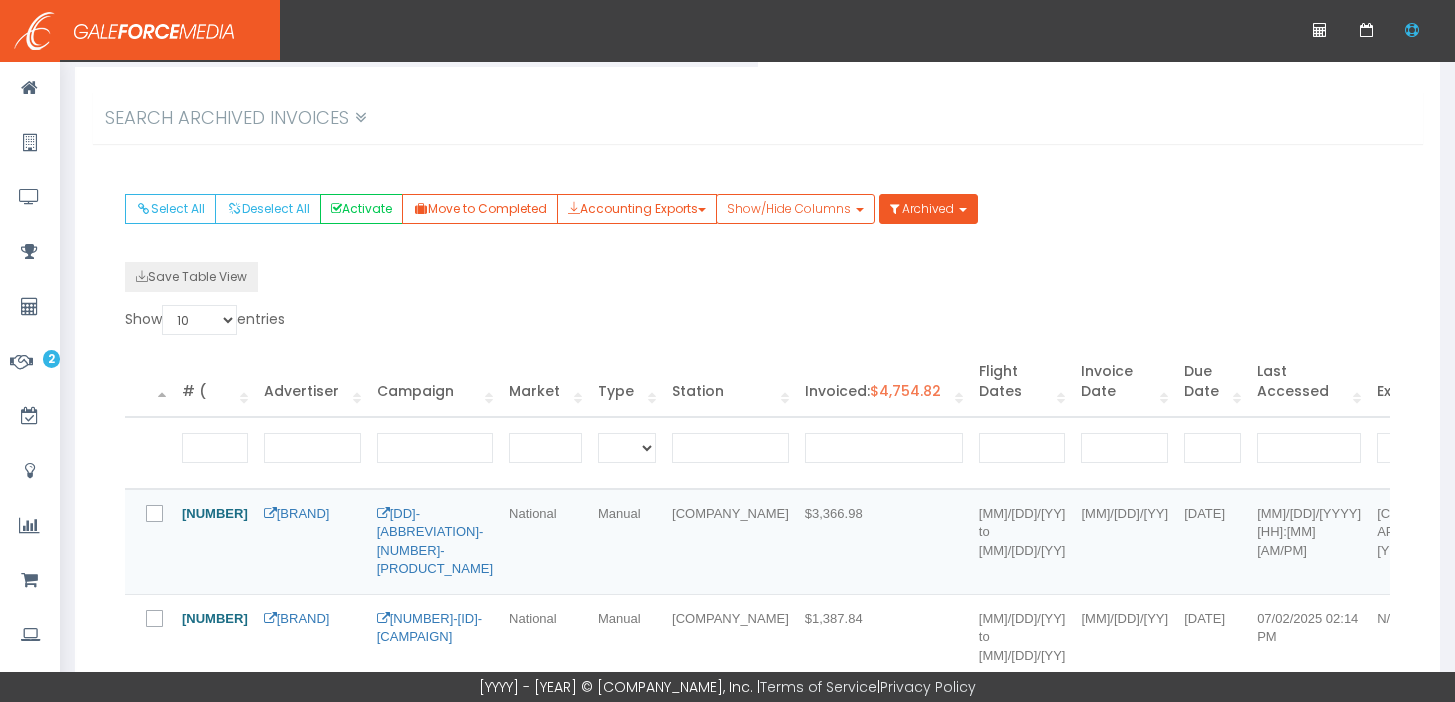 scroll, scrollTop: 206, scrollLeft: 0, axis: vertical 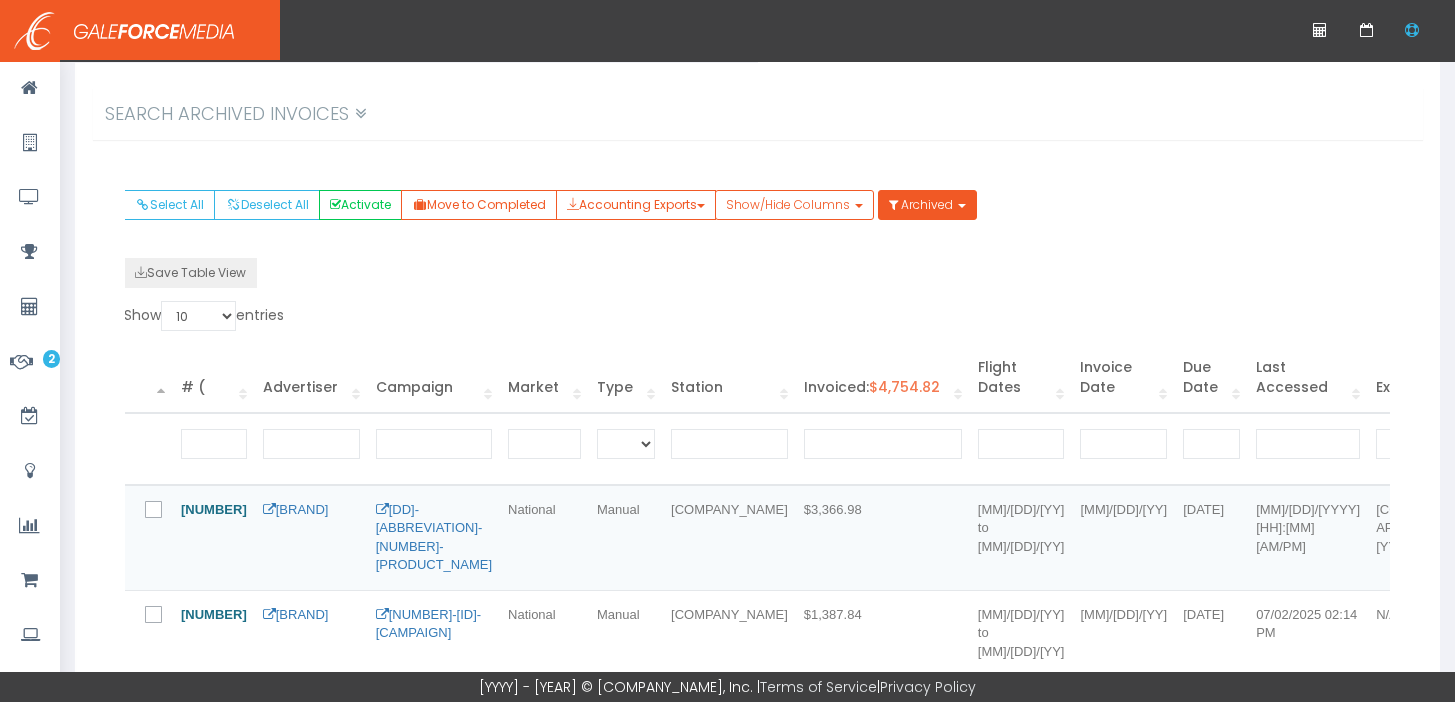 click at bounding box center (158, 517) 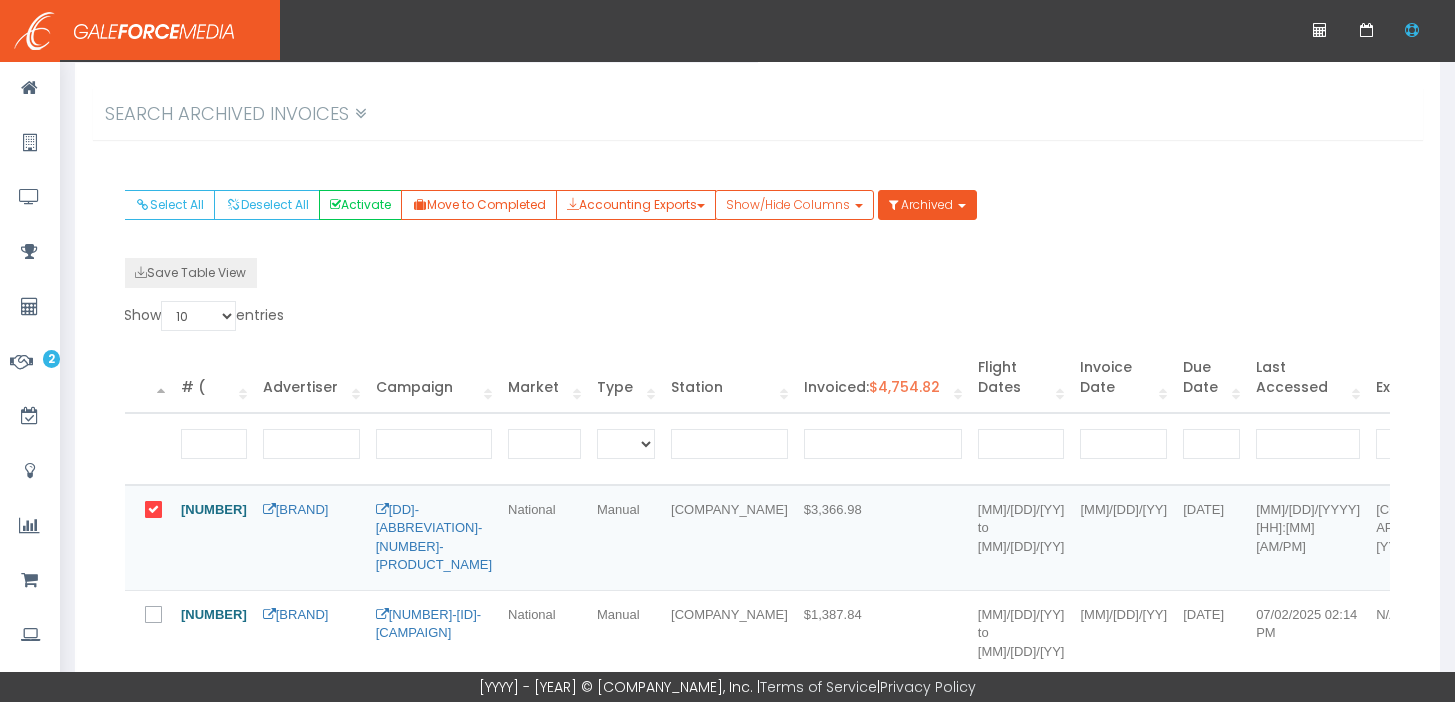click on "Select All
Deselect All
Activate
Move to Completed
Accounting Exports
Workamajig API
Show/Hide Columns" at bounding box center (756, 224) 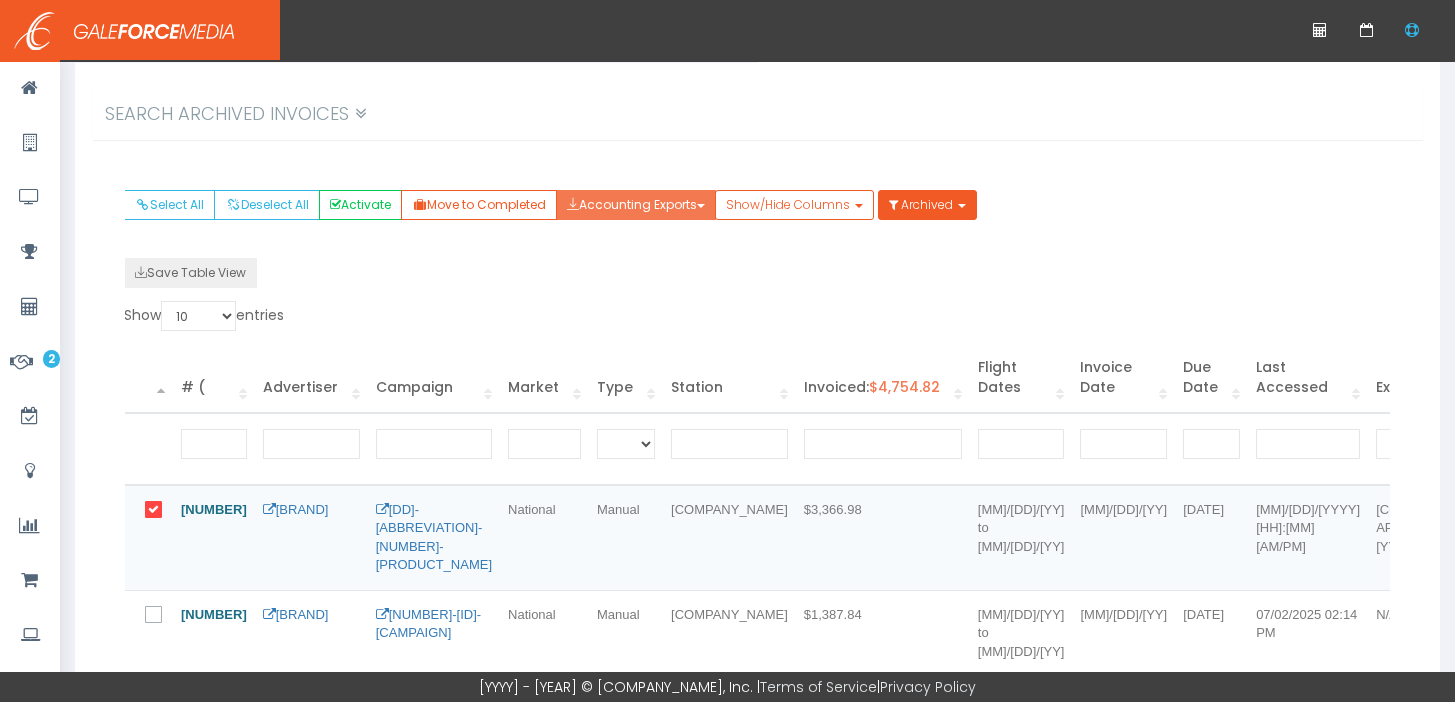 click on "Accounting Exports" at bounding box center [636, 205] 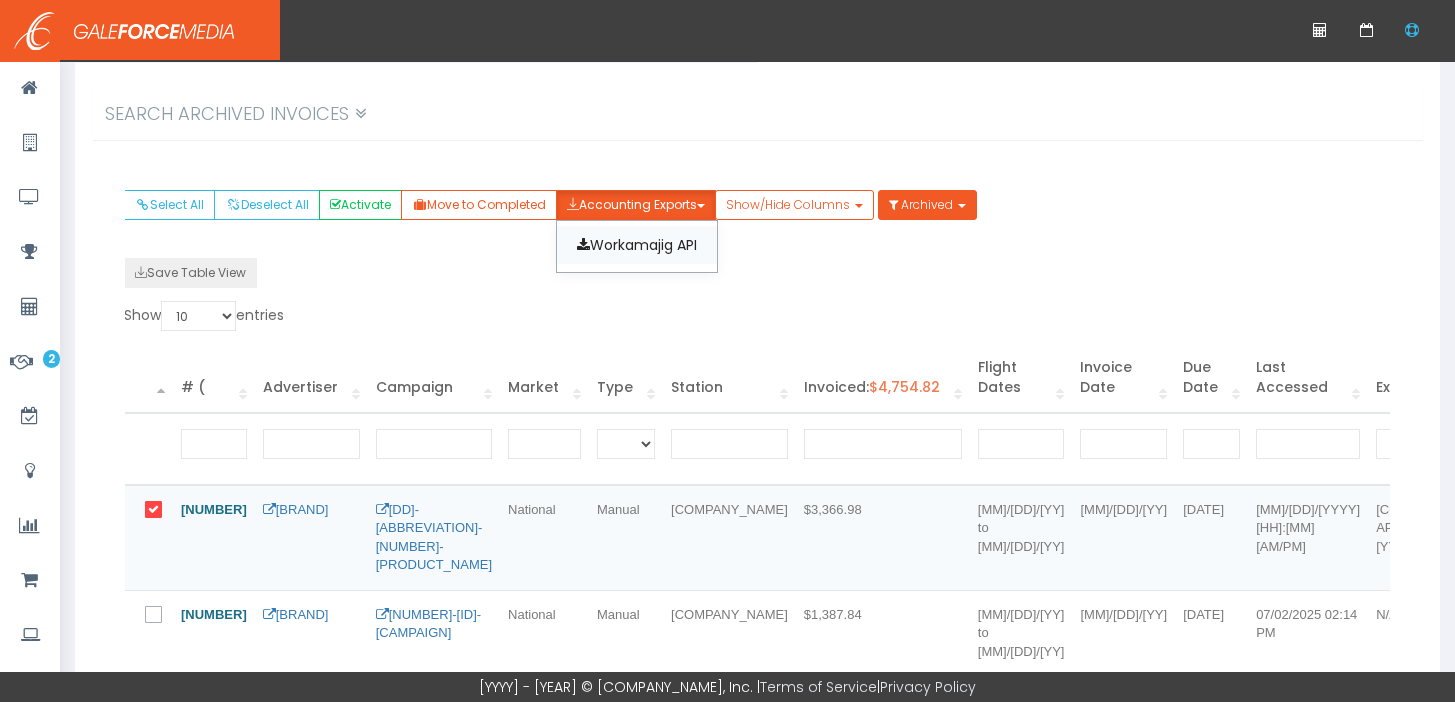click on "Workamajig API" at bounding box center (637, 245) 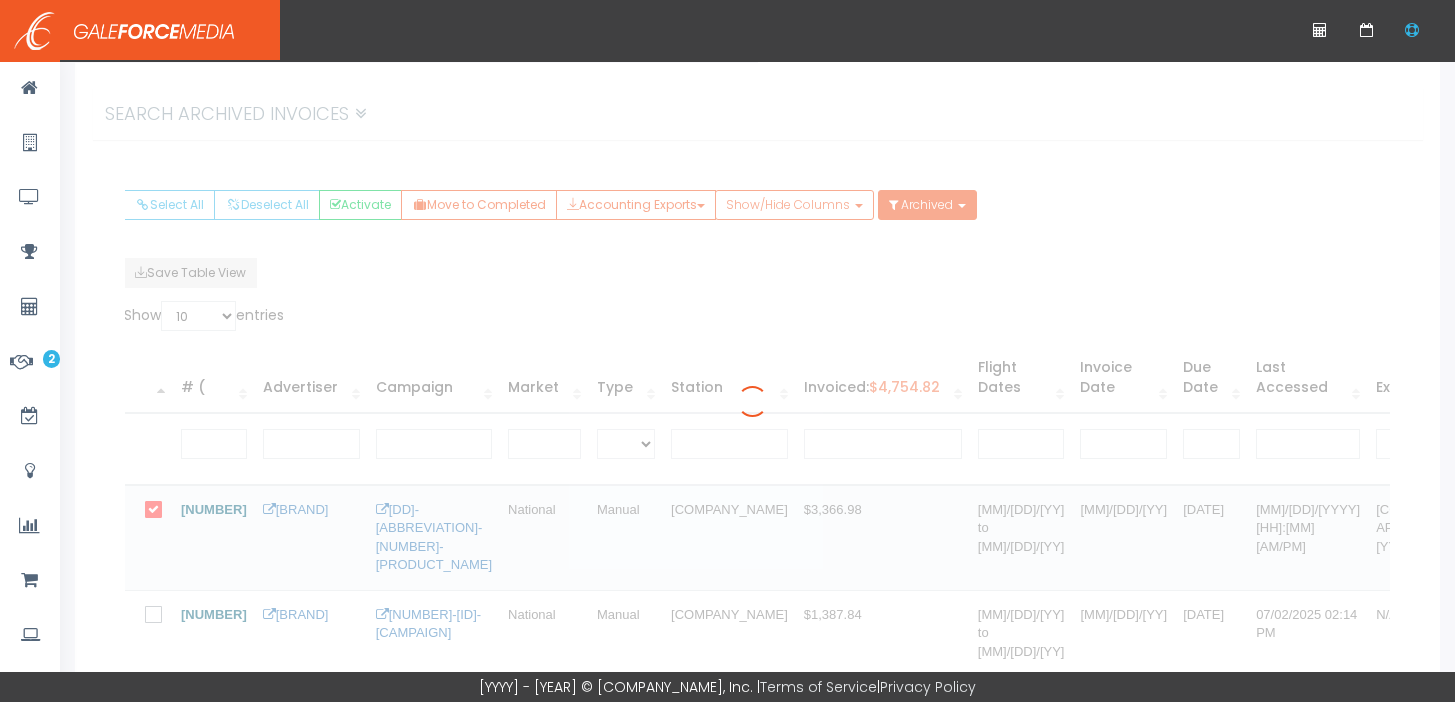 scroll, scrollTop: 0, scrollLeft: 0, axis: both 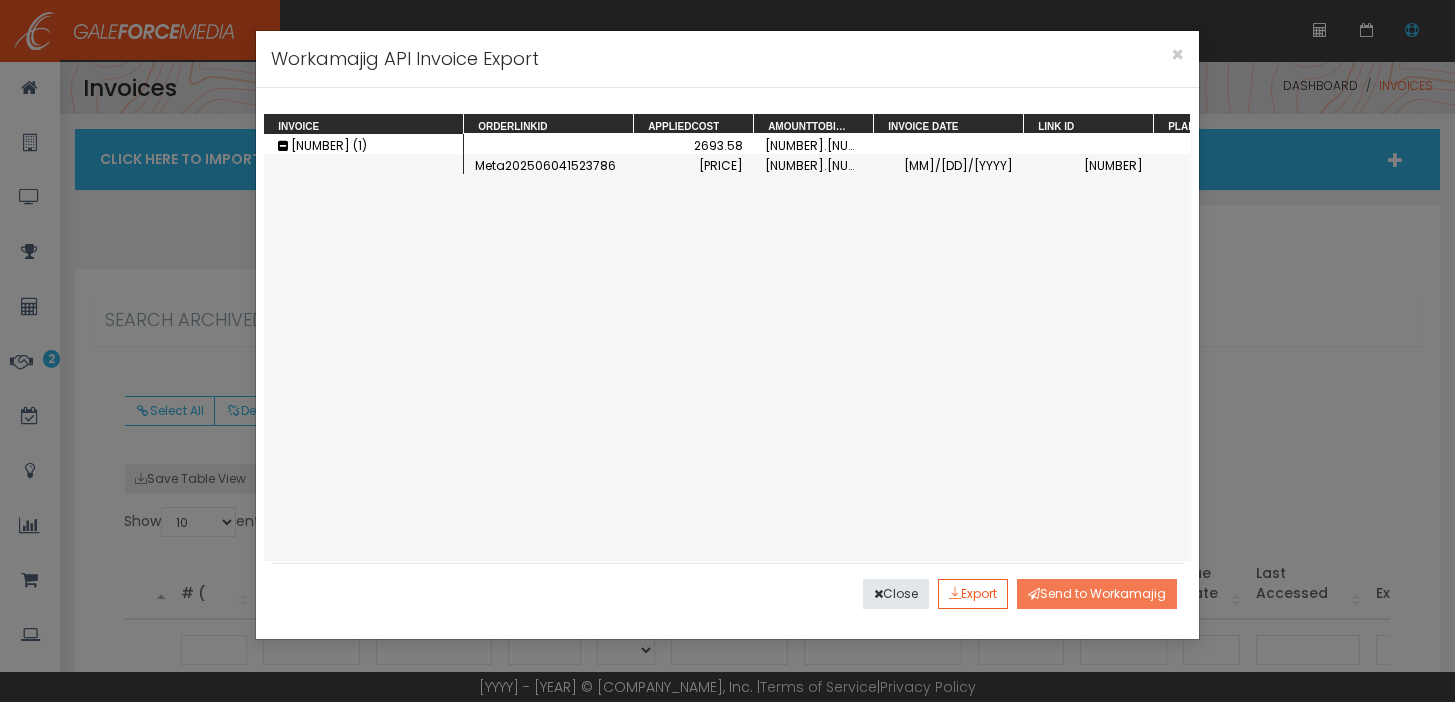 click on "Send to Workamajig" at bounding box center (1097, 594) 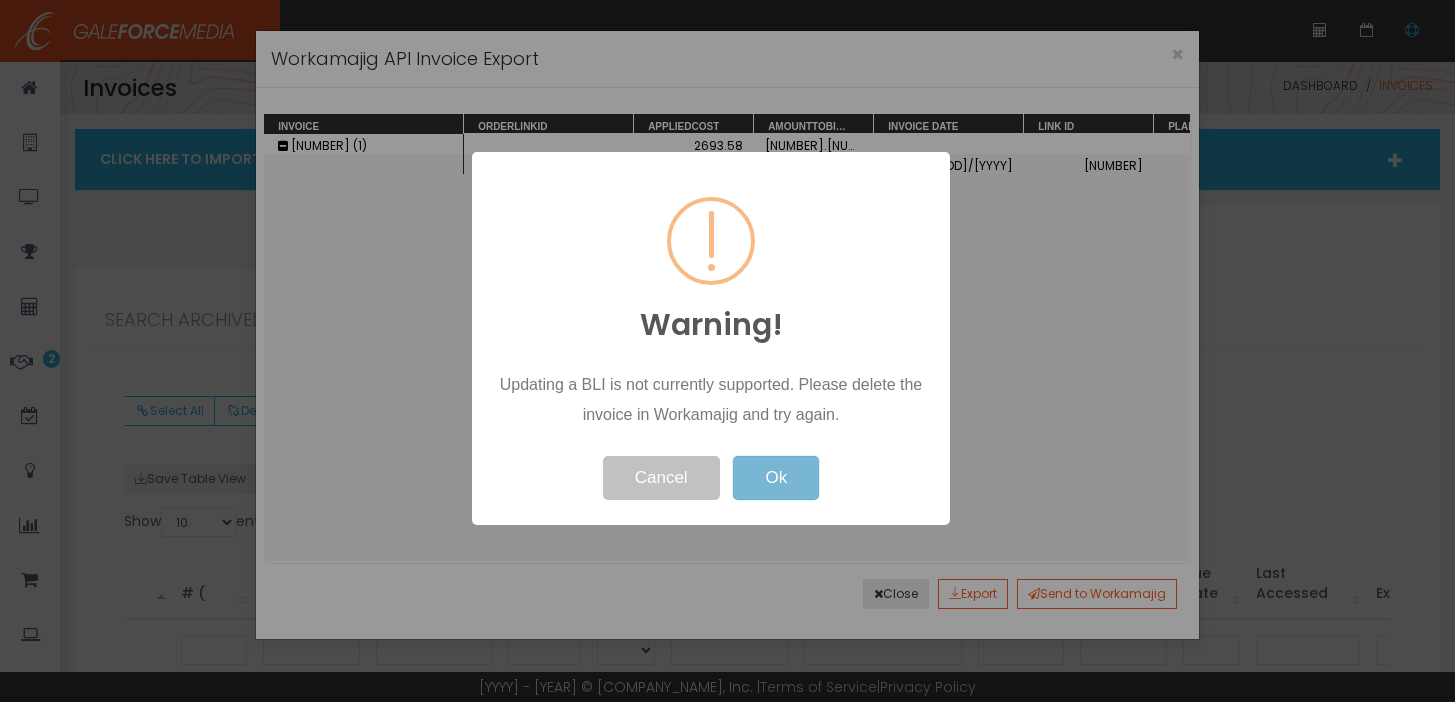 click on "Ok" at bounding box center [776, 478] 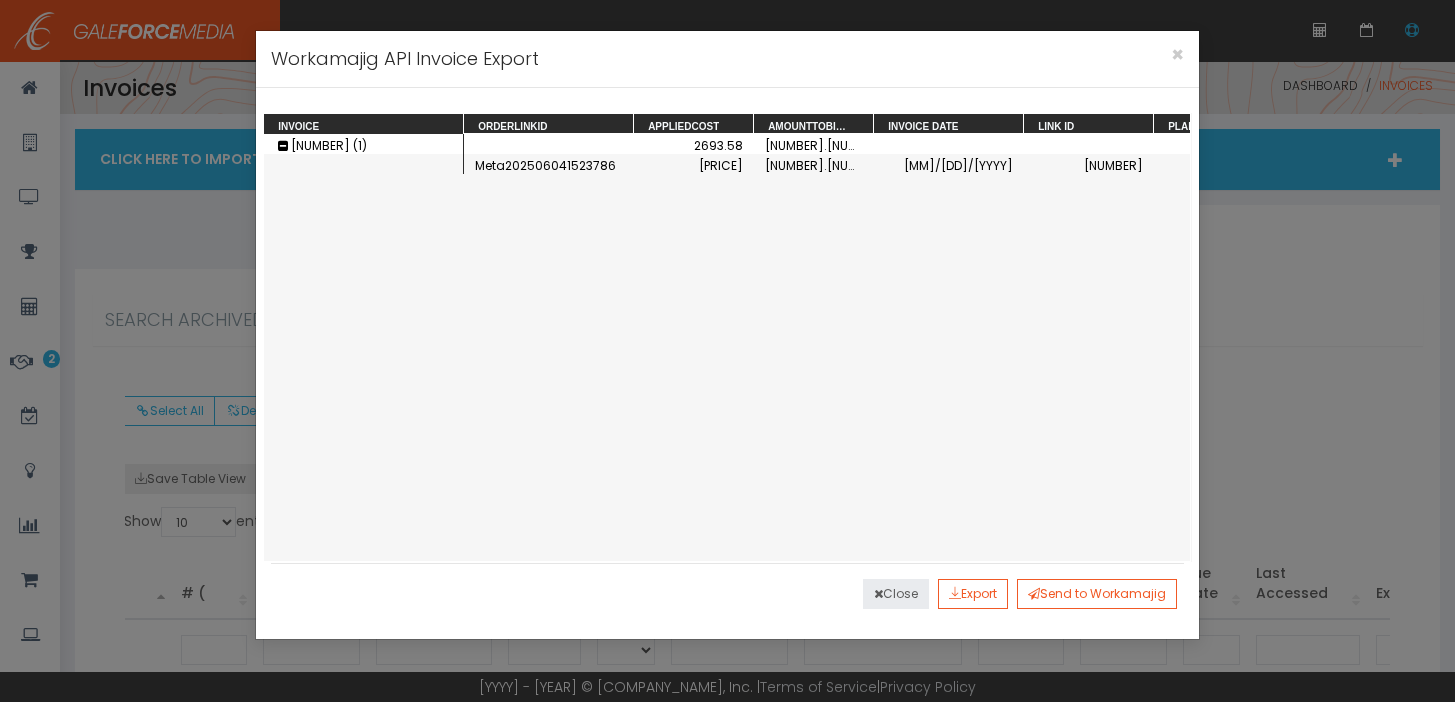 click on "Close" at bounding box center (896, 594) 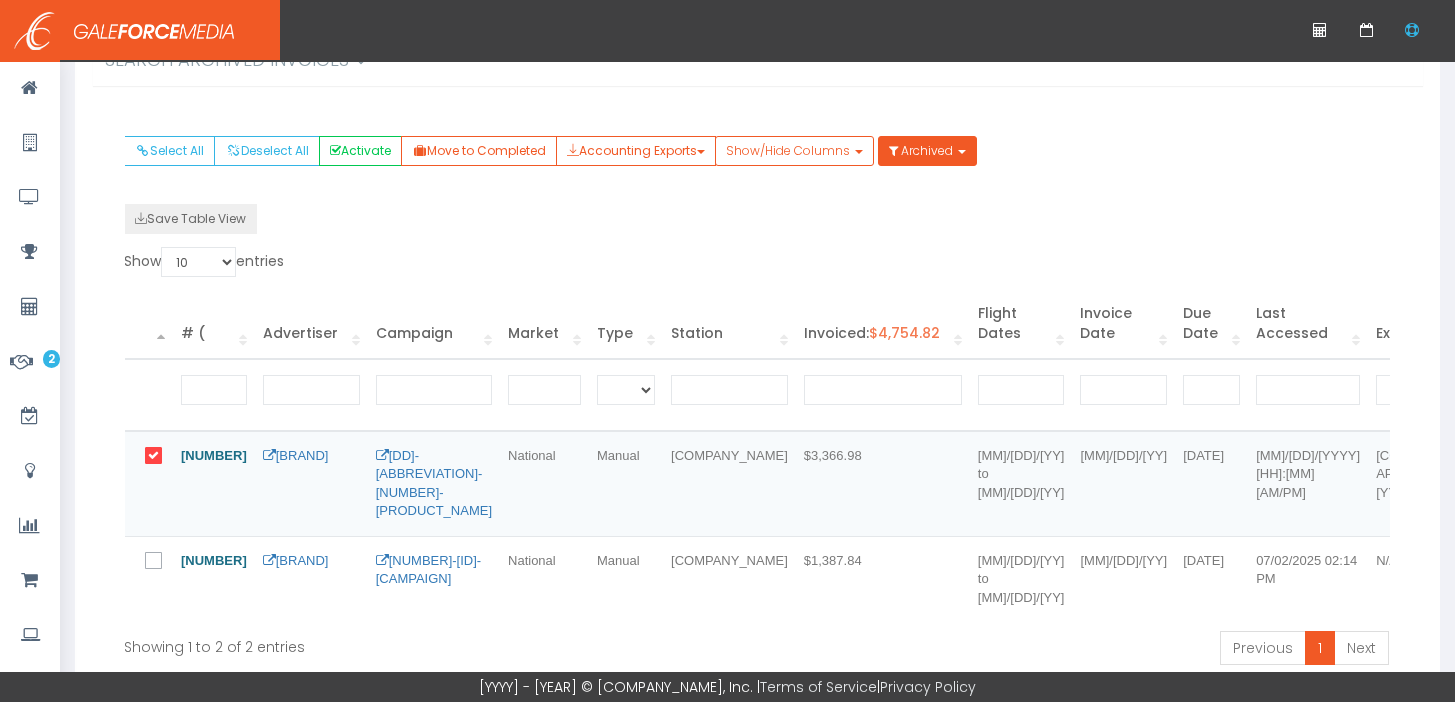 scroll, scrollTop: 269, scrollLeft: 0, axis: vertical 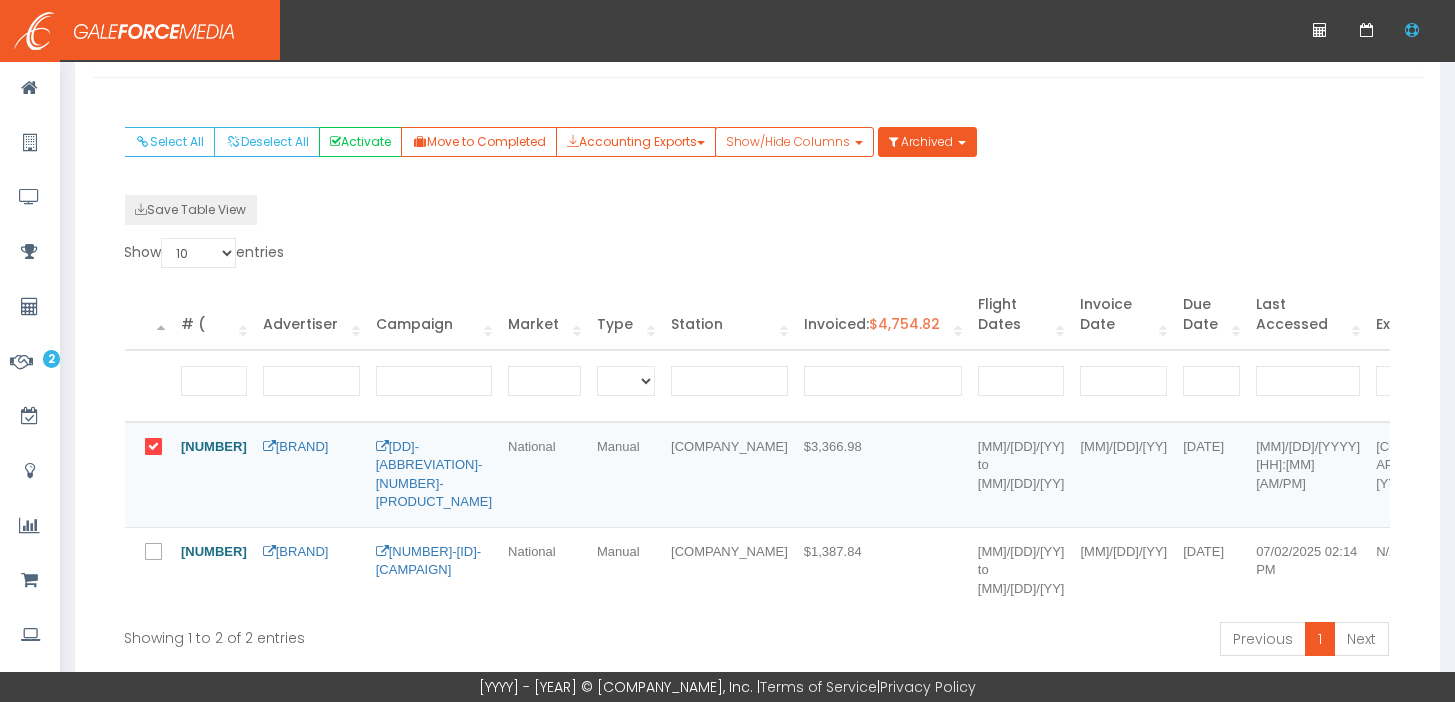 click on "Select All
Deselect All
Activate
Move to Completed
Accounting Exports
Workamajig API
Show/Hide Columns" at bounding box center (756, 161) 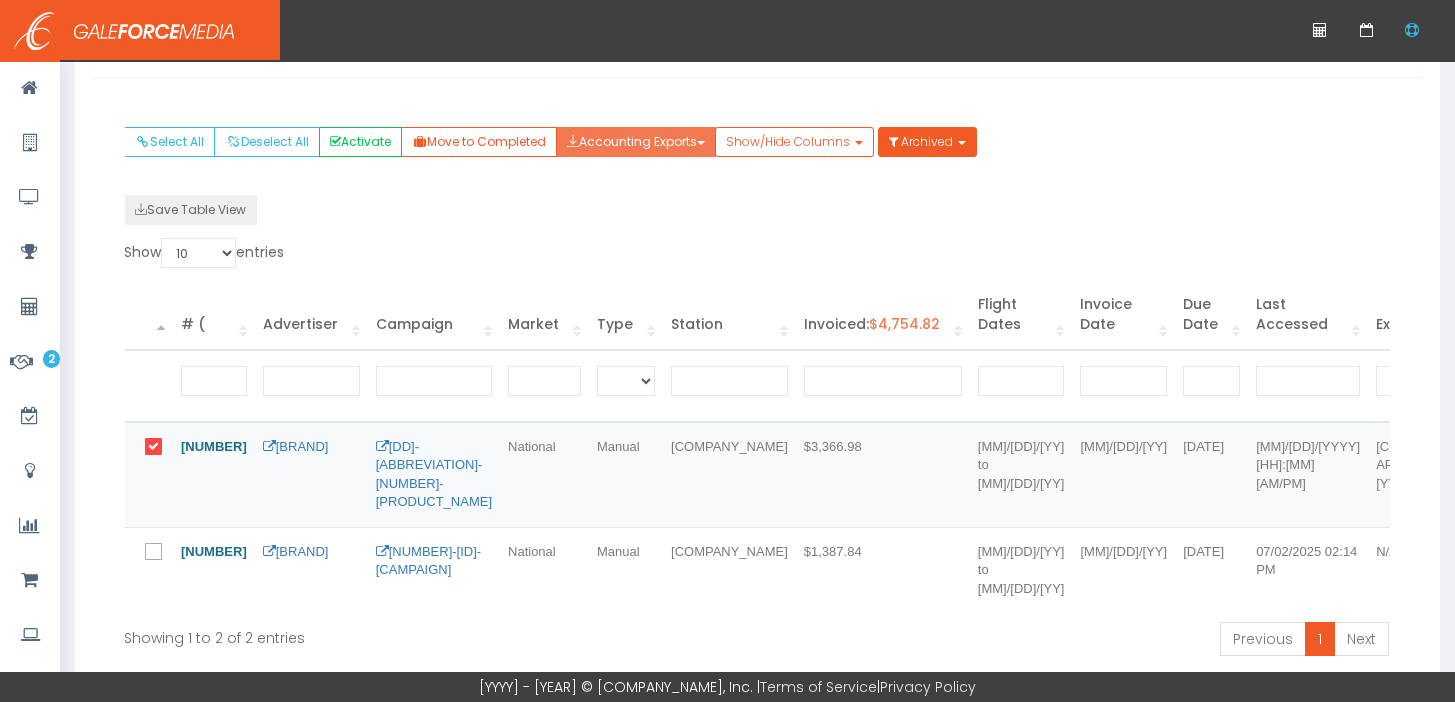 click on "Accounting Exports" at bounding box center [636, 142] 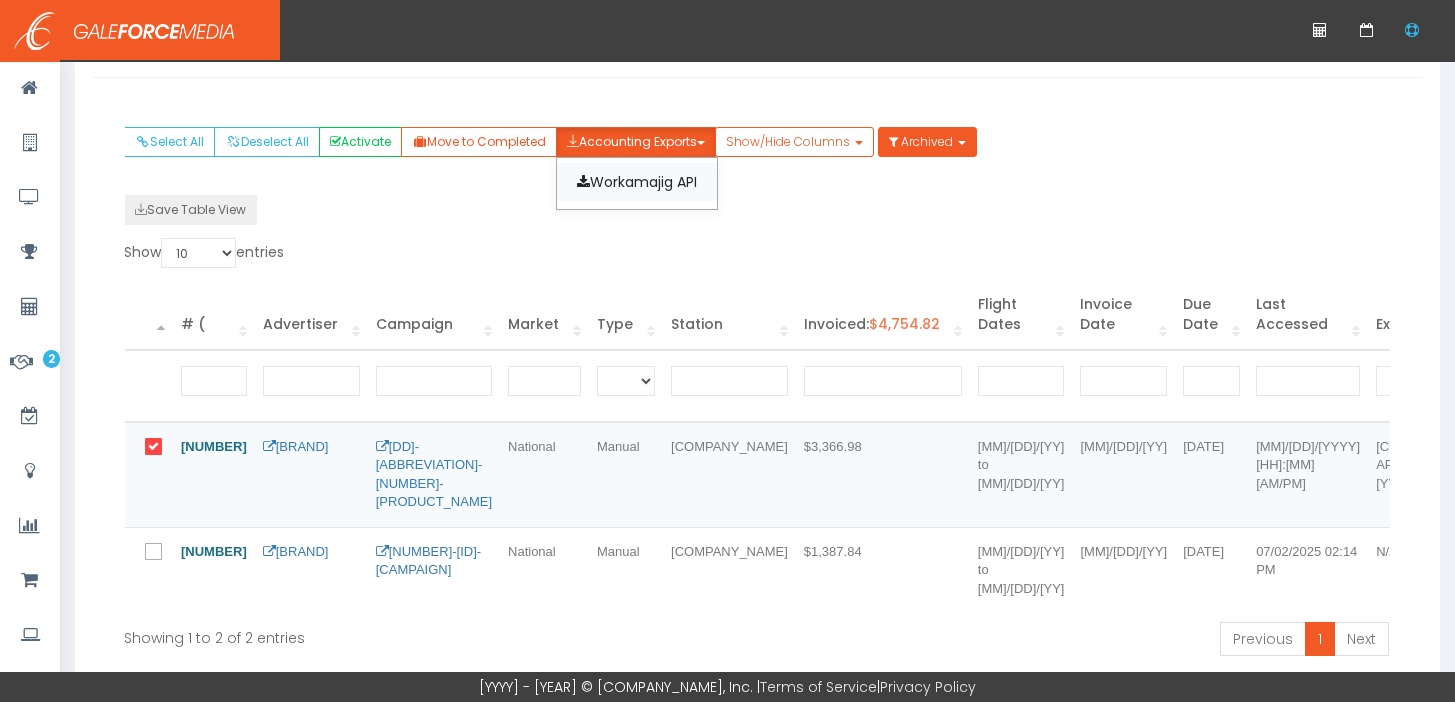click on "Workamajig API" at bounding box center [637, 182] 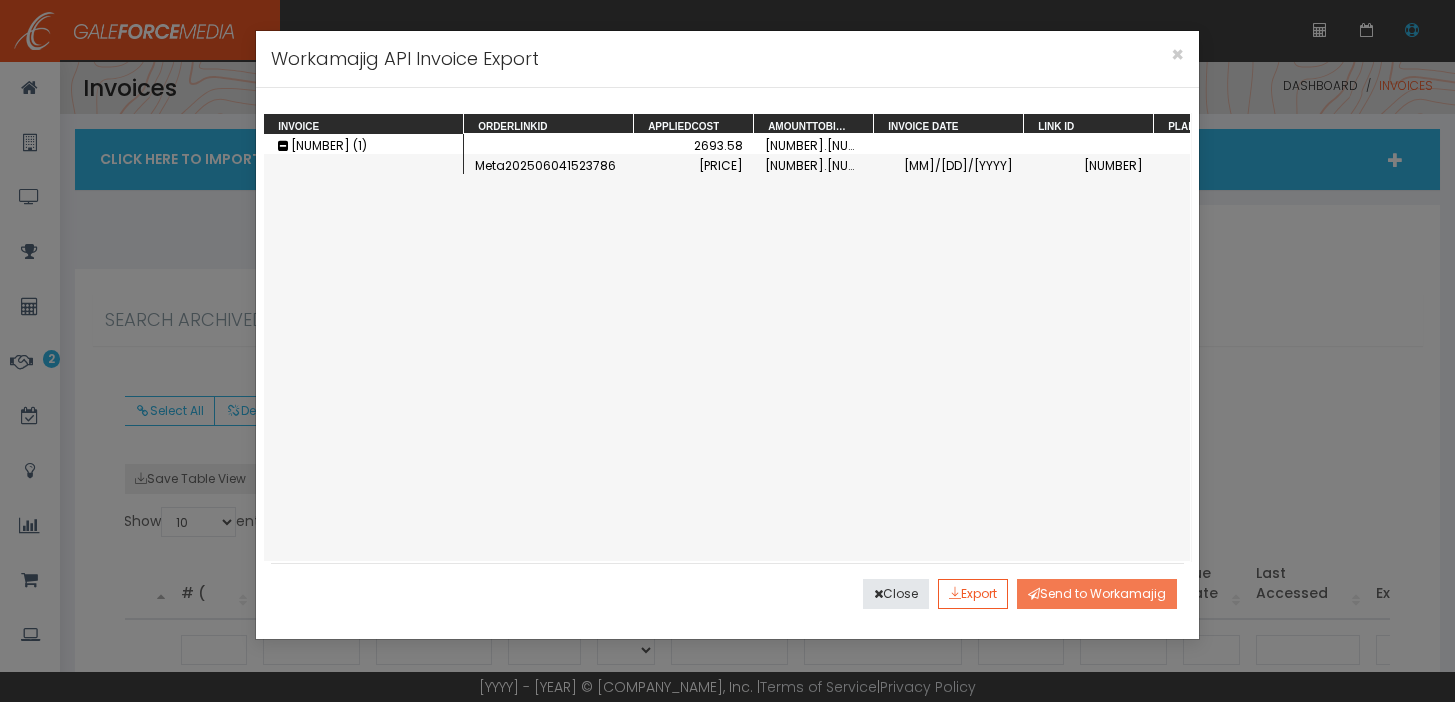 click on "Send to Workamajig" at bounding box center [1097, 594] 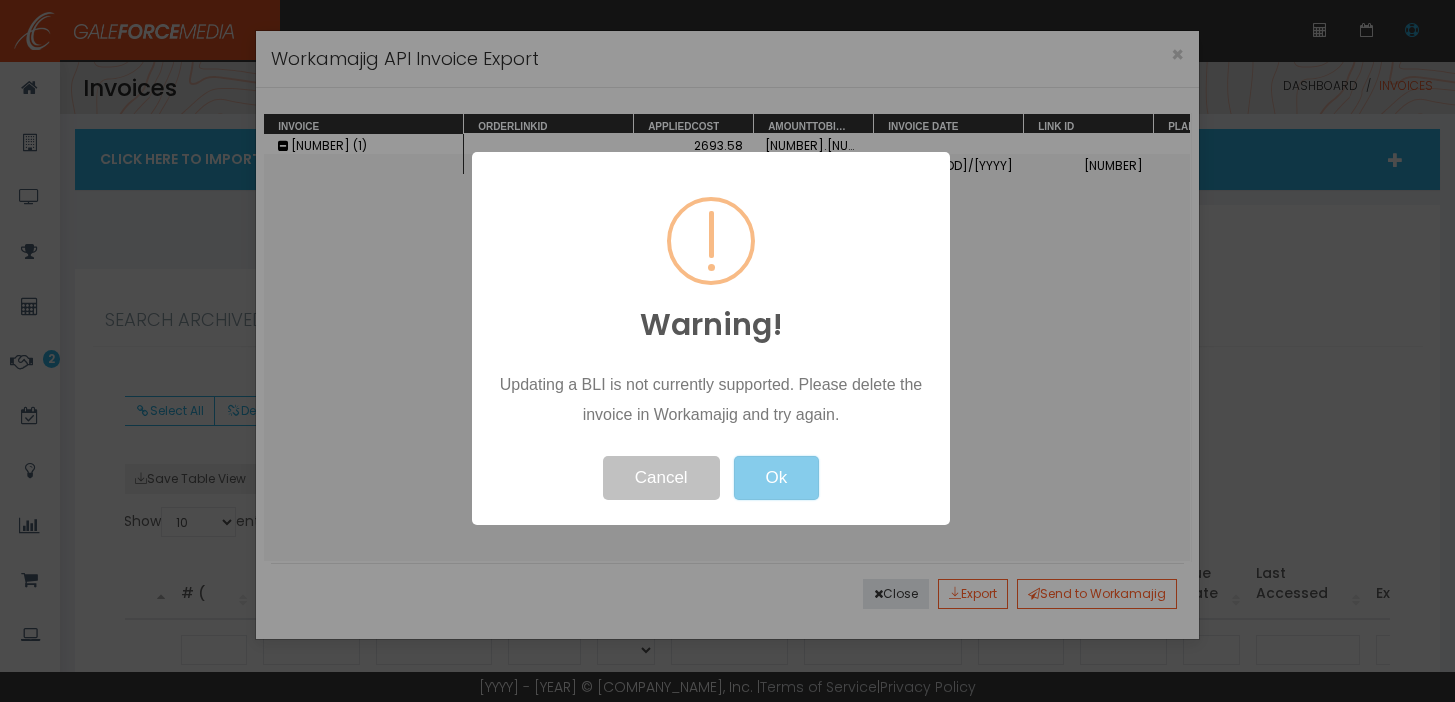 click on "Ok" at bounding box center (776, 478) 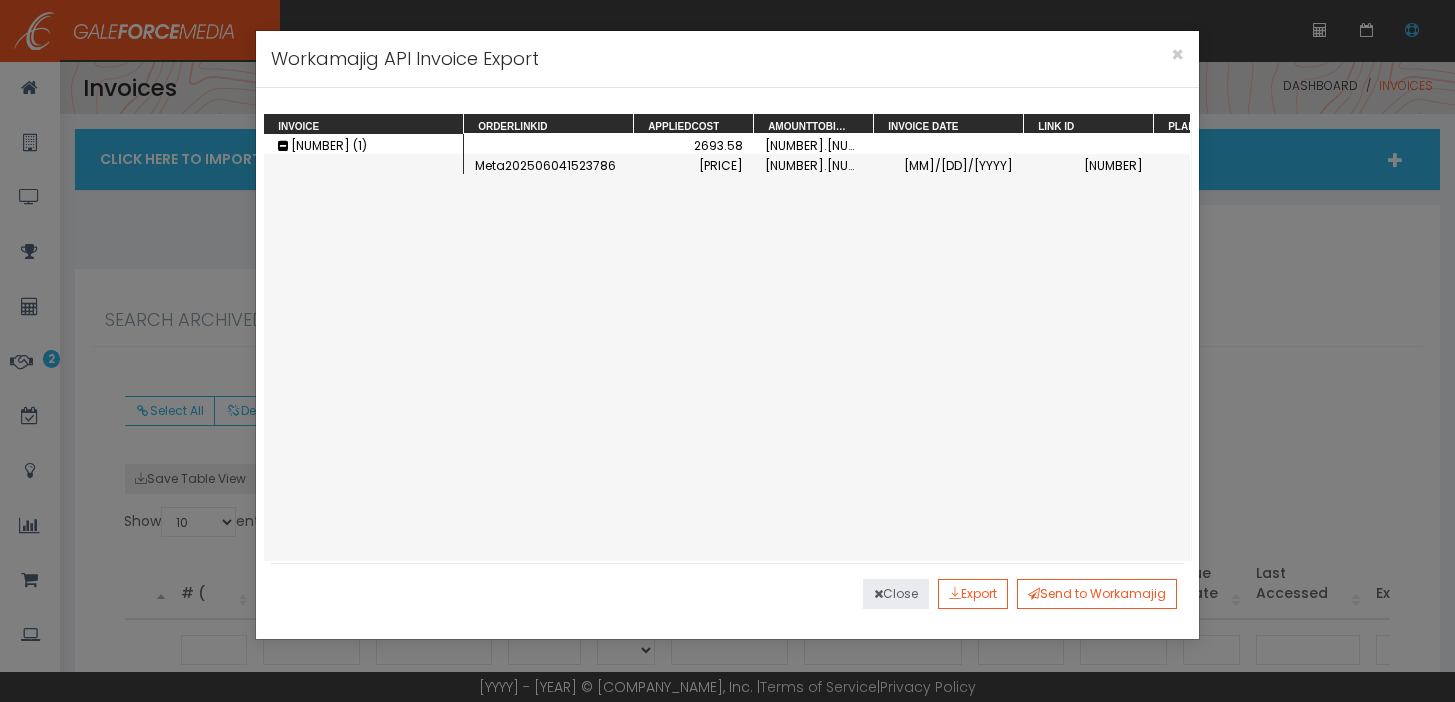 click on "Close" at bounding box center (896, 594) 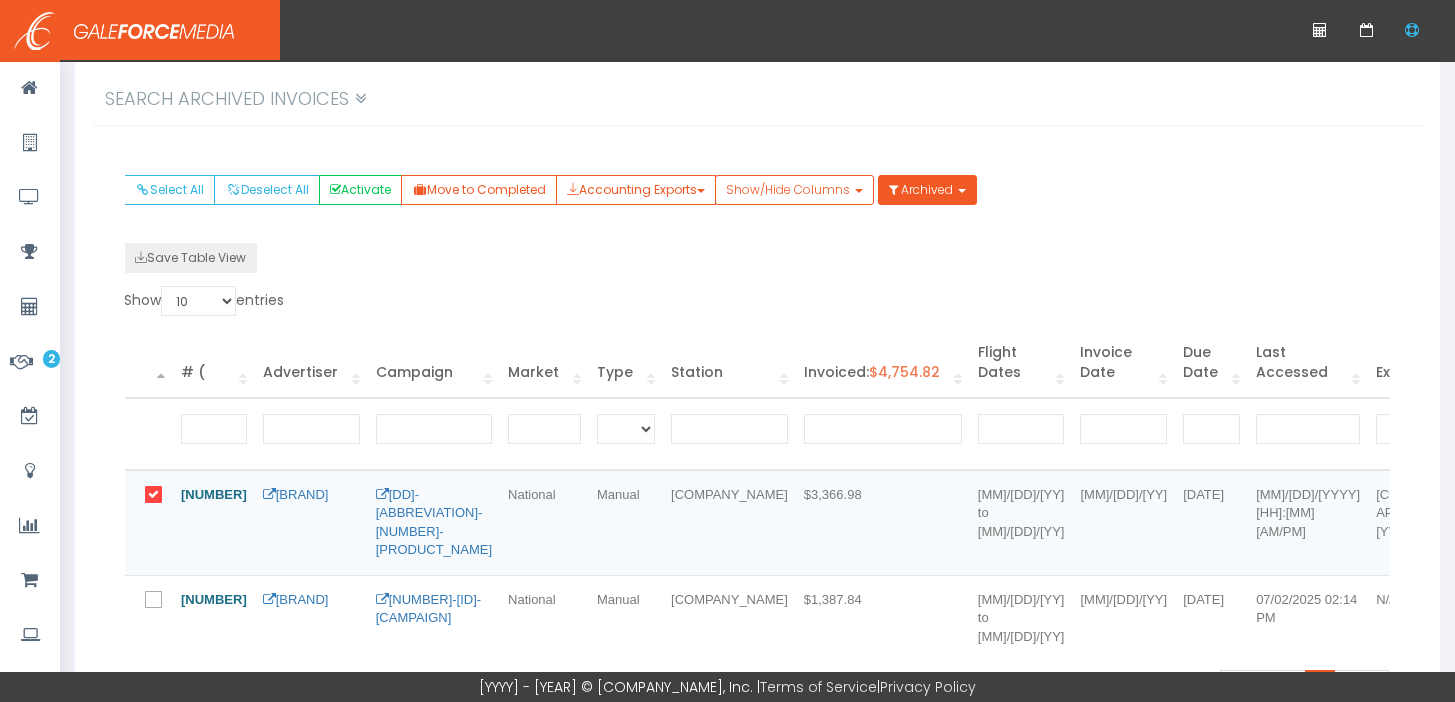 scroll, scrollTop: 224, scrollLeft: 0, axis: vertical 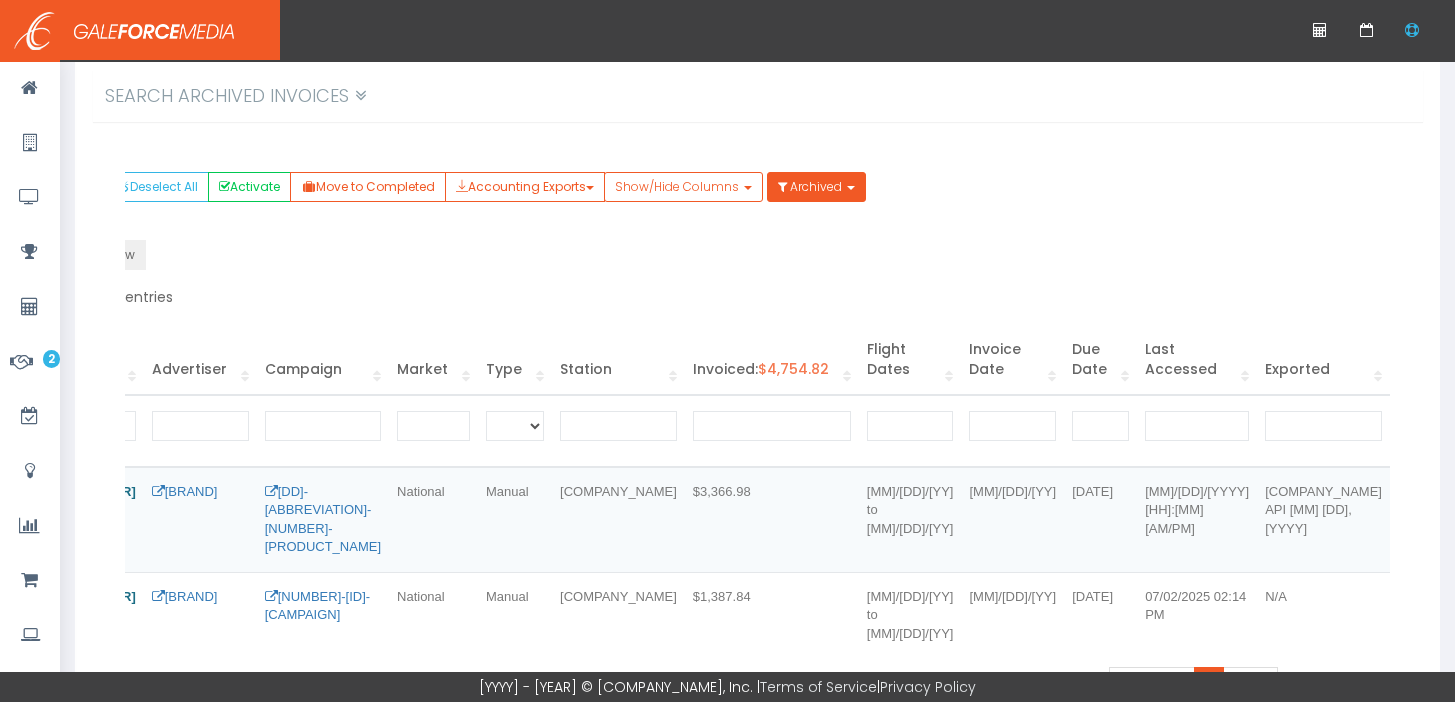 click at bounding box center (1557, 498) 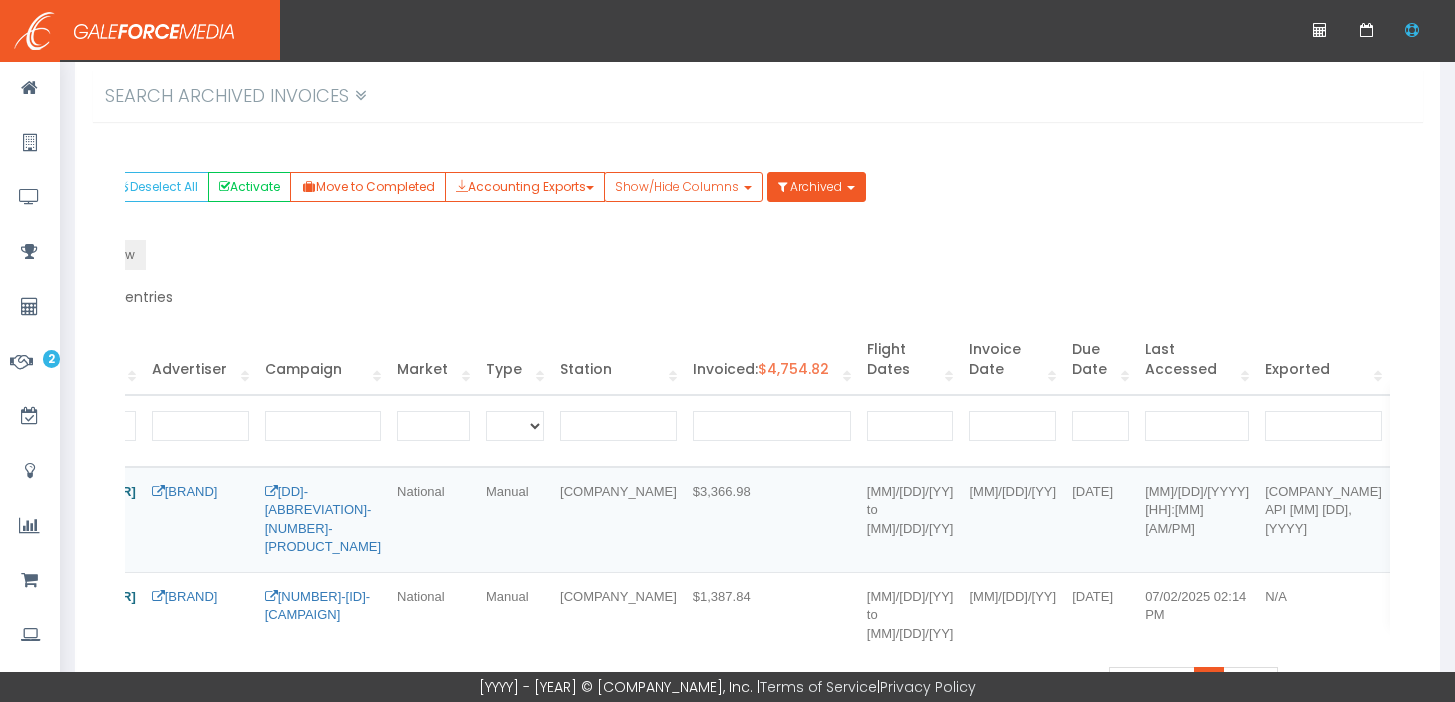 click on "Activate" at bounding box center (1471, 484) 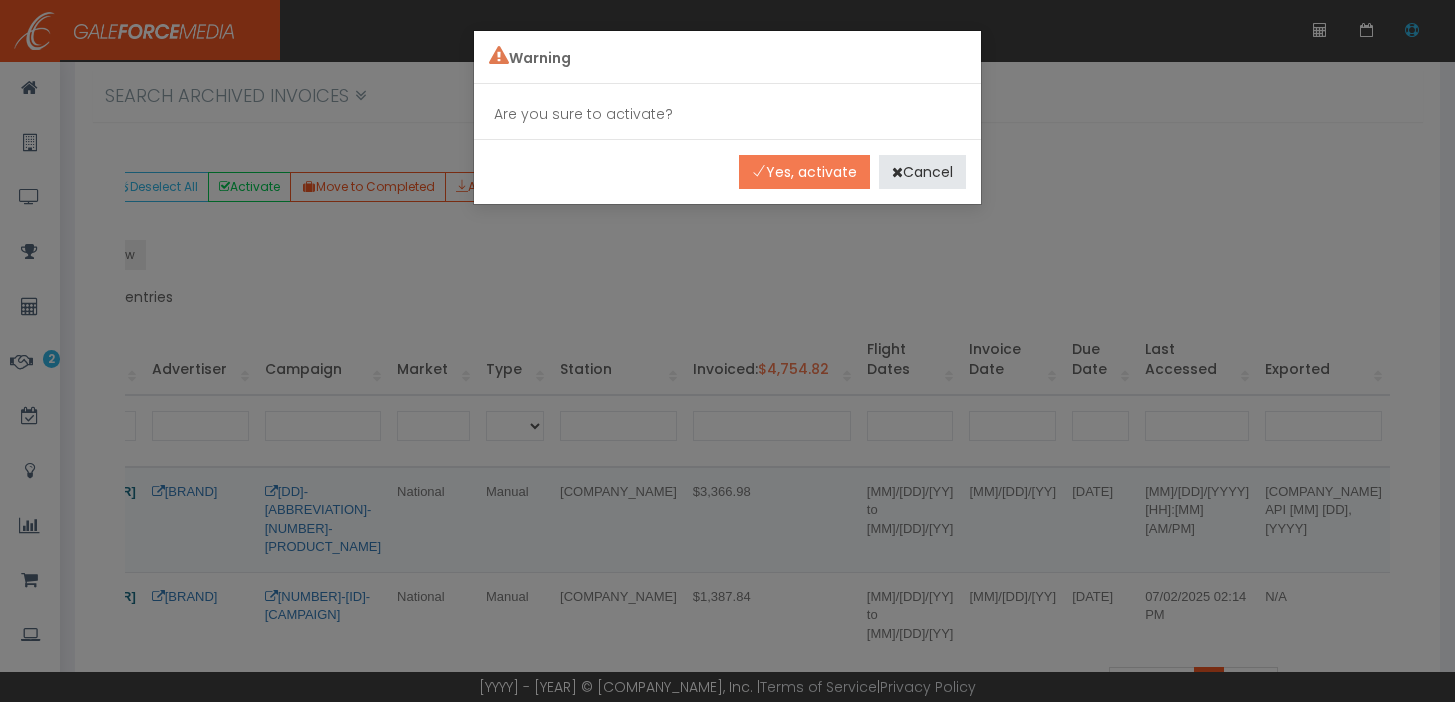 click on "Yes, activate" at bounding box center (804, 172) 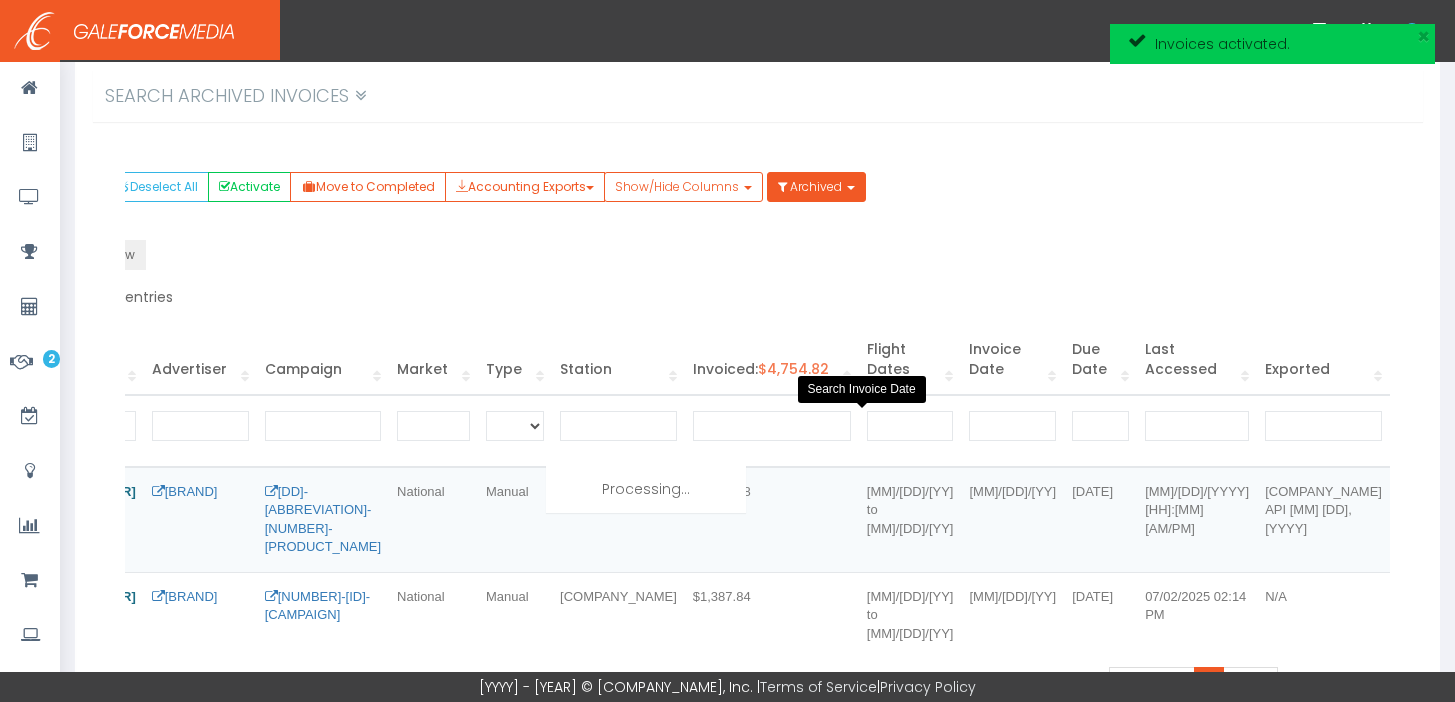 scroll, scrollTop: 0, scrollLeft: 0, axis: both 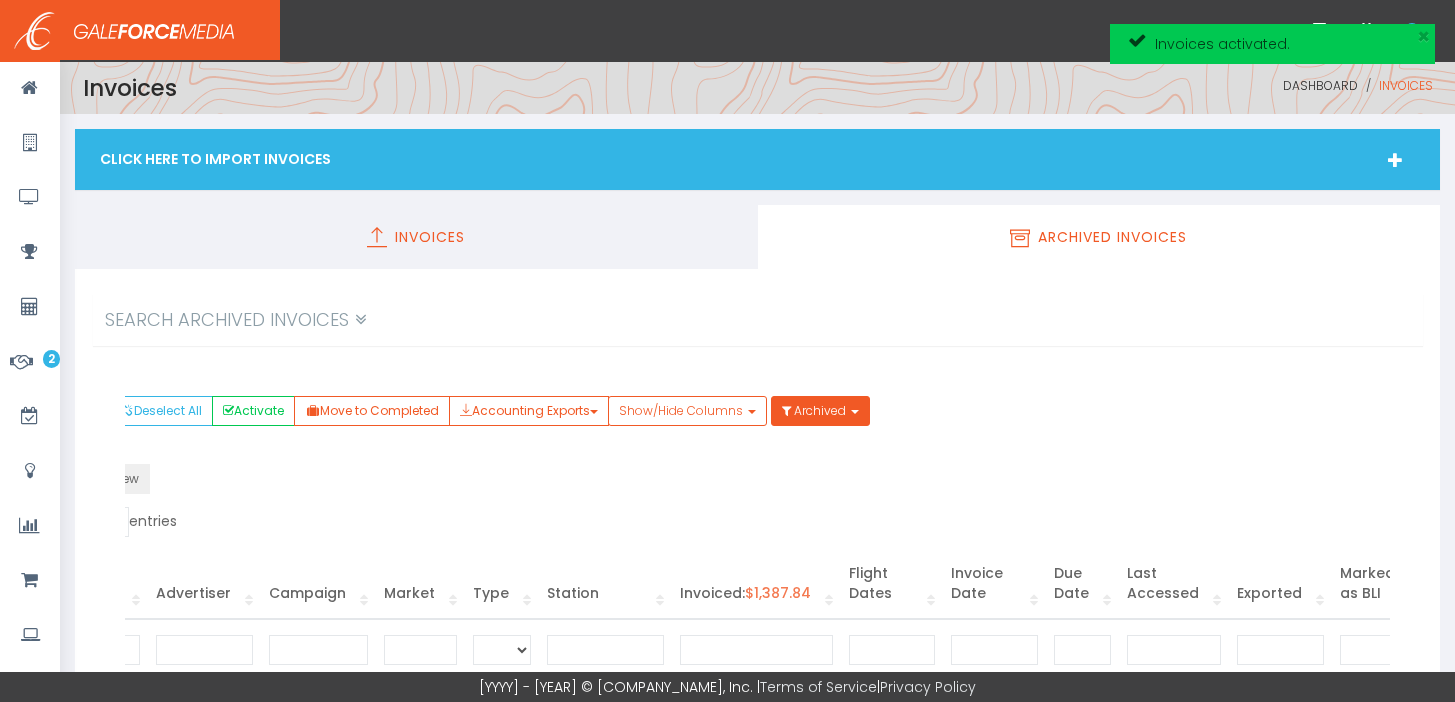 click on "Invoices" at bounding box center [416, 237] 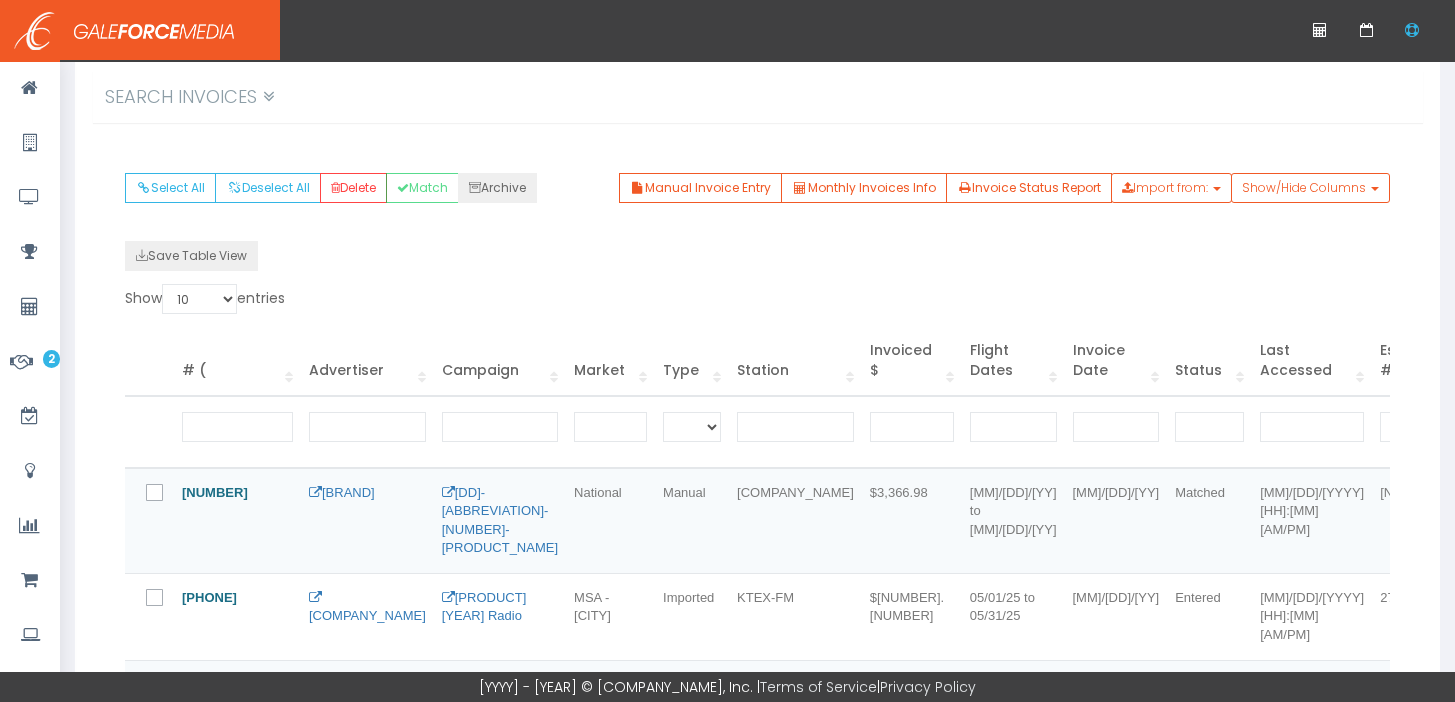 scroll, scrollTop: 261, scrollLeft: 0, axis: vertical 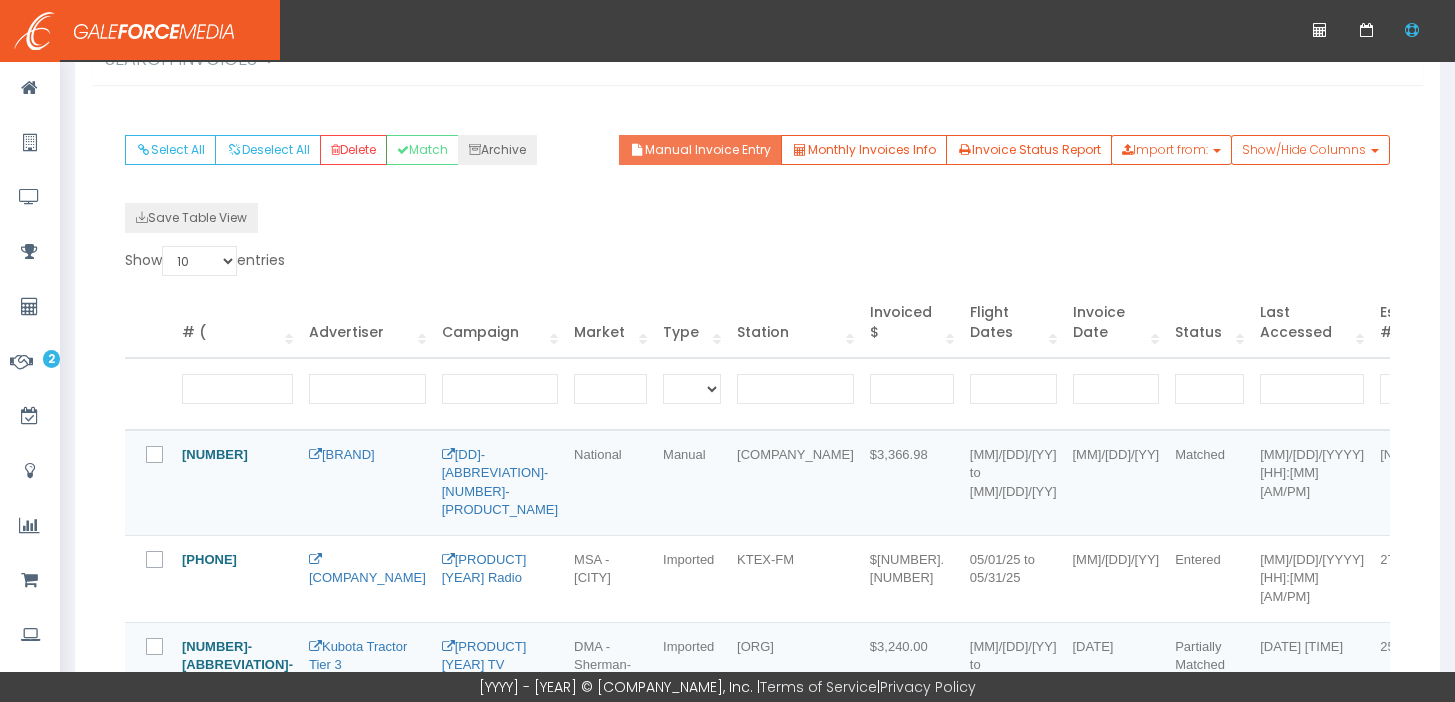 click on "Manual Invoice Entry" at bounding box center [700, 150] 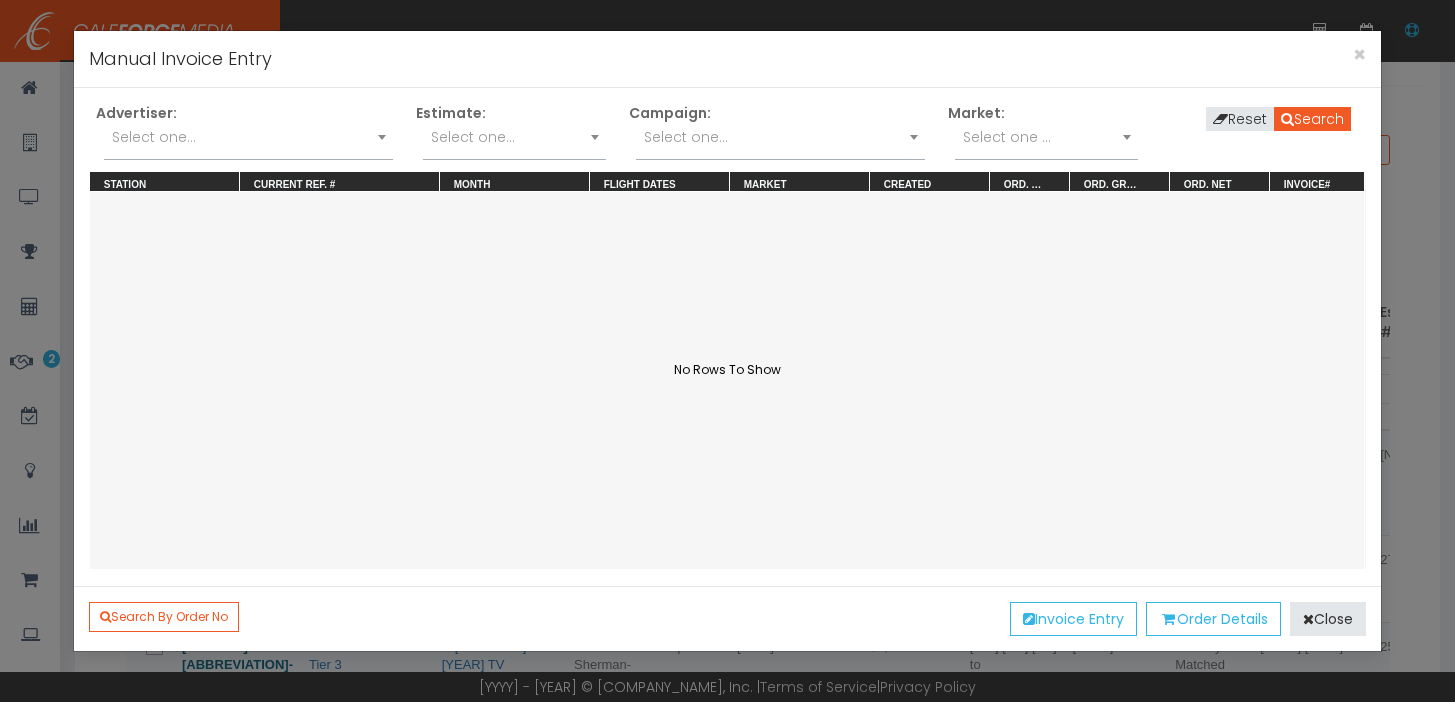 click on "Select one..." at bounding box center [248, 137] 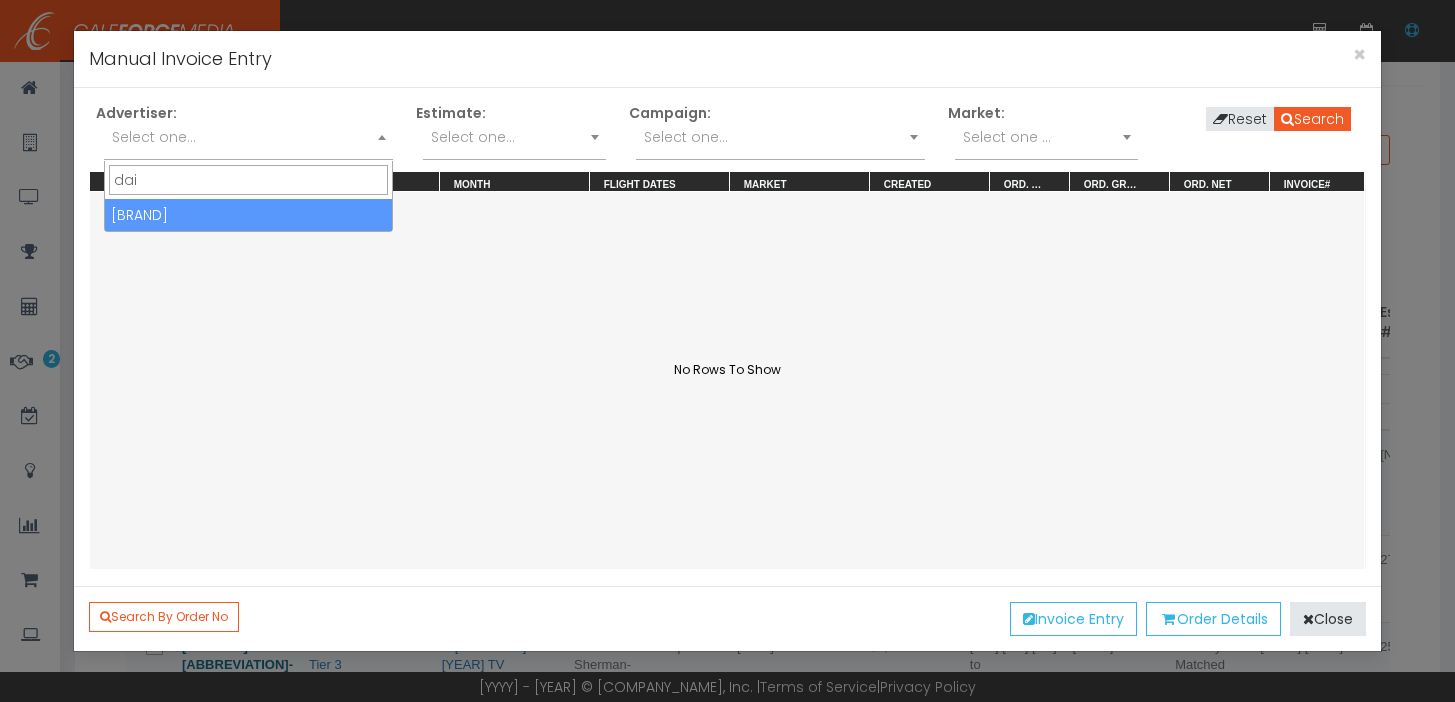 type on "dai" 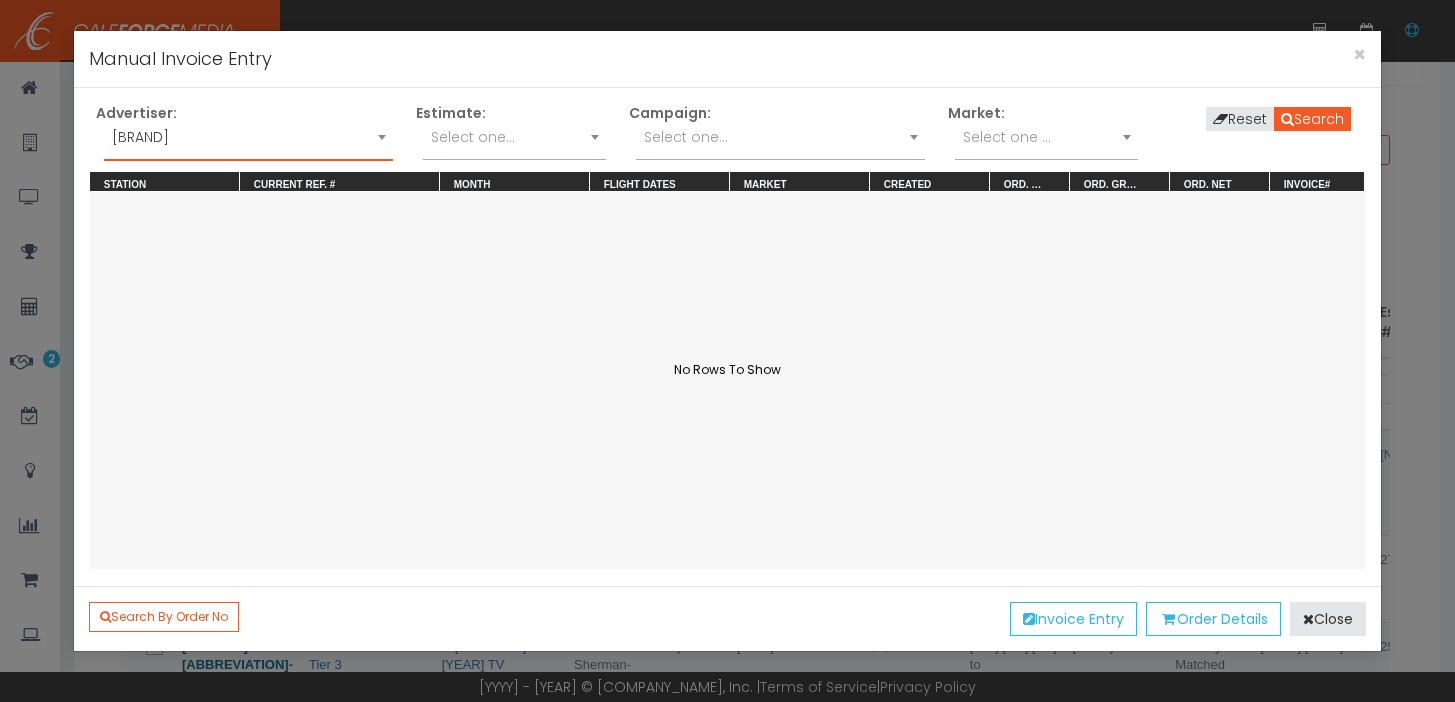 click on "Select one..." at bounding box center (686, 137) 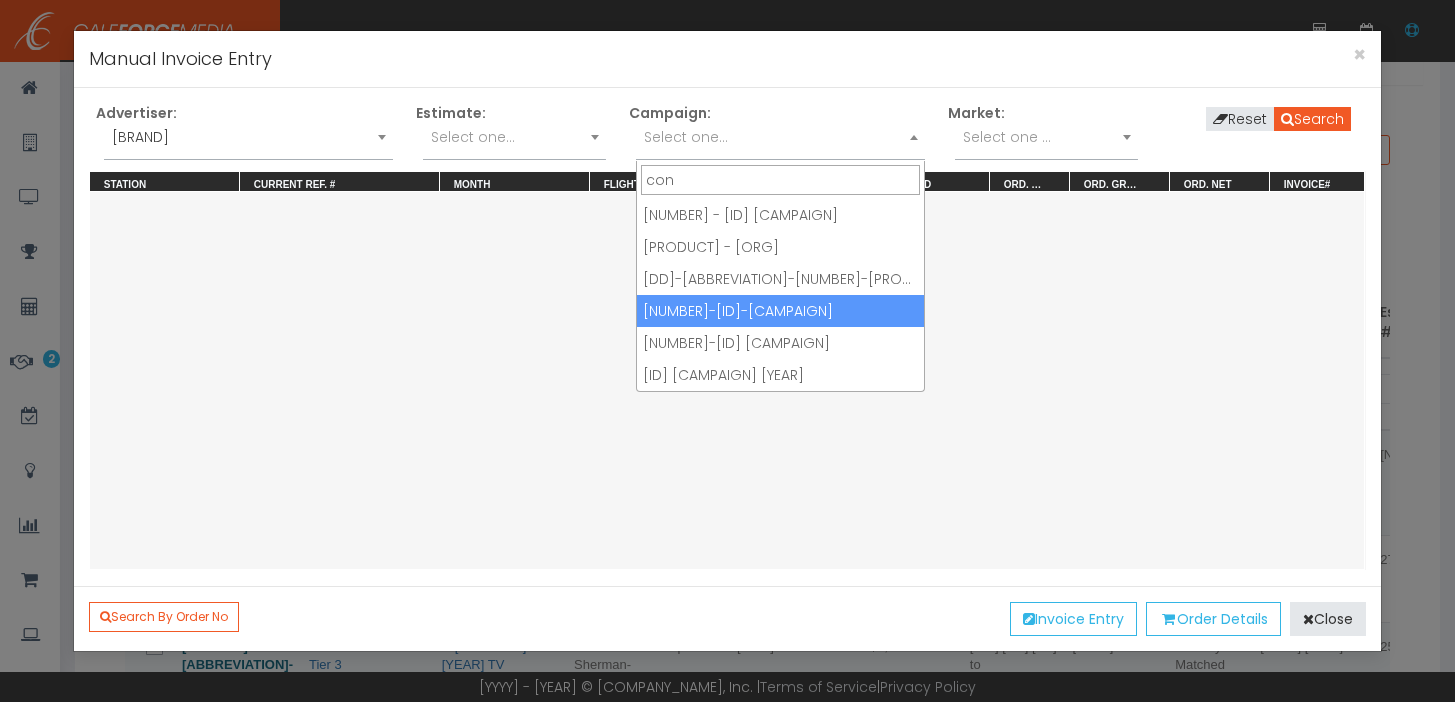 type on "con" 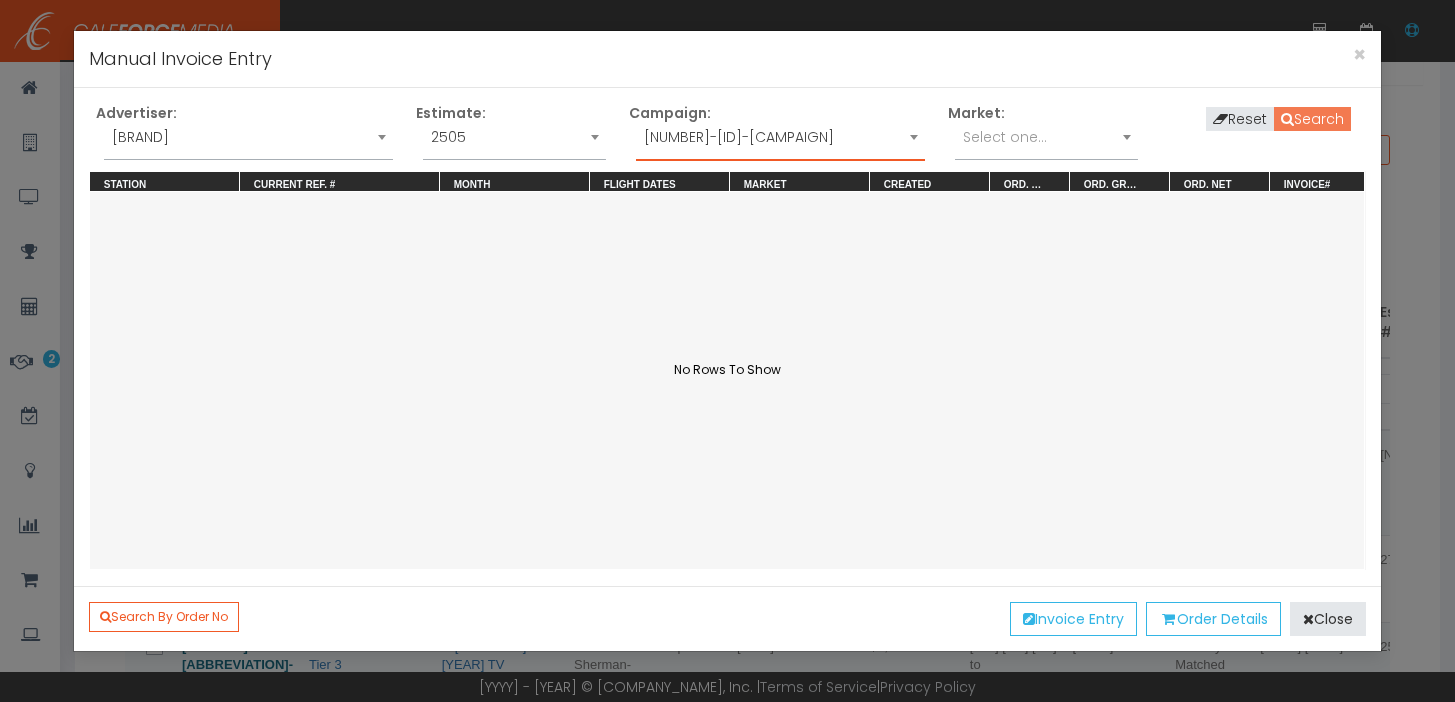 click on "Search" at bounding box center (1312, 119) 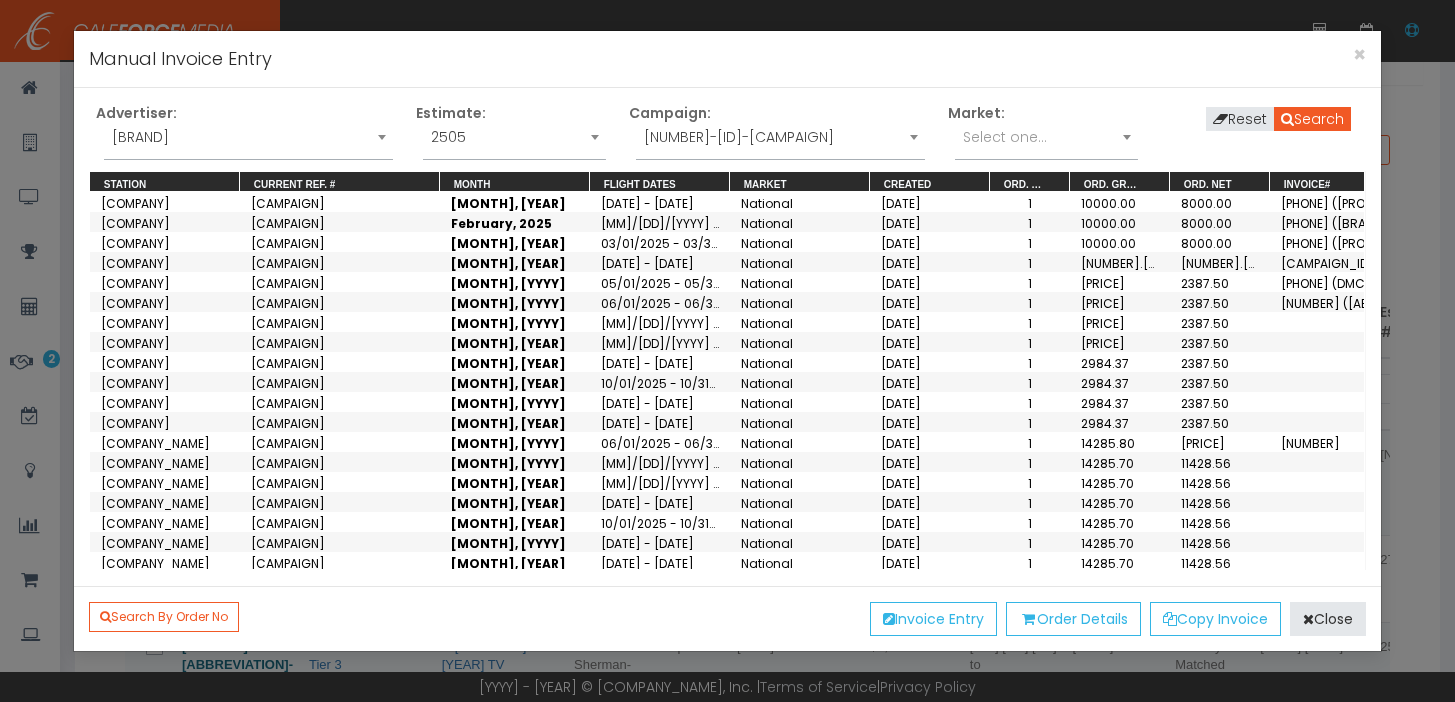 click on "Campaign:
DMH-HW 2022 Communications Amplify Media Expenses  2023 -Diary MAX - TASN 22-DMC-29669 Virtual Farm Tour Media Expenses 23 - DMC - 30168 - Consumer Communication Digital Plan  23 -DMB -31044 Blue Bell Promotion  23-DMB-31487 Milk Grants 23-DMC-31258-Video Forward Plan 23-DMS-31559 TASN Retargeting 23-DMS-31605 Toolkits Media Expenses 23-DMS-31621 NSLW and NFSM Promotion  24-DMB-32863_Food Bank 24-DMC-32036-Consumer Digital - Texas Tech 24-DMC-32036-Consumer Digital Plan  24-DMC-33024 - Video Forward  24-DMS-32456 - NSBW Digital Media Expenses 24-DMS-33031-TASN 24-DMS-33289 TASN Retargeting 24-DMS-33293 LinkedIn Recipe Toolkit 25-DMC-33999-Consumer Digital 25-DMC-34288_BetterWithDairy 25-DMC-34549 - Better With Dairy_Influencer 25-DMH-34573 Nuestros Sabores 25-DMS-34419 - NSBW Consumer - Houston ISD DMB-27866 Digital 2022 DMB-28980 eSports Gaming Boosted Post Promotion" at bounding box center (780, 137) 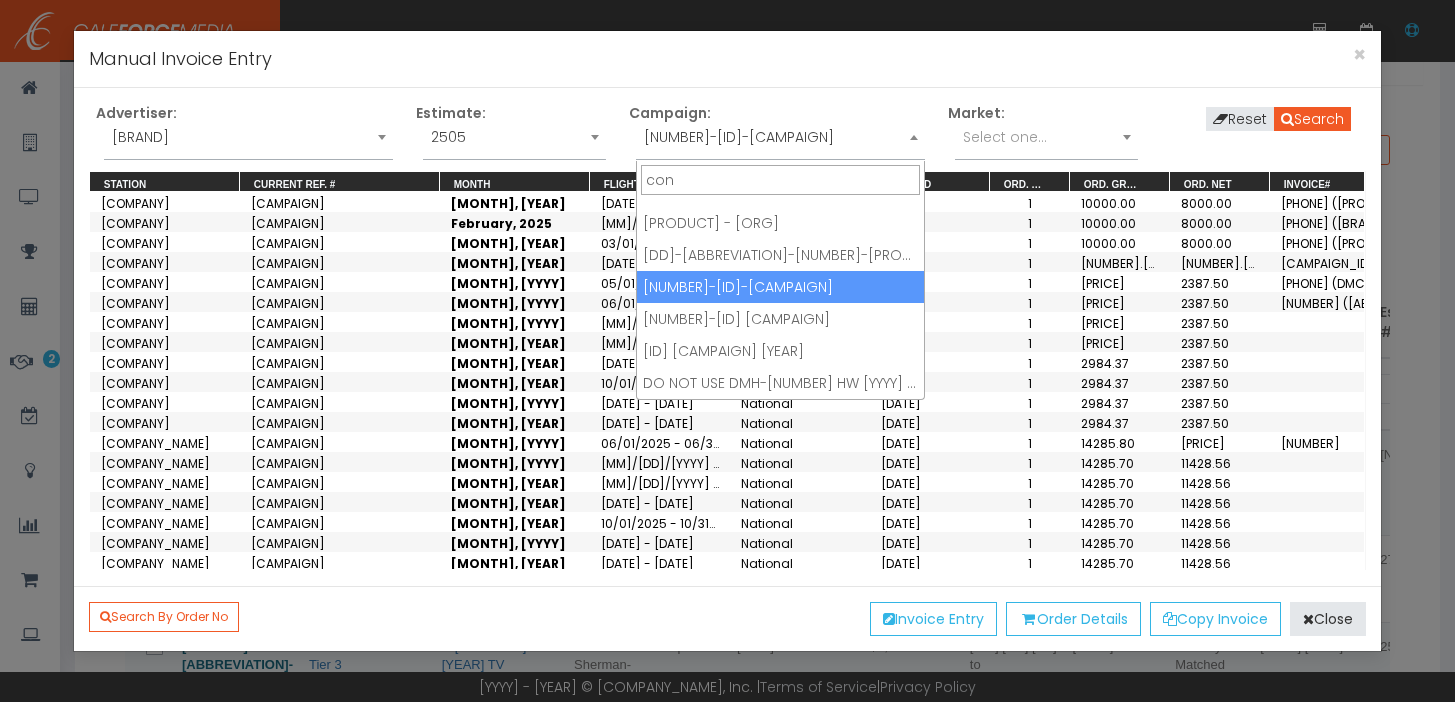 scroll, scrollTop: 0, scrollLeft: 0, axis: both 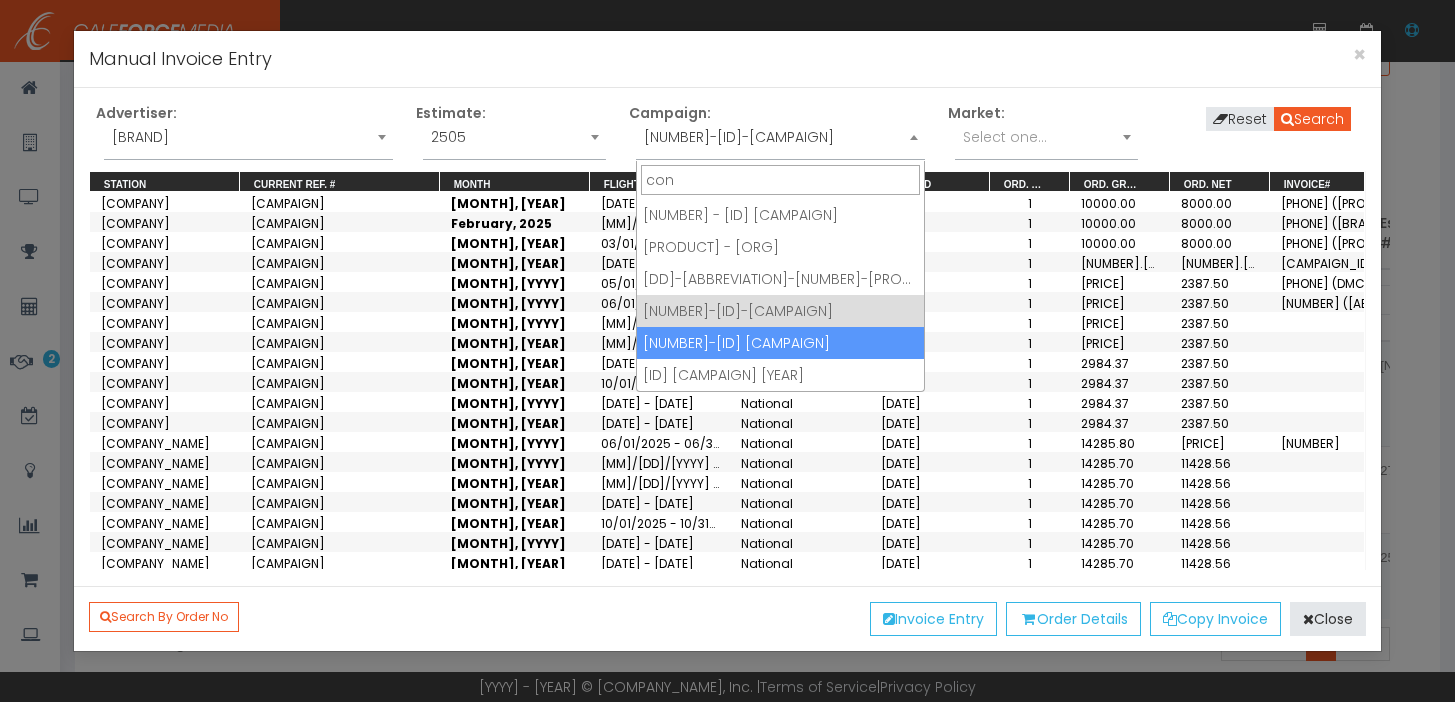 type on "con" 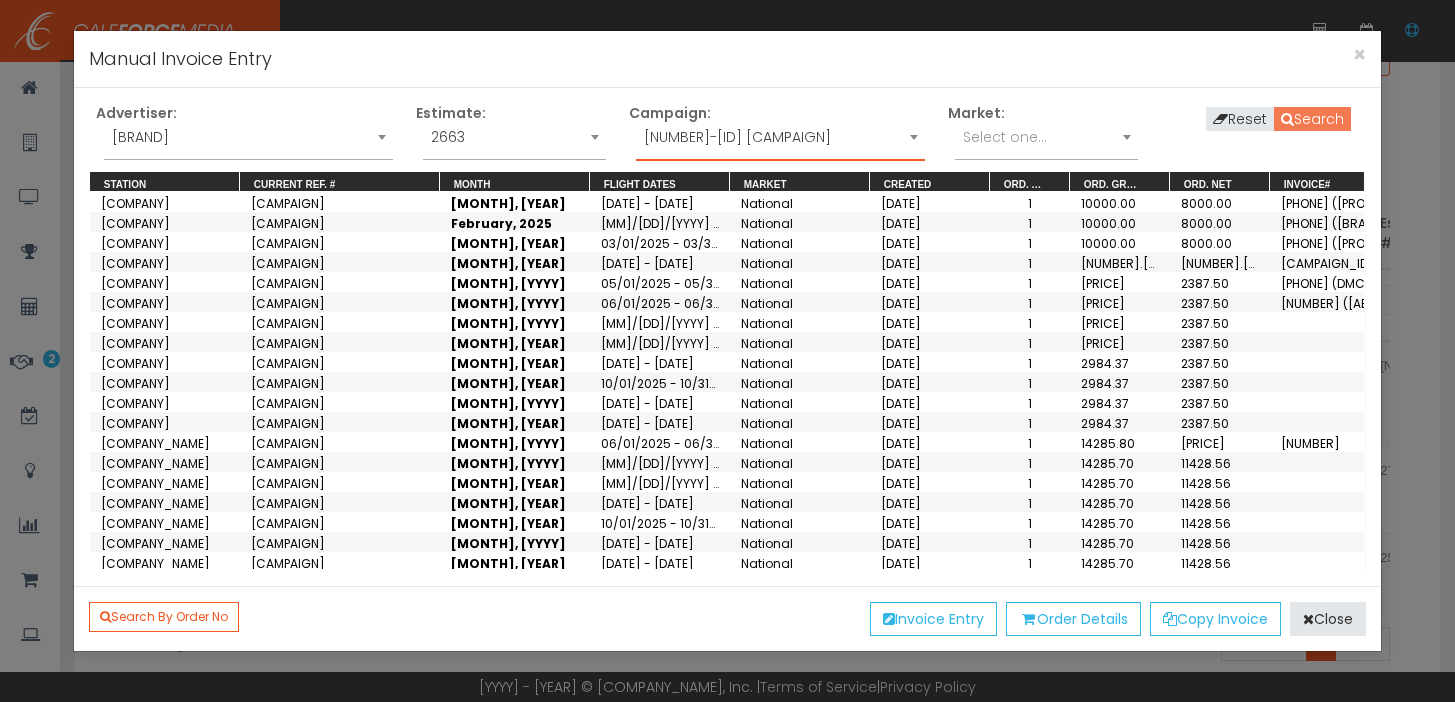 click on "Search" at bounding box center [1312, 119] 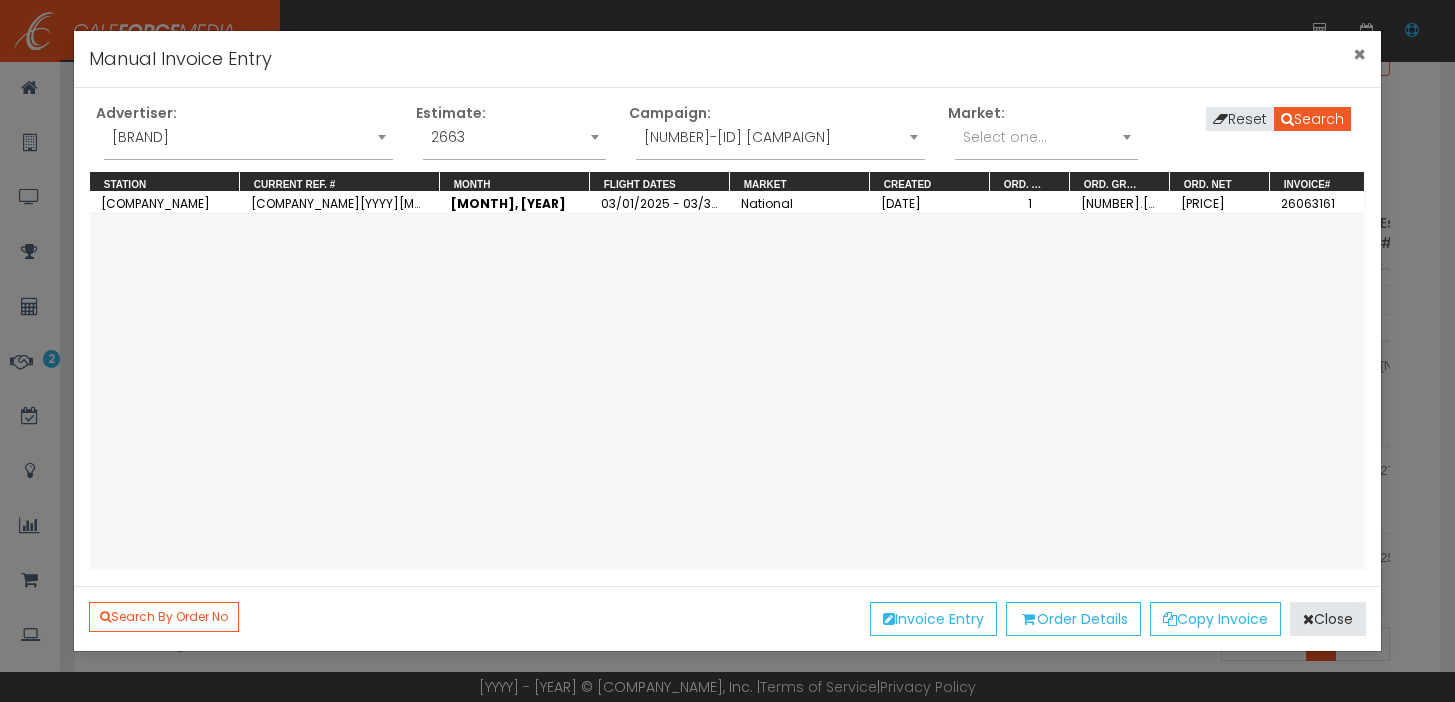 click on "×" at bounding box center [1359, 54] 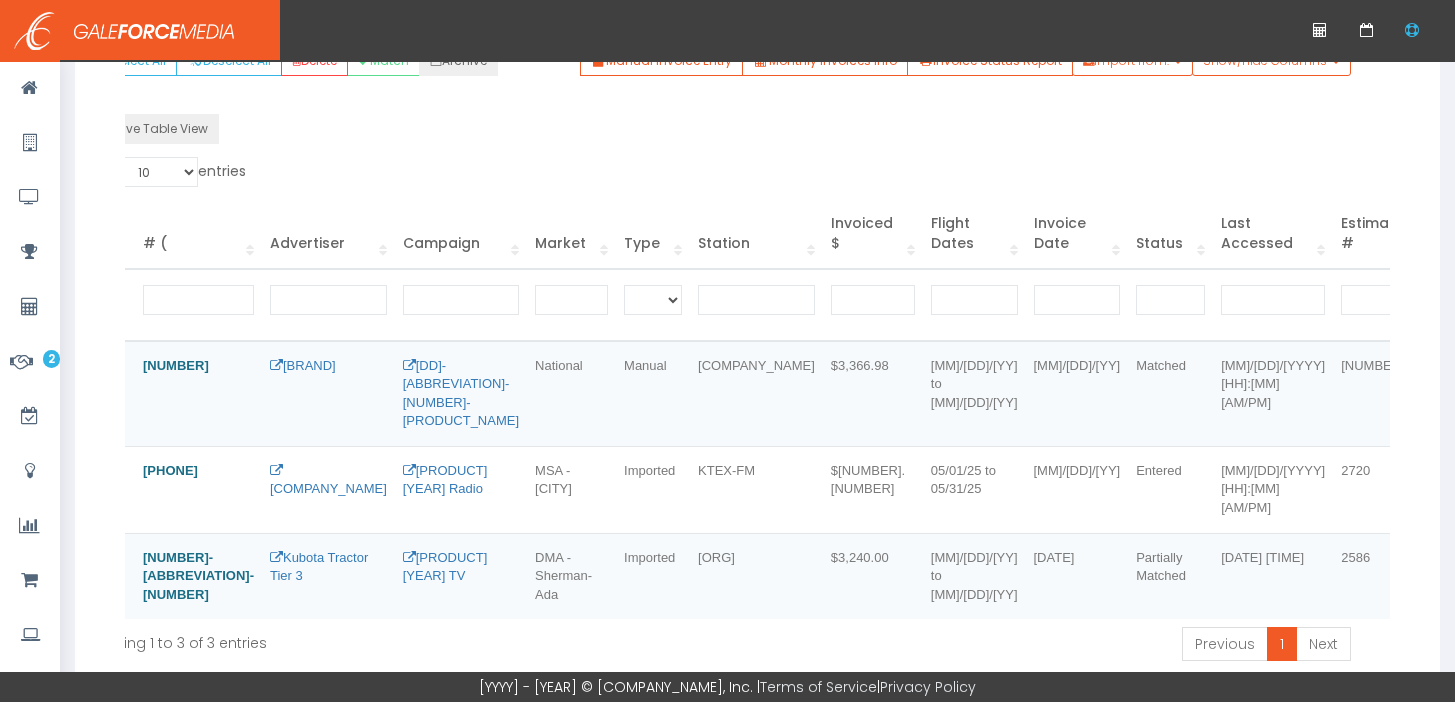 scroll, scrollTop: 0, scrollLeft: 118, axis: horizontal 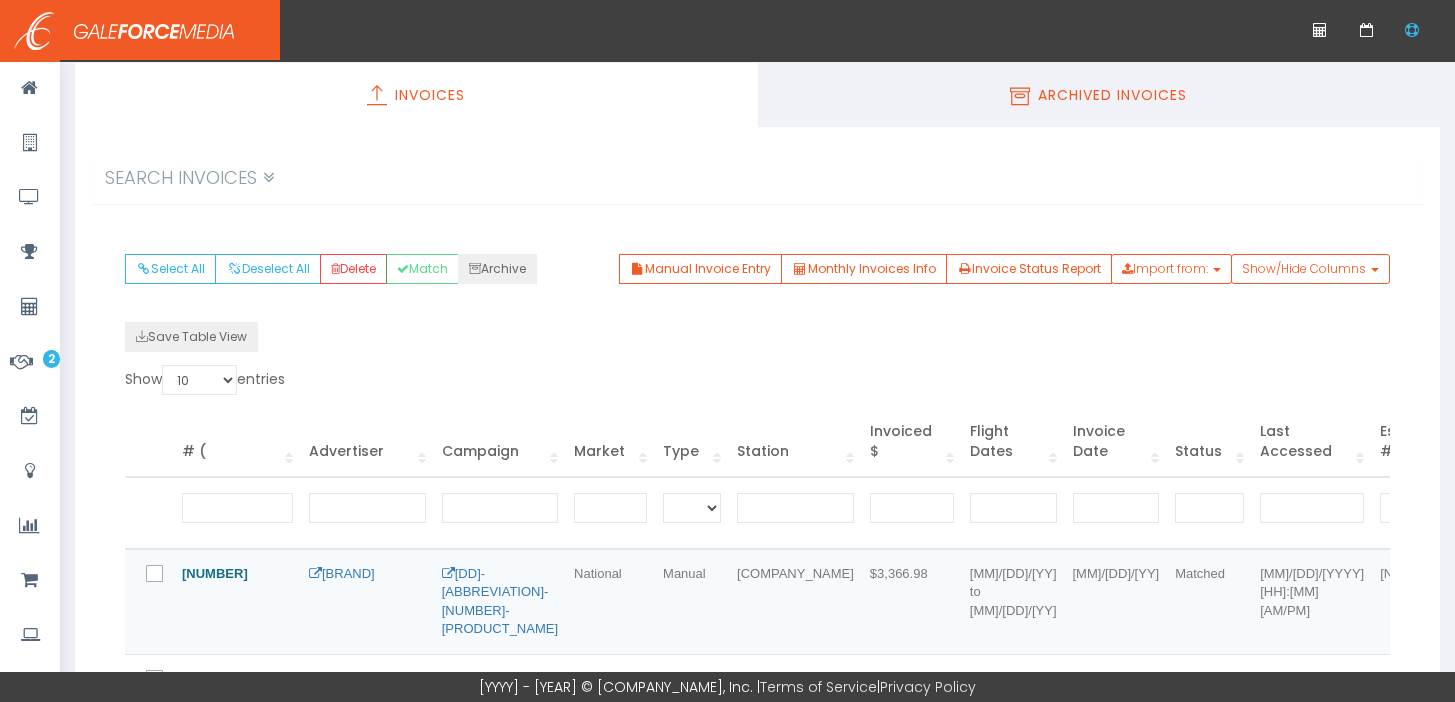 click on "Archived Invoices" at bounding box center (1099, 95) 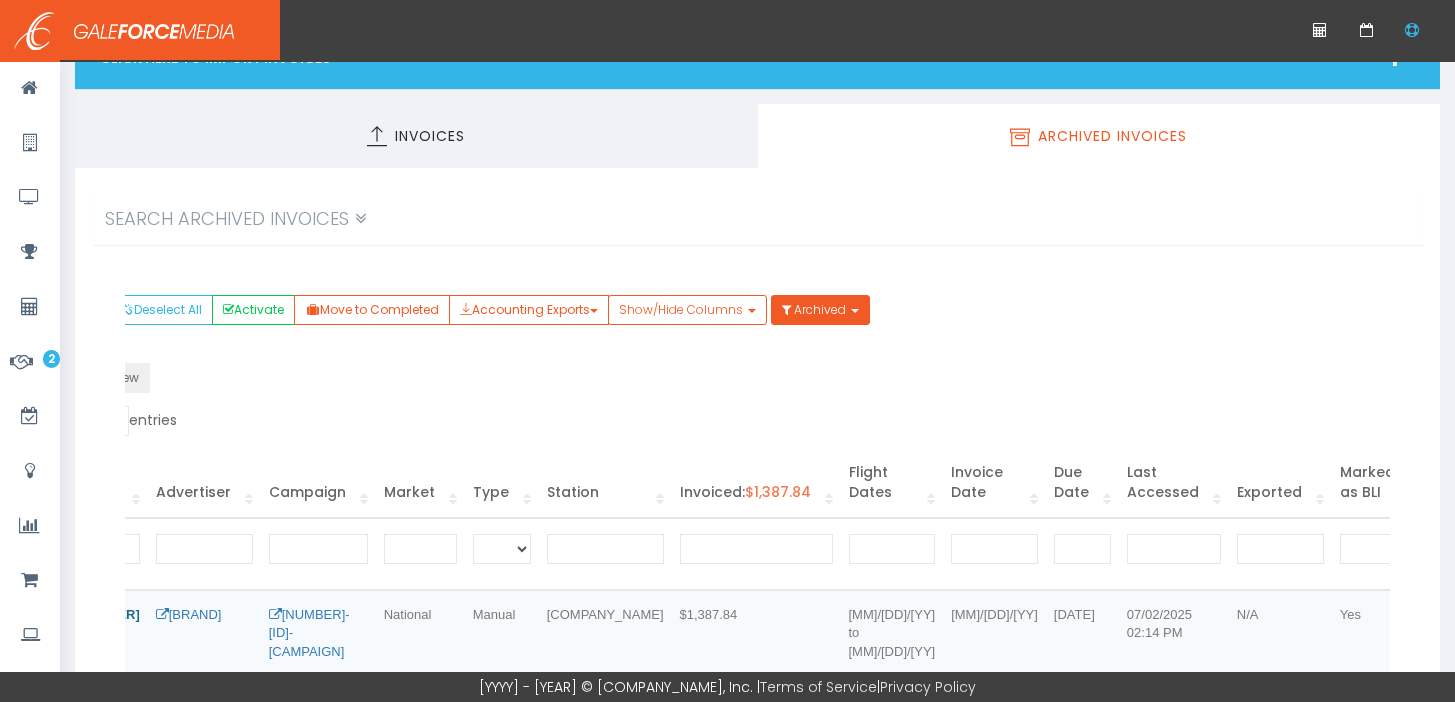 scroll, scrollTop: 78, scrollLeft: 0, axis: vertical 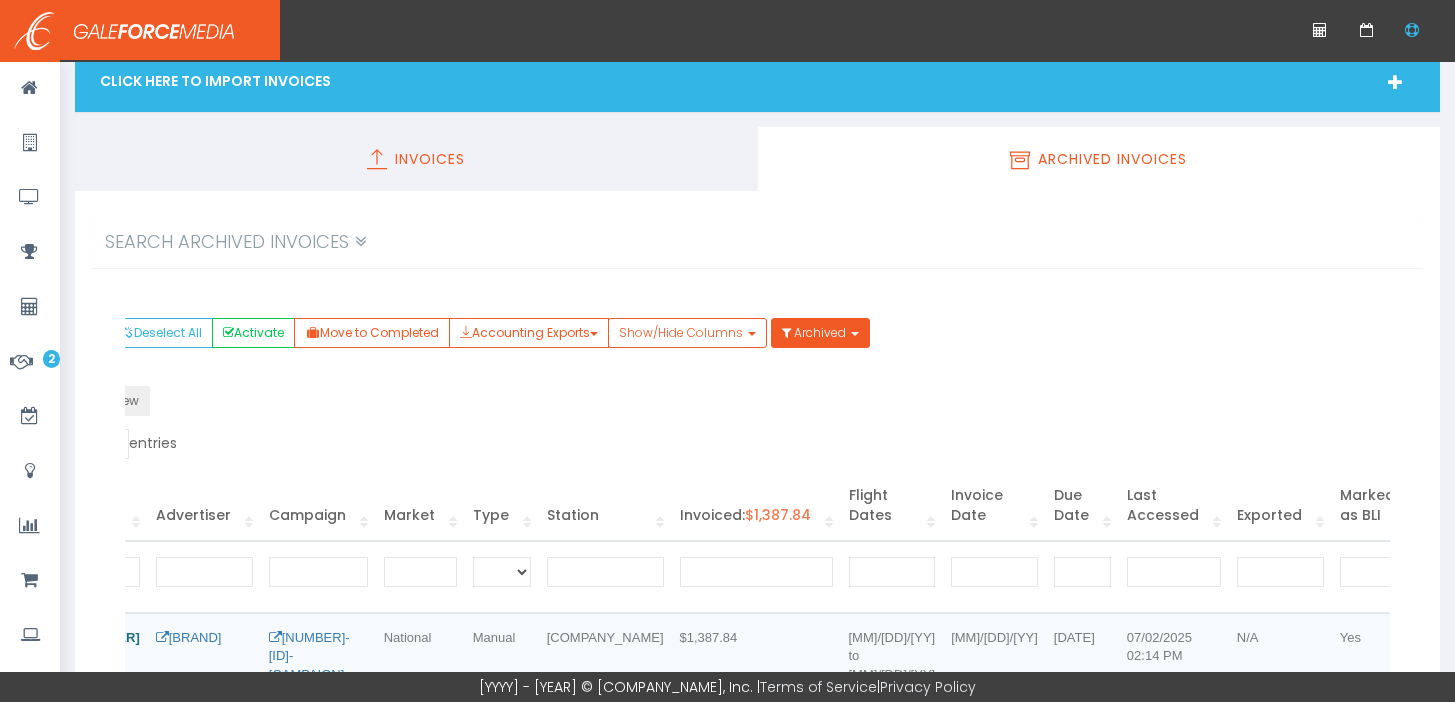click on "Invoices" at bounding box center (416, 159) 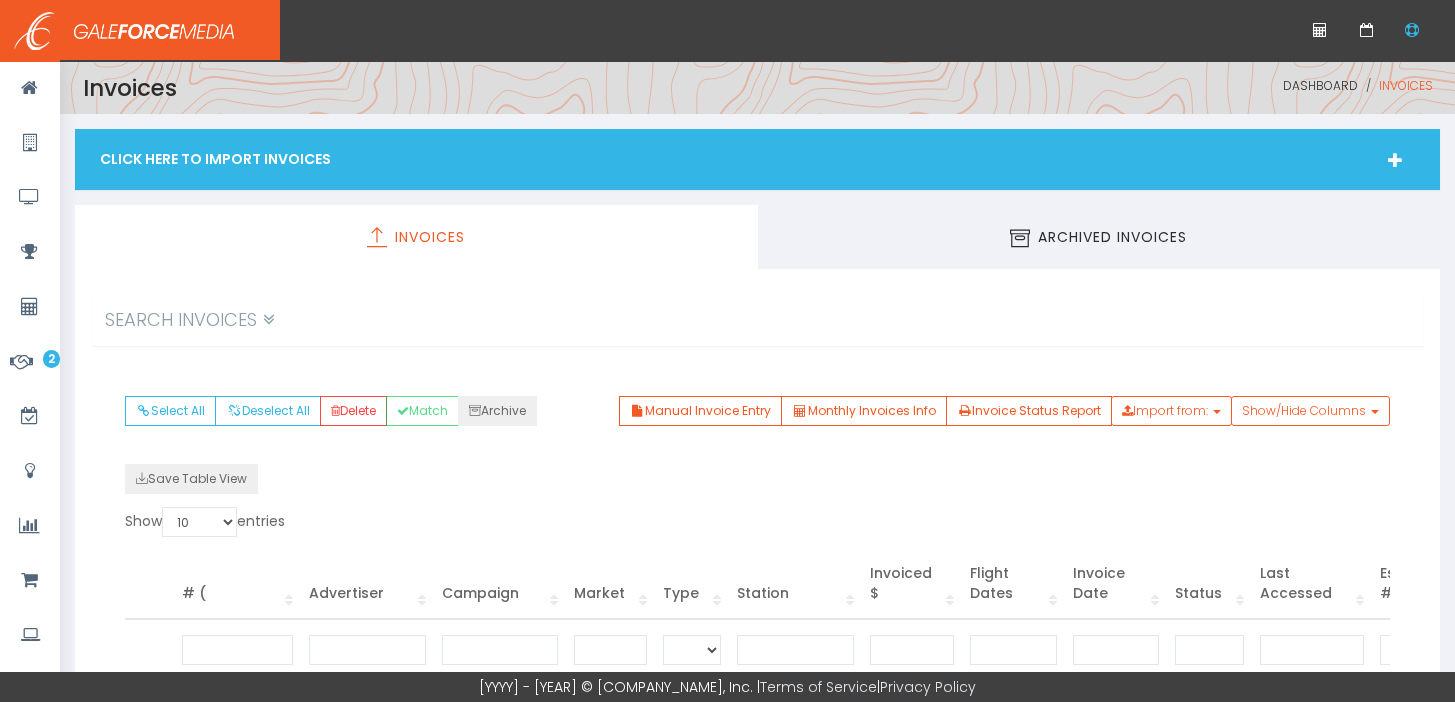 scroll, scrollTop: 0, scrollLeft: 0, axis: both 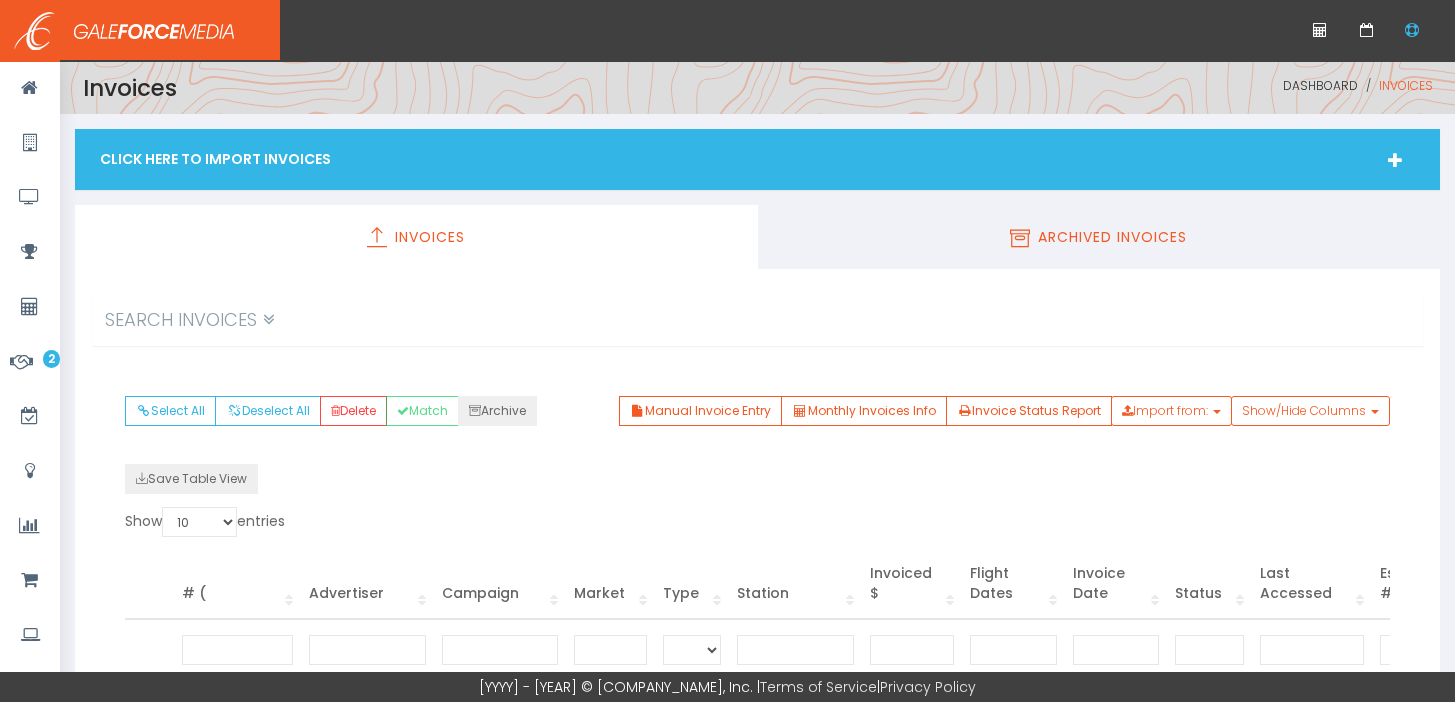 click on "Archived Invoices" at bounding box center [1099, 237] 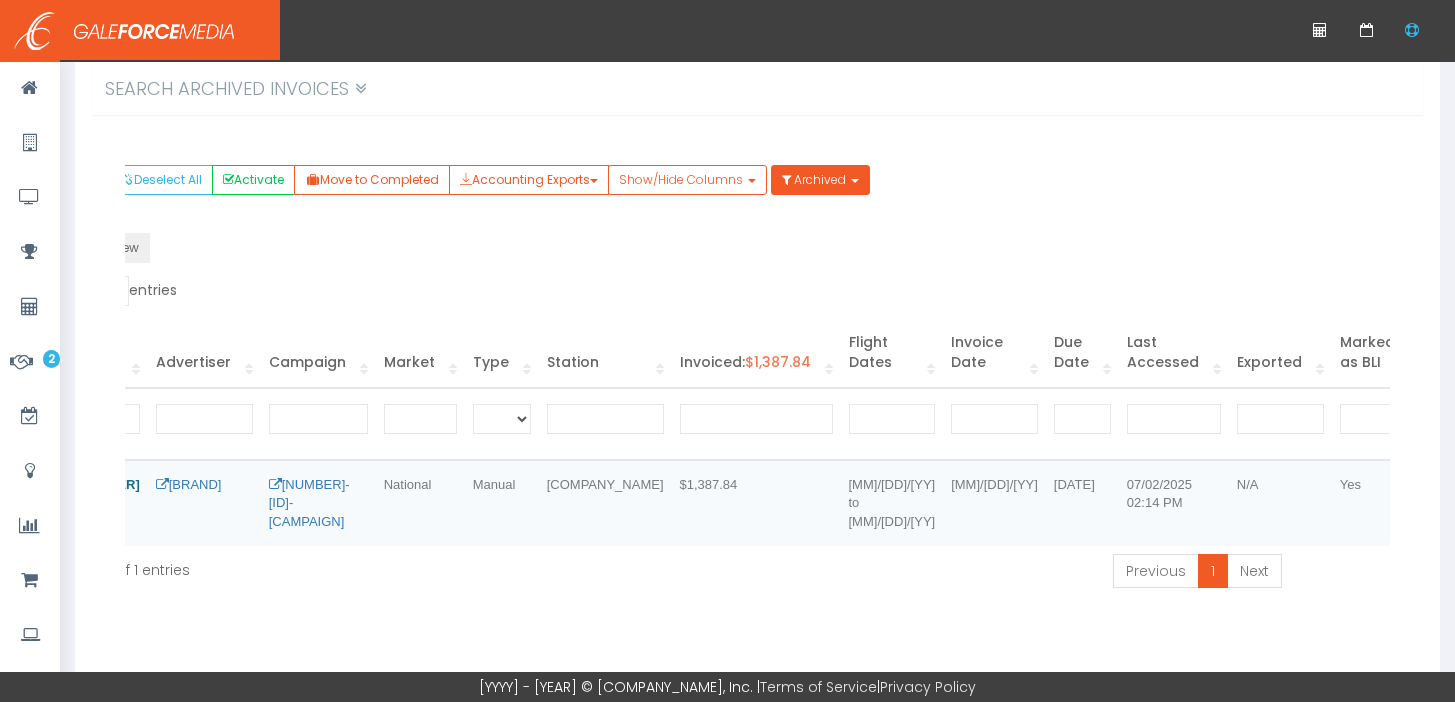 scroll, scrollTop: 0, scrollLeft: 0, axis: both 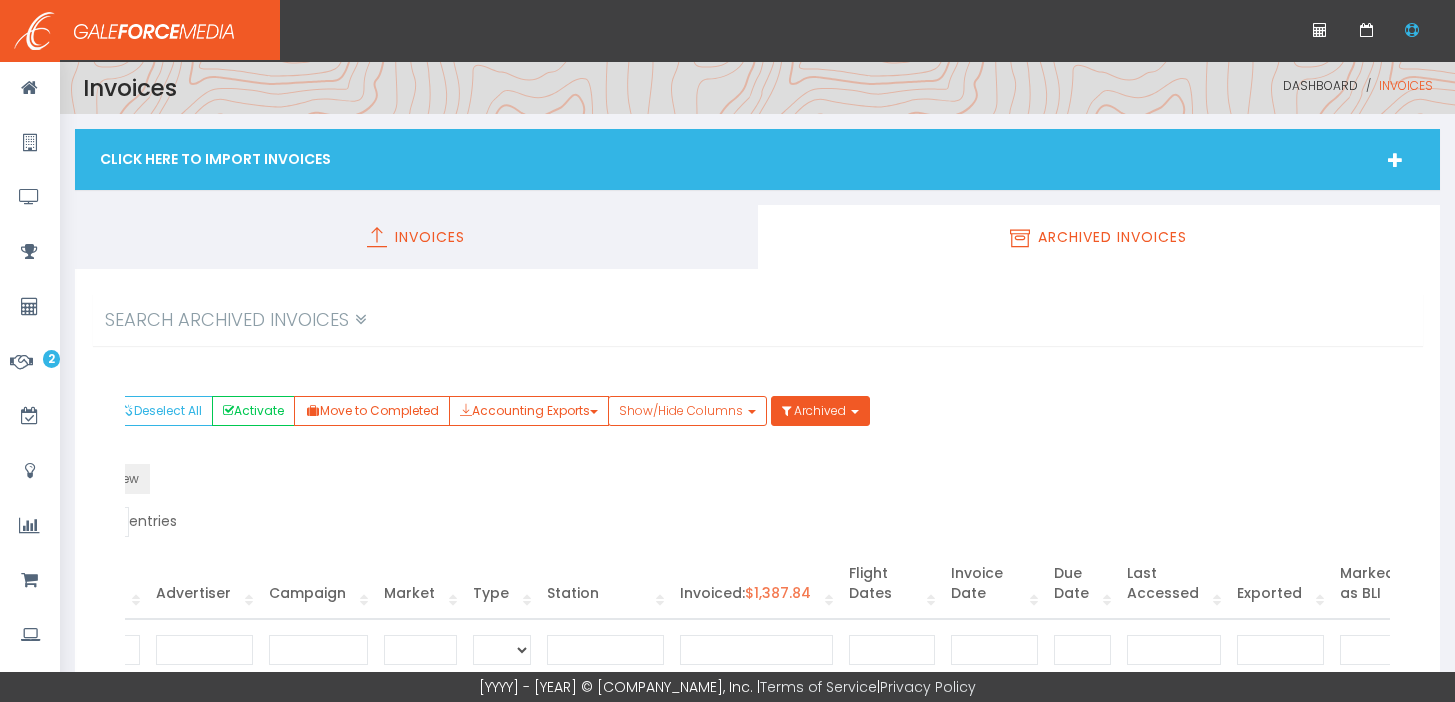 click on "Invoices" at bounding box center (416, 237) 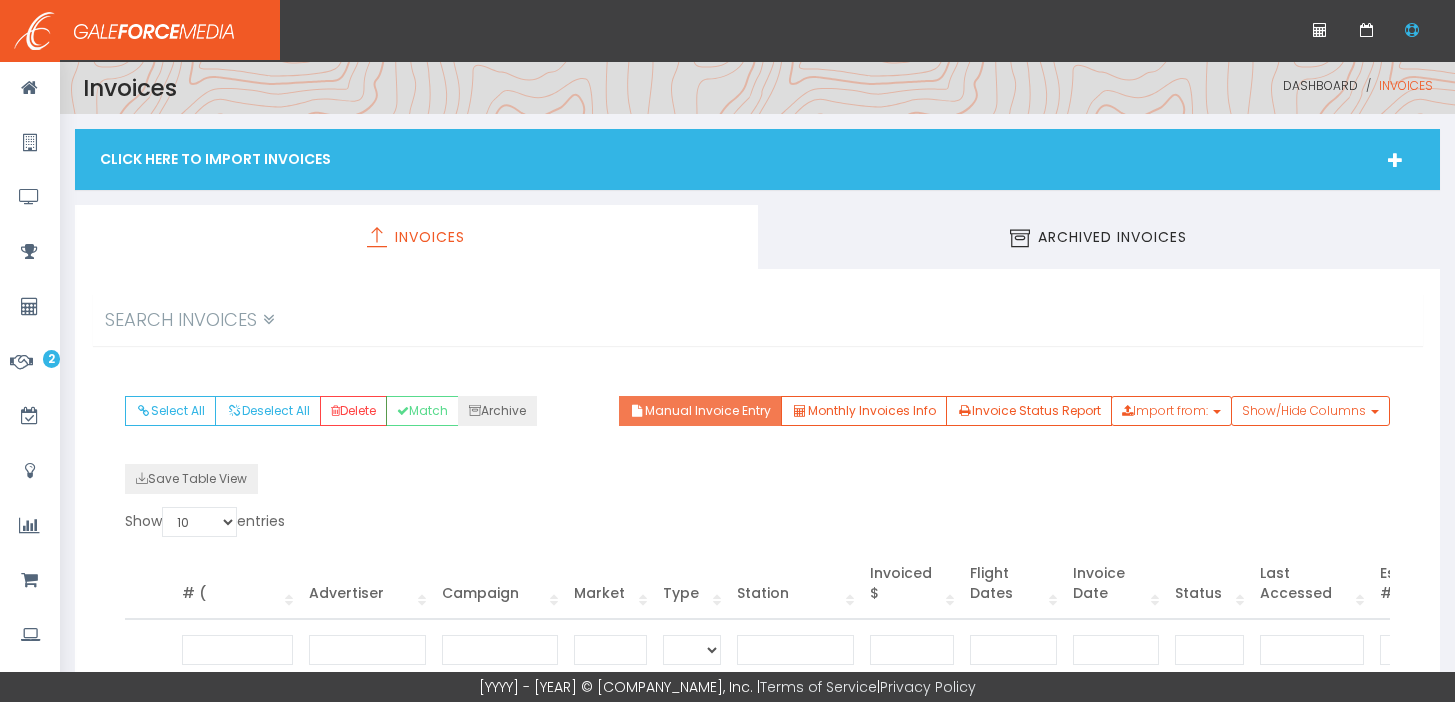 click on "Manual Invoice Entry" at bounding box center (700, 411) 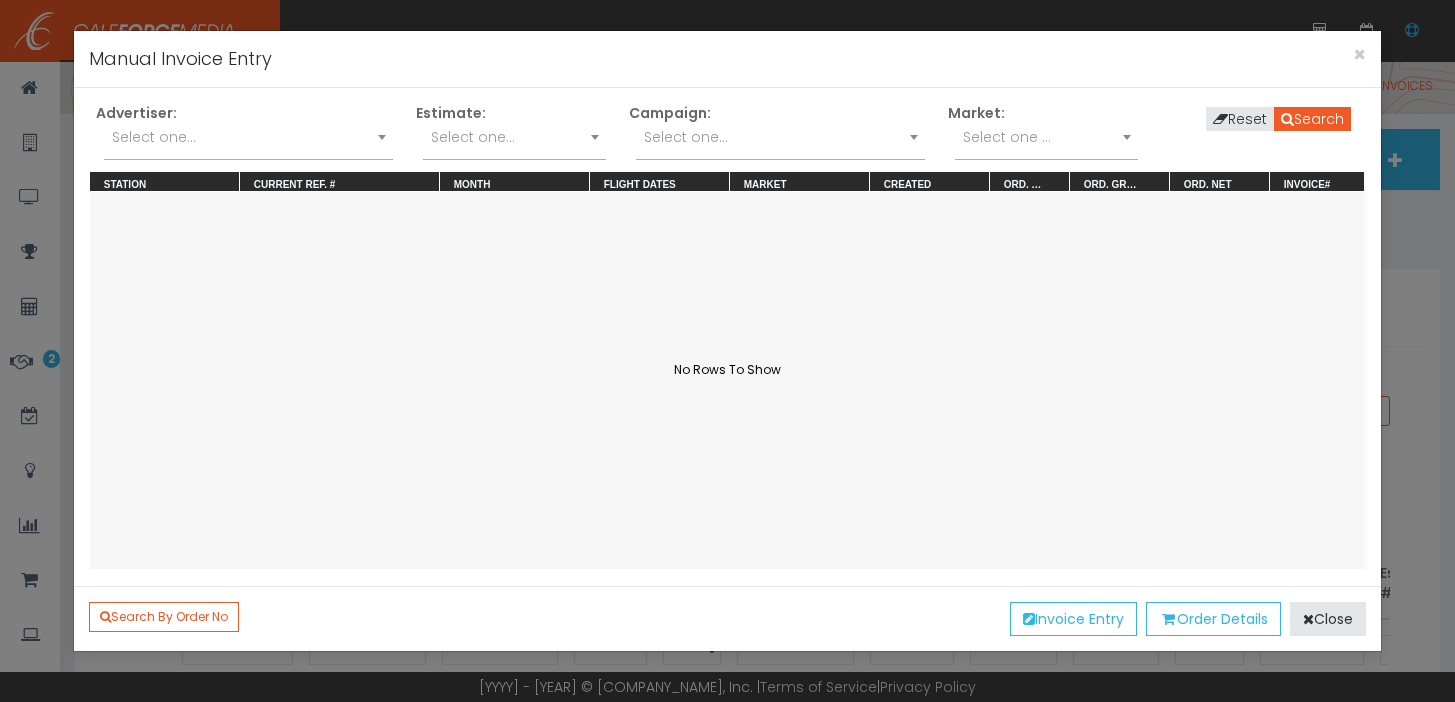 click on "Select one..." at bounding box center [248, 137] 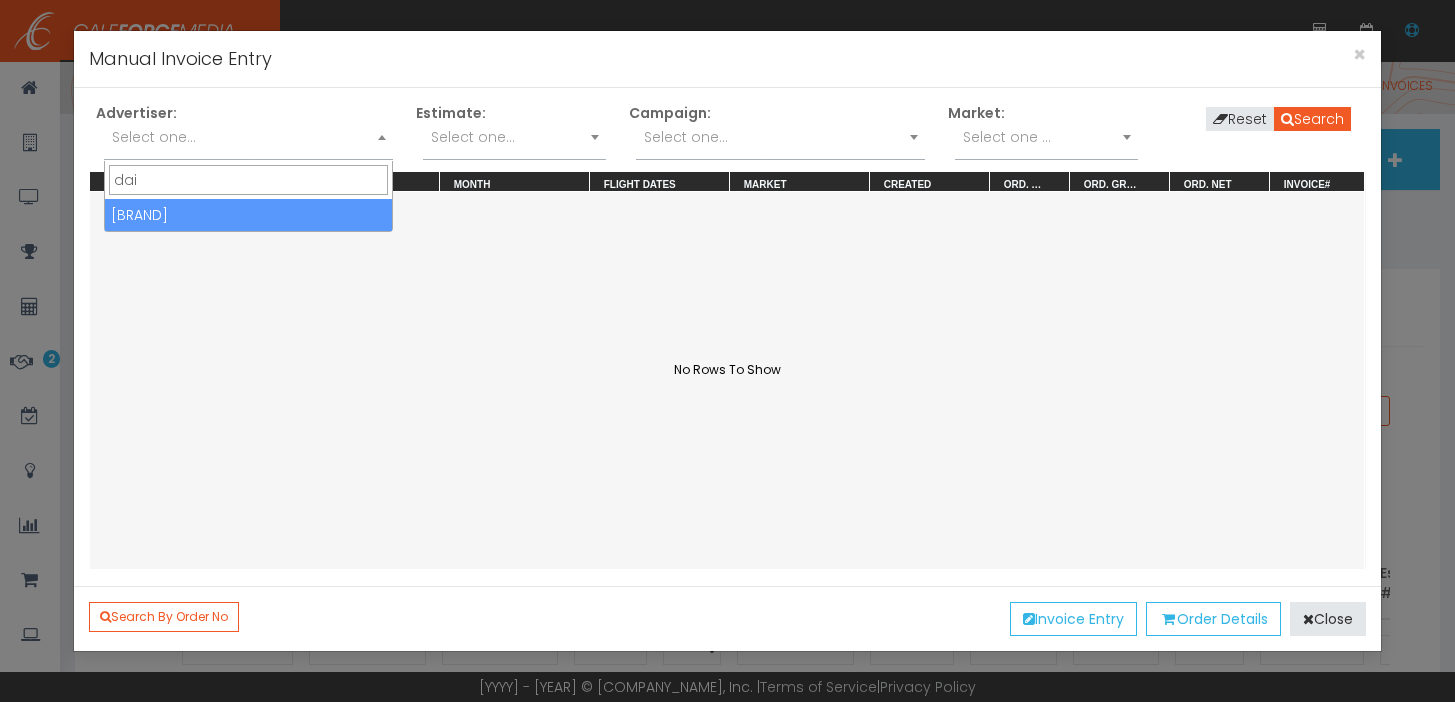 type on "dai" 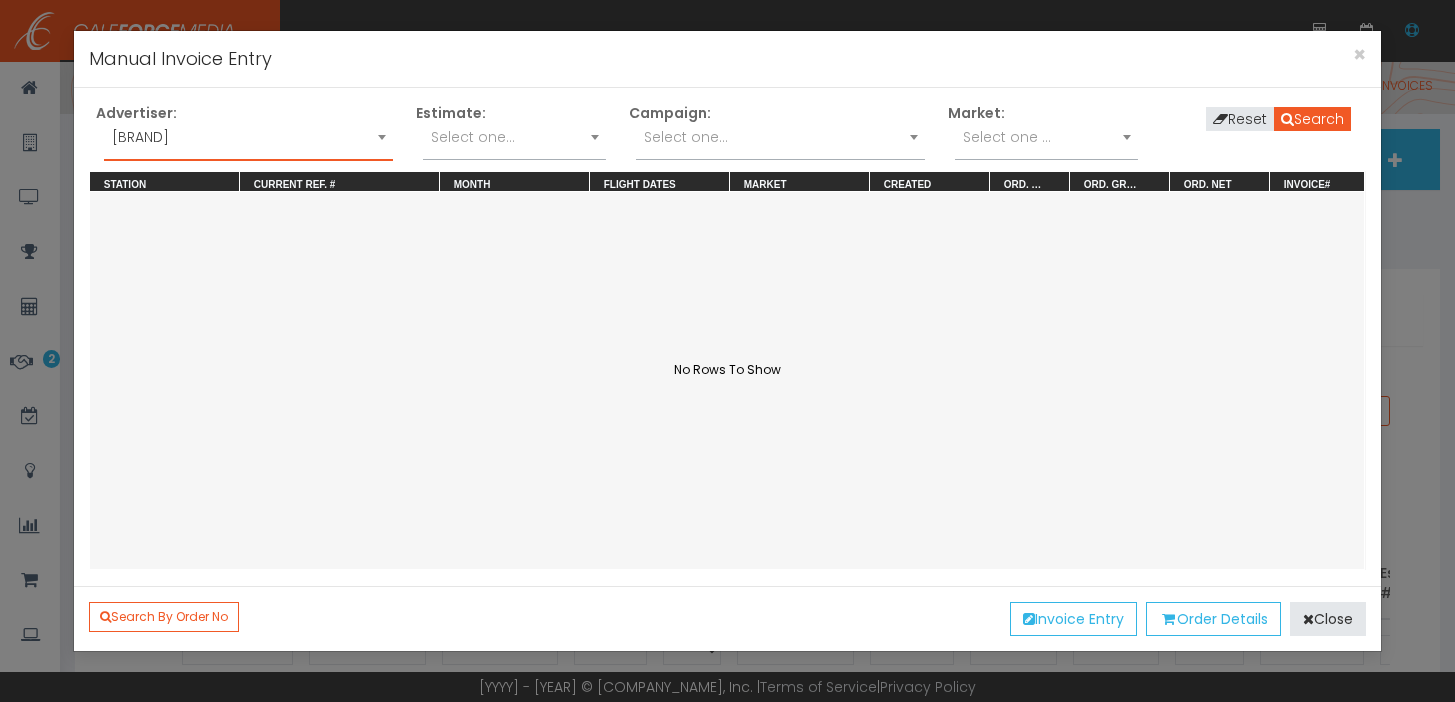 click on "Select one..." at bounding box center [780, 137] 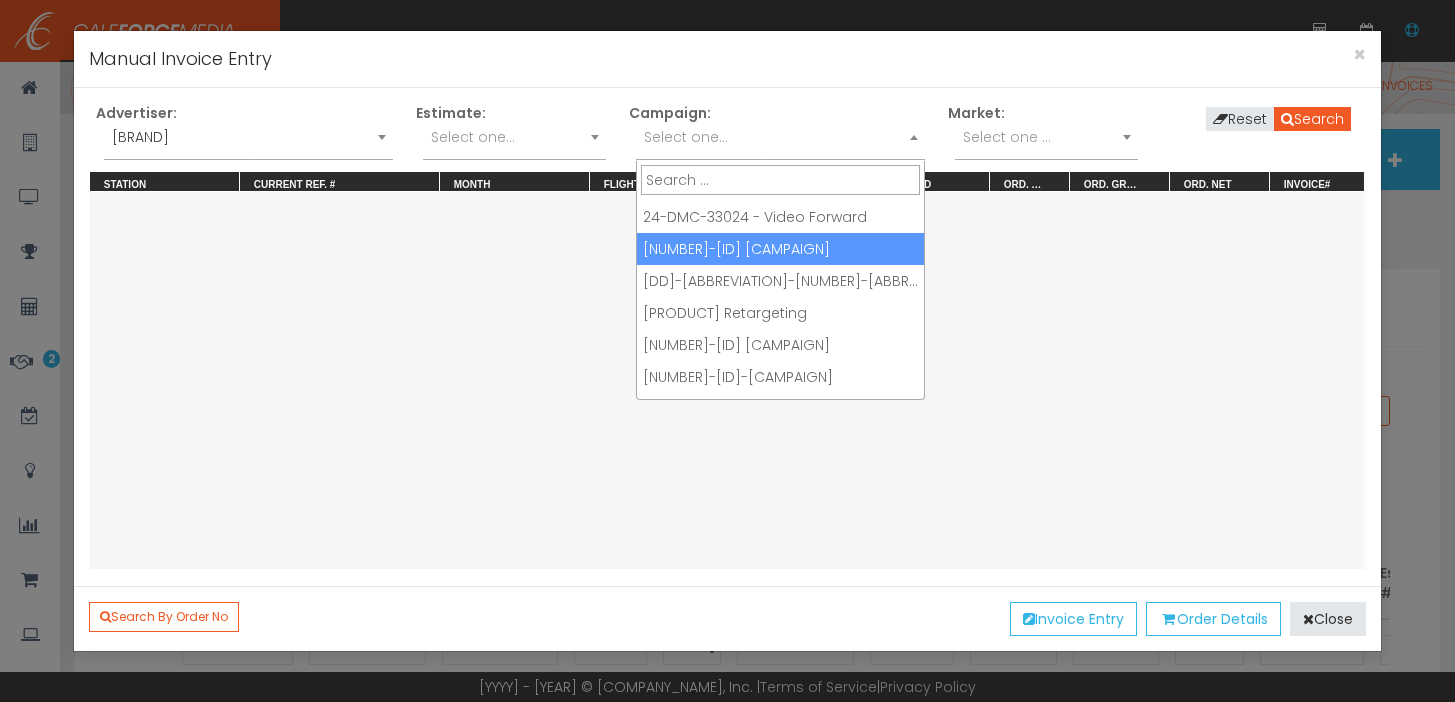 scroll, scrollTop: 427, scrollLeft: 0, axis: vertical 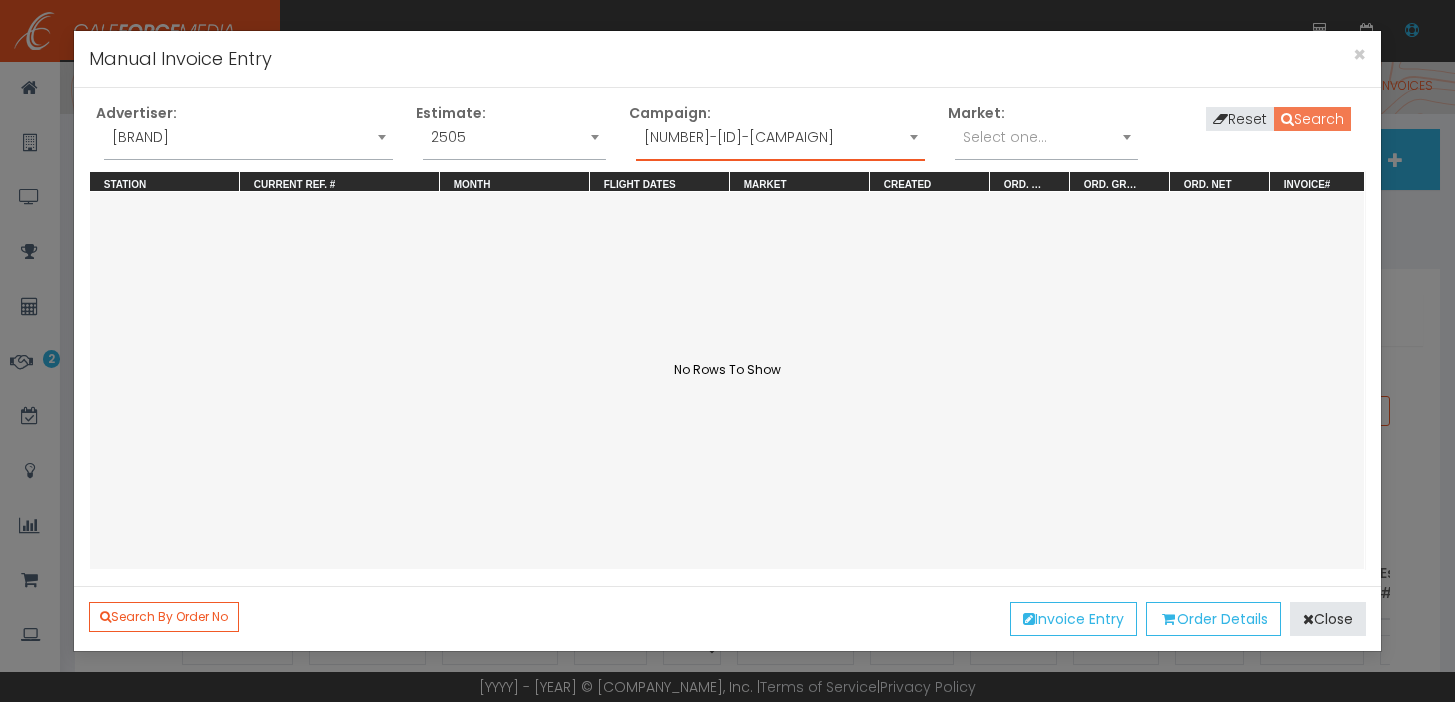 click on "Search" at bounding box center (1312, 119) 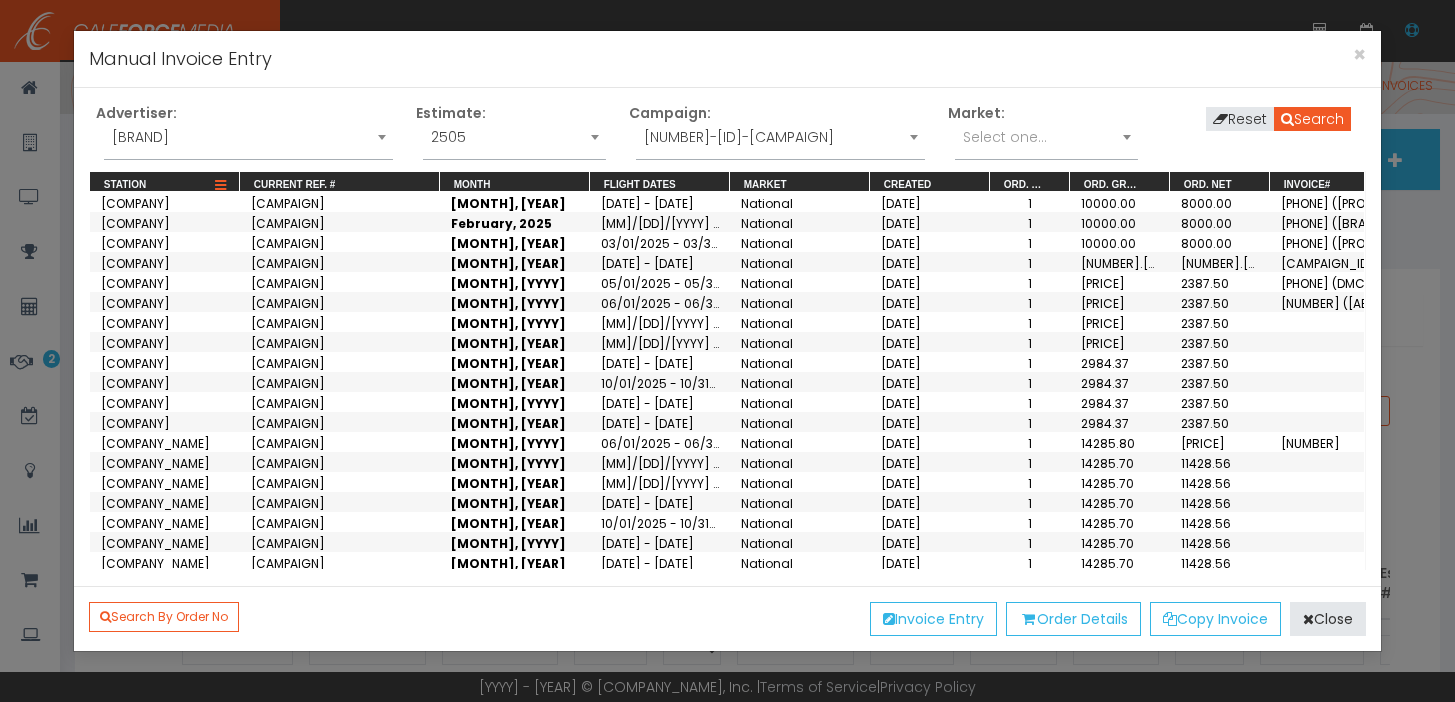 click at bounding box center [220, 186] 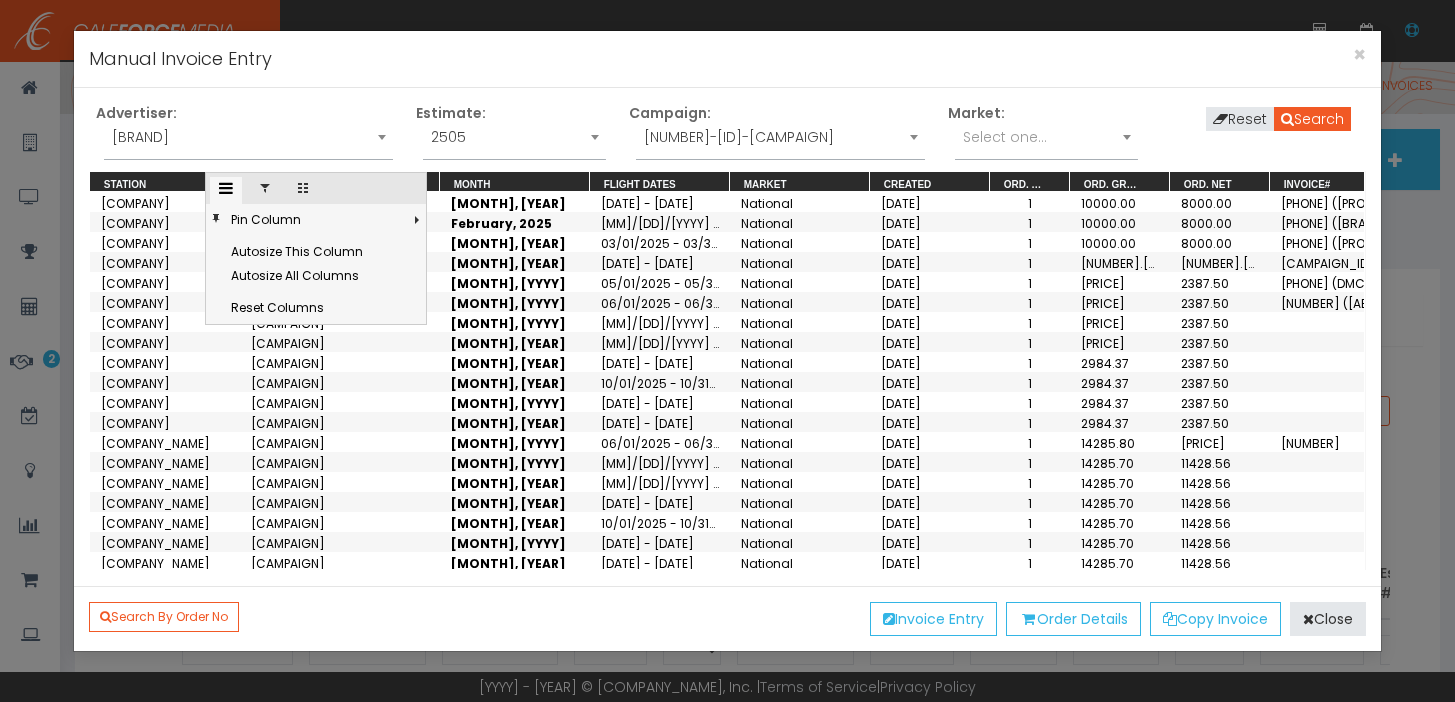 click at bounding box center [265, 188] 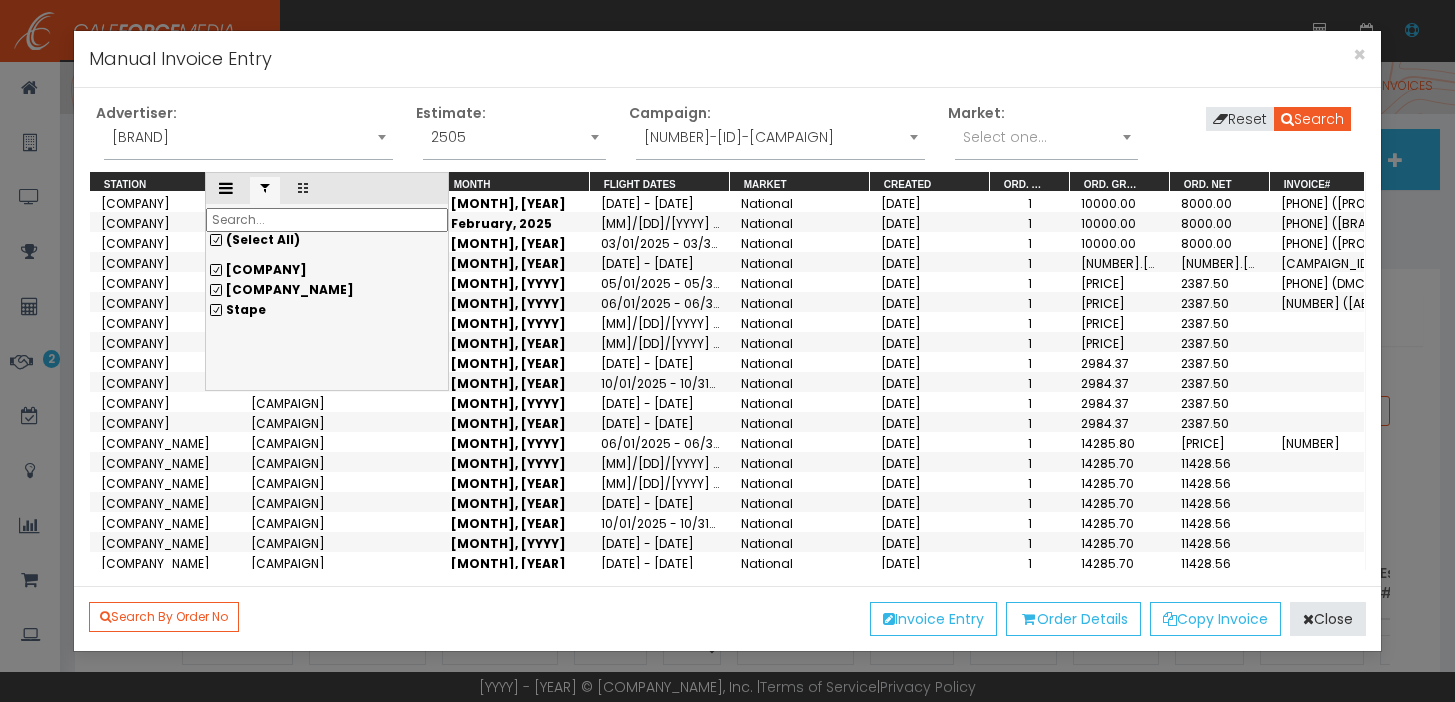 click on "(Select All)" at bounding box center (327, 240) 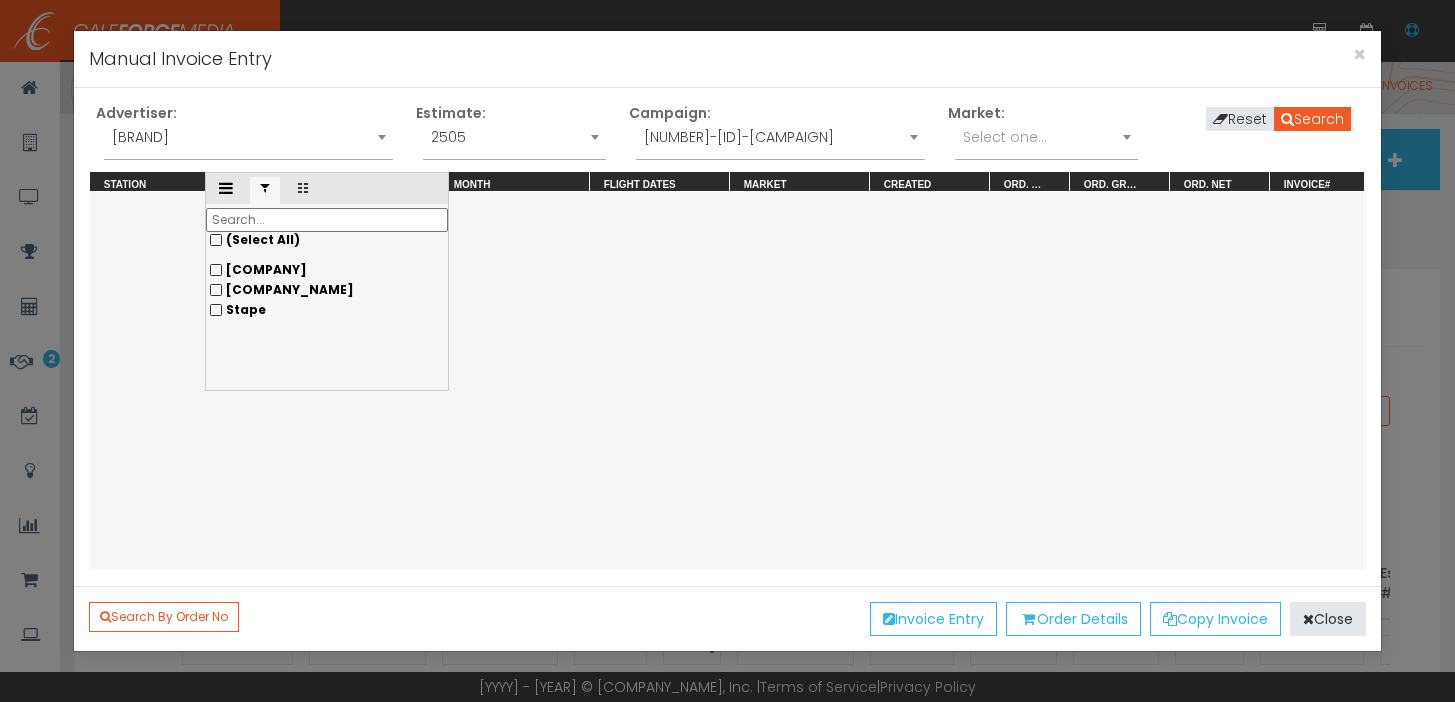 click on "Meta" at bounding box center (327, 270) 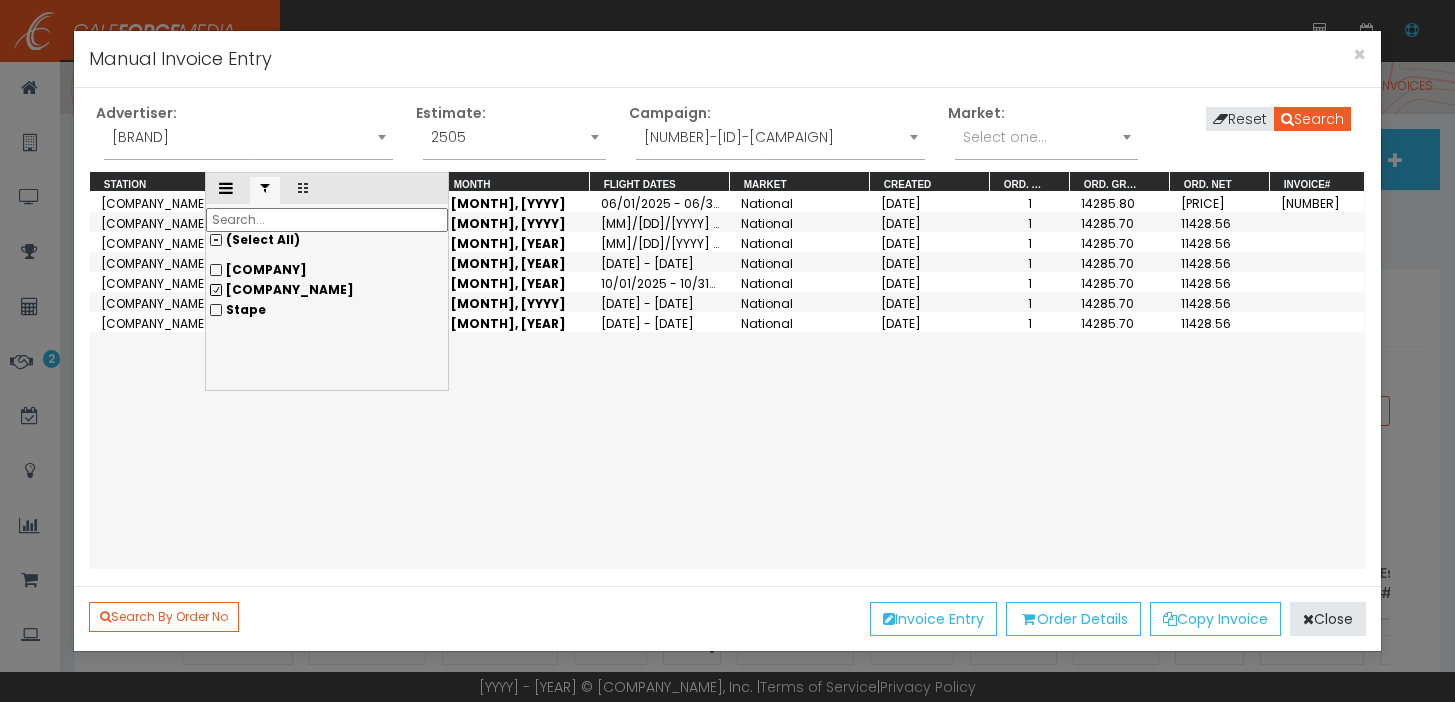 click on "Meta Meta202502072225589 June, 2025 06/01/2025 - 06/30/2025 National 06/10/2025 1 14285.80 11428.64 26195620A Meta Meta202502072225589 July, 2025 07/01/2025 - 07/31/2025 National 06/10/2025 1 14285.70 11428.56 Meta Meta202502072225589 August, 2025 08/01/2025 - 08/31/2025 National 06/10/2025 1 14285.70 11428.56 Meta Meta202502072225589 September, 2025 09/01/2025 - 09/30/2025 National 06/10/2025 1 14285.70 11428.56 Meta Meta202502072225589 October, 2025 10/01/2025 - 10/31/2025 National 06/10/2025 1 14285.70 11428.56 Meta Meta202502072225589 November, 2025 11/01/2025 - 11/30/2025 National 06/10/2025 1 14285.70 11428.56 Meta Meta202502072225589 December, 2025 12/01/2025 - 12/31/2025 National 06/10/2025 1 14285.70 11428.56" at bounding box center (727, 380) 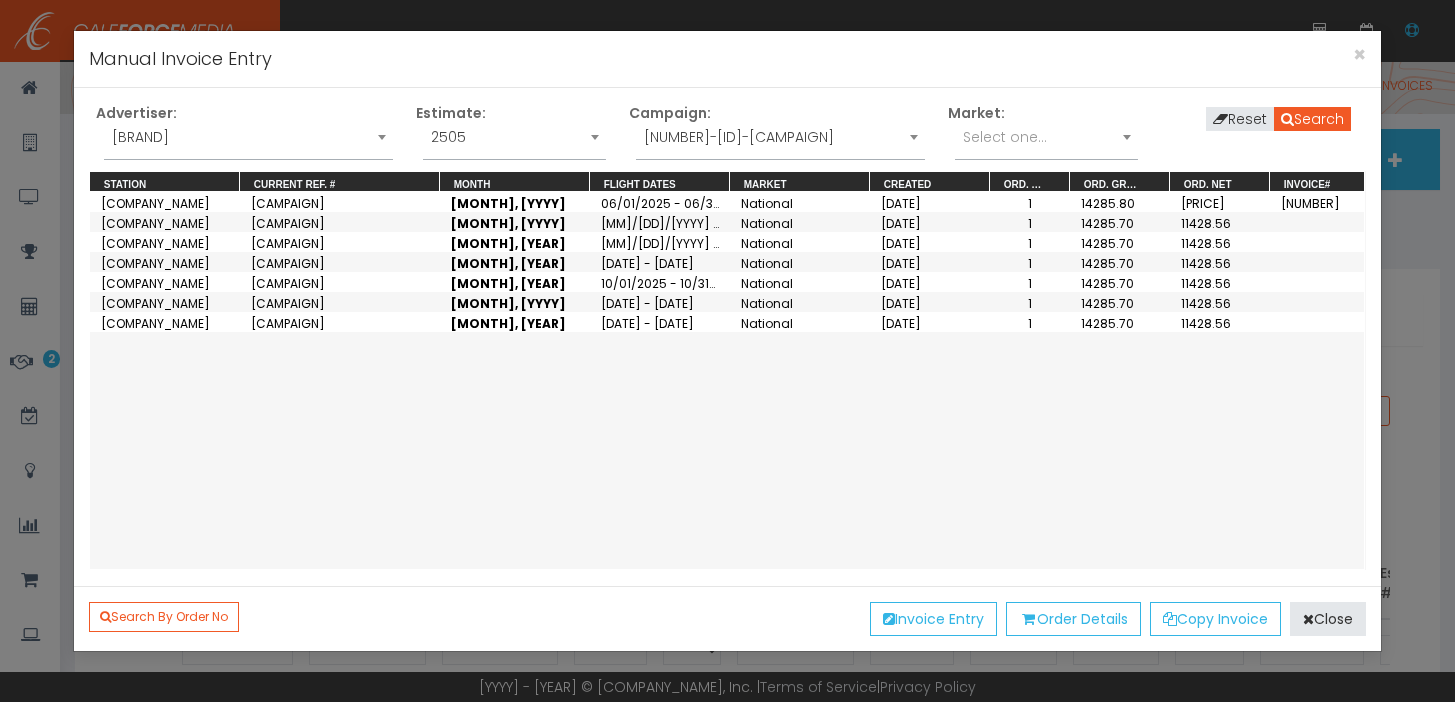 click on "June, 2025" at bounding box center (515, 202) 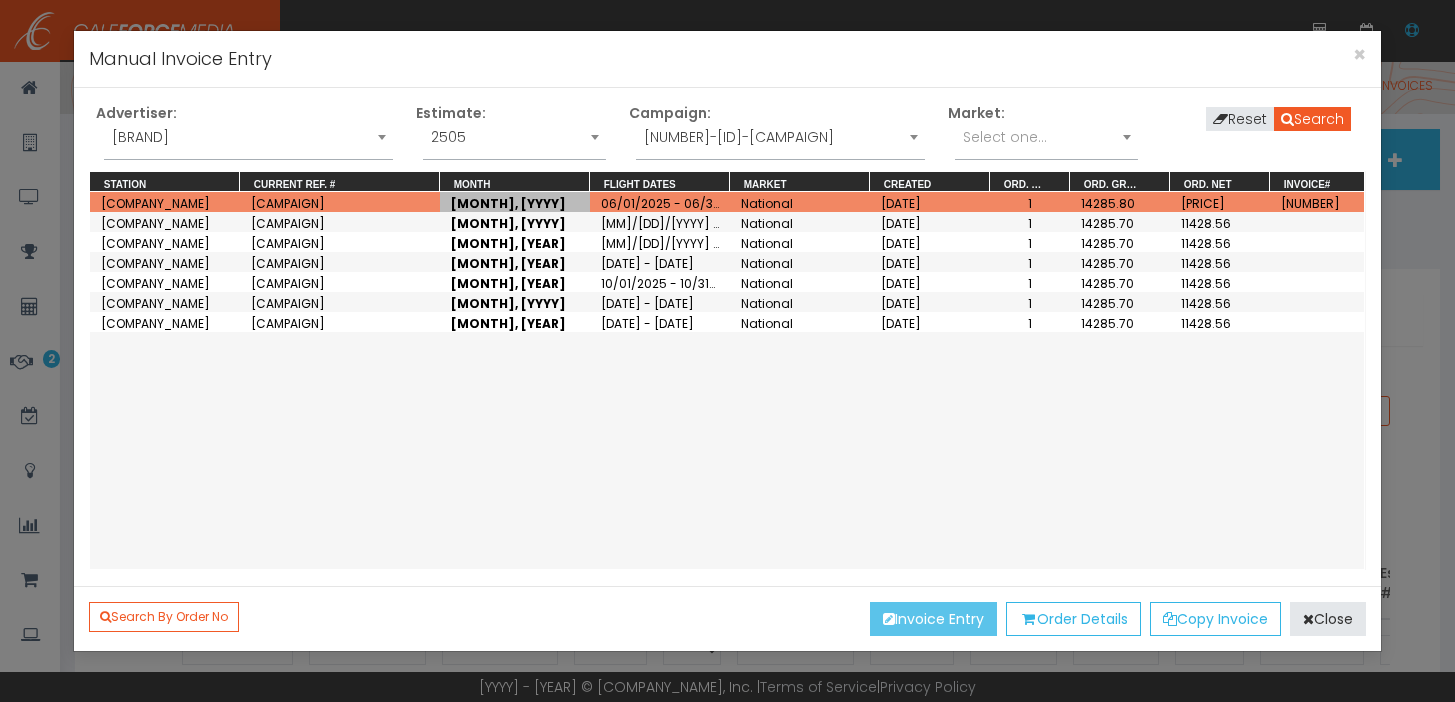 click on "Invoice Entry" at bounding box center [933, 619] 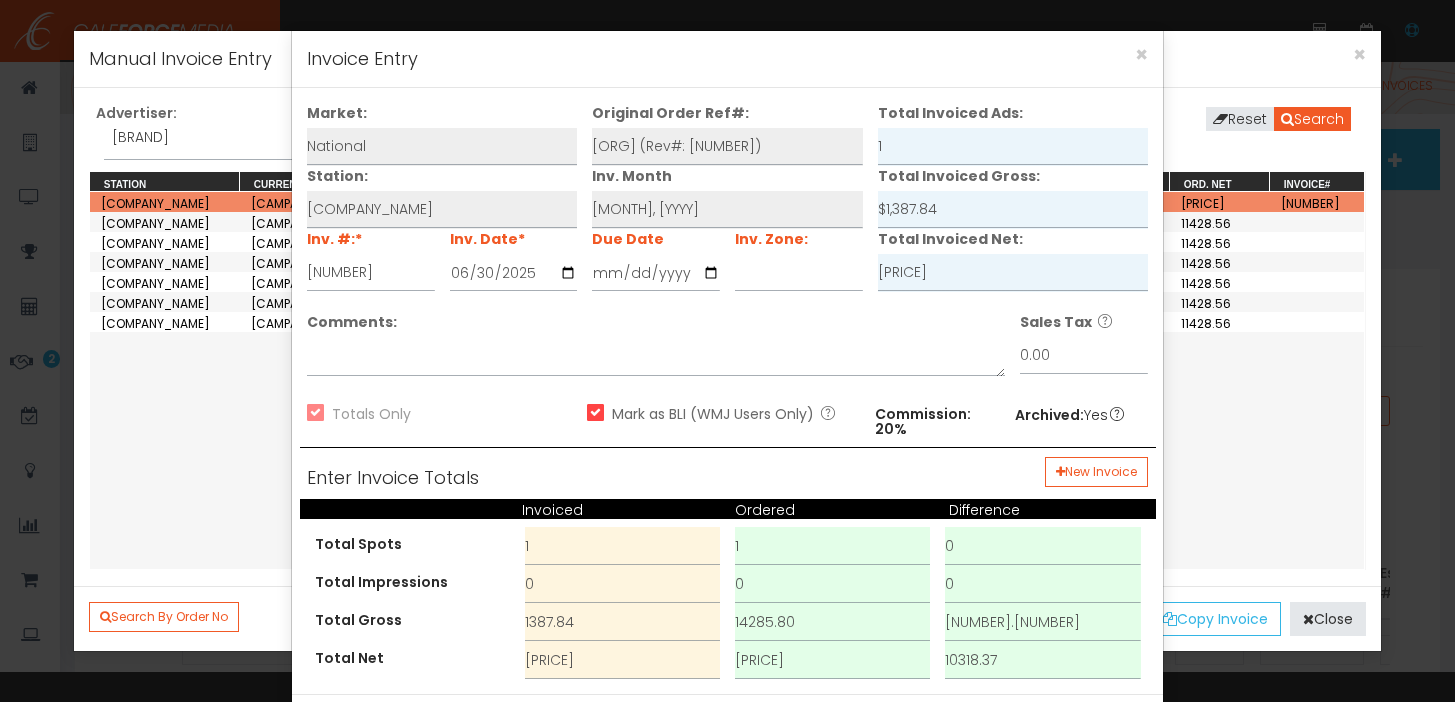 scroll, scrollTop: 84, scrollLeft: 0, axis: vertical 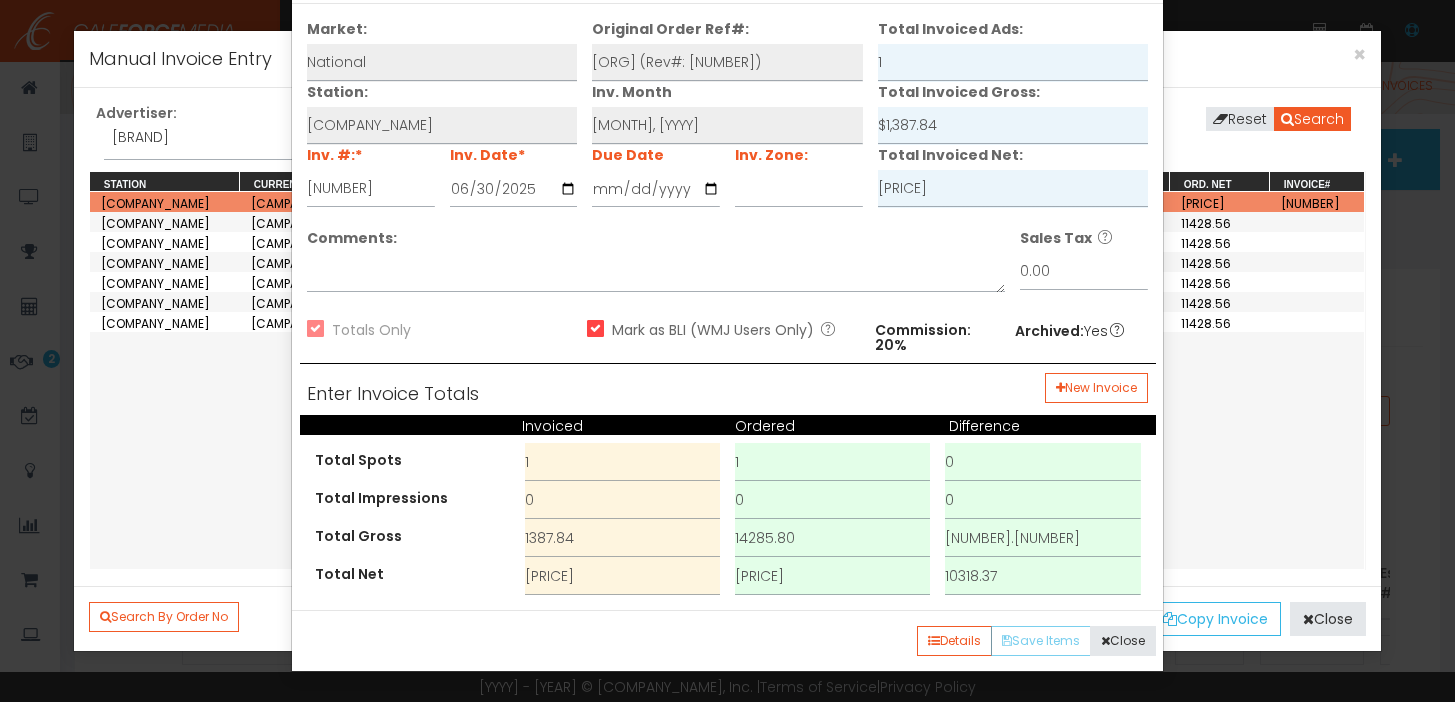 click on "×
Invoice Entry
Market:
National
Original Order Ref#:
Meta202502072225589       (Rev#: 3)
Station: Meta Inv. Month 1" at bounding box center (727, 351) 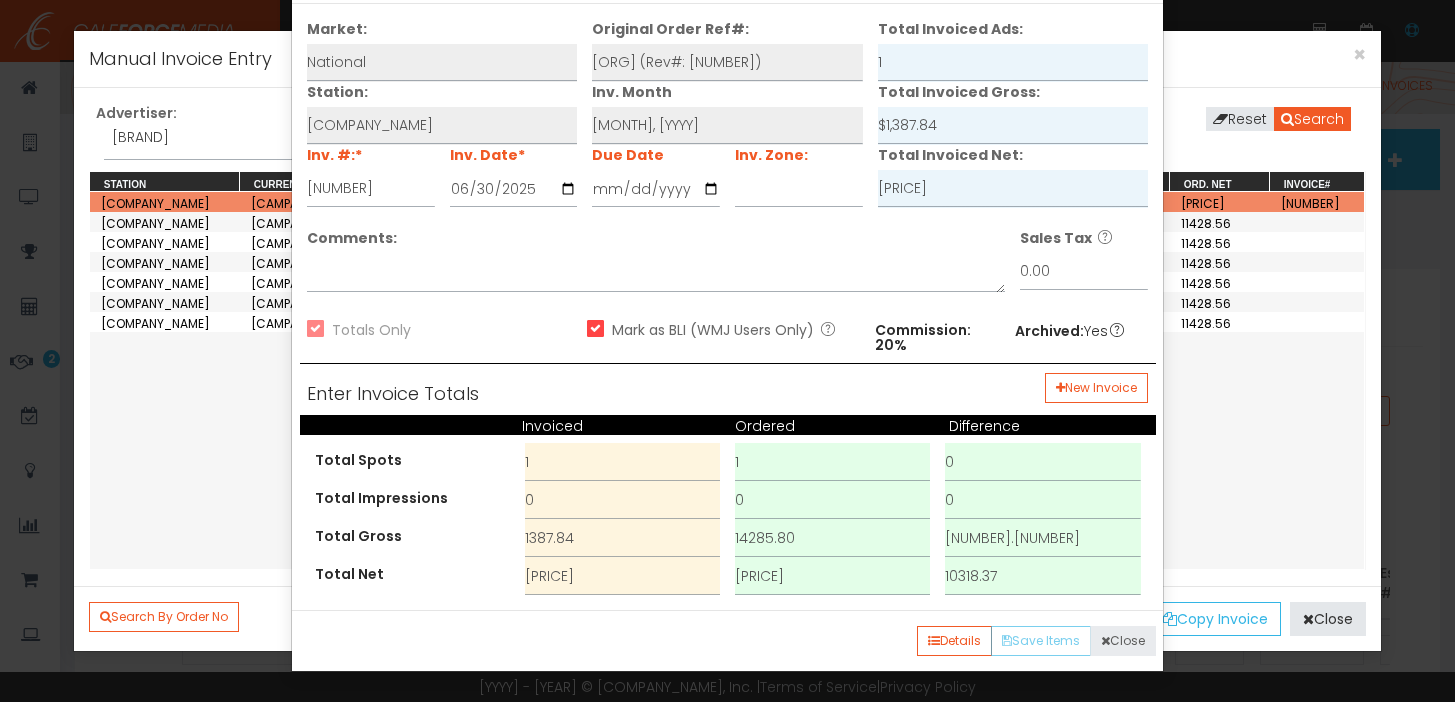click on "Close" at bounding box center (1123, 641) 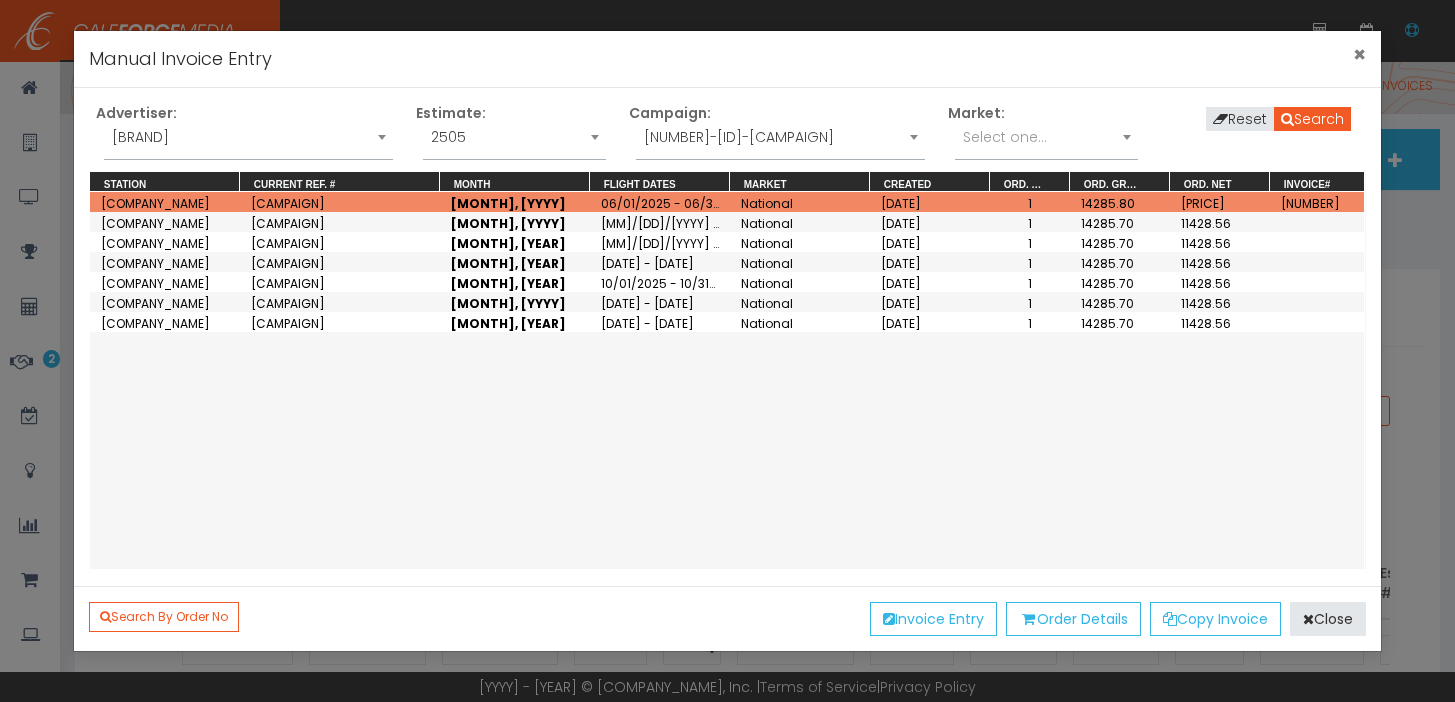 click on "×" at bounding box center (1359, 54) 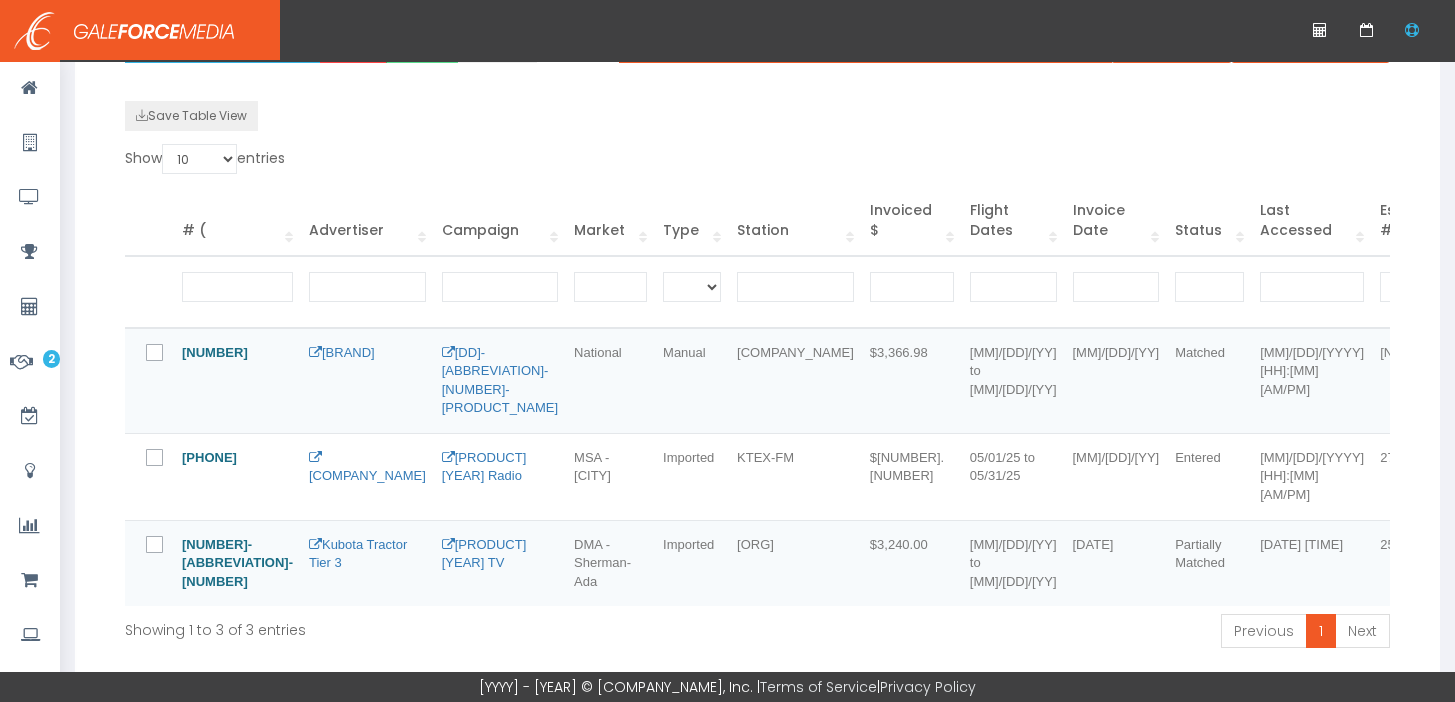 scroll, scrollTop: 349, scrollLeft: 0, axis: vertical 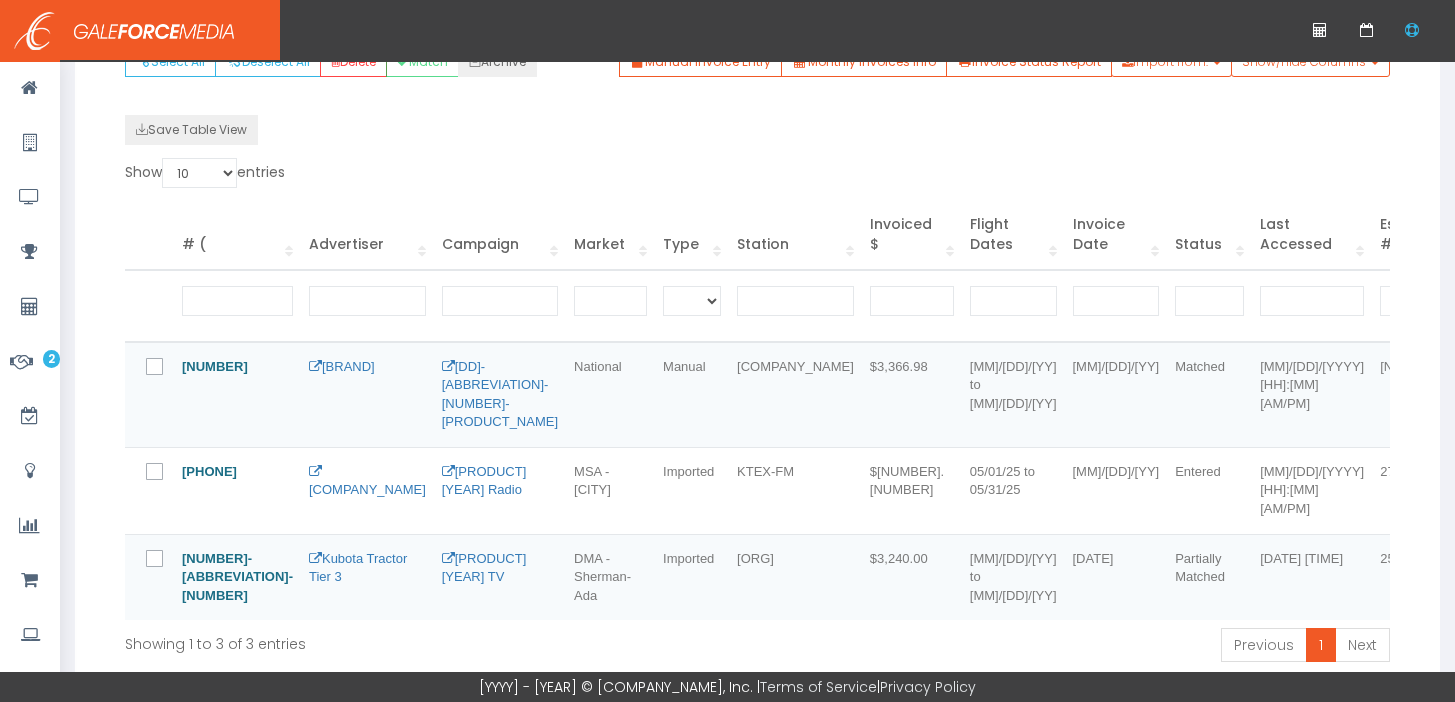 click at bounding box center (159, 374) 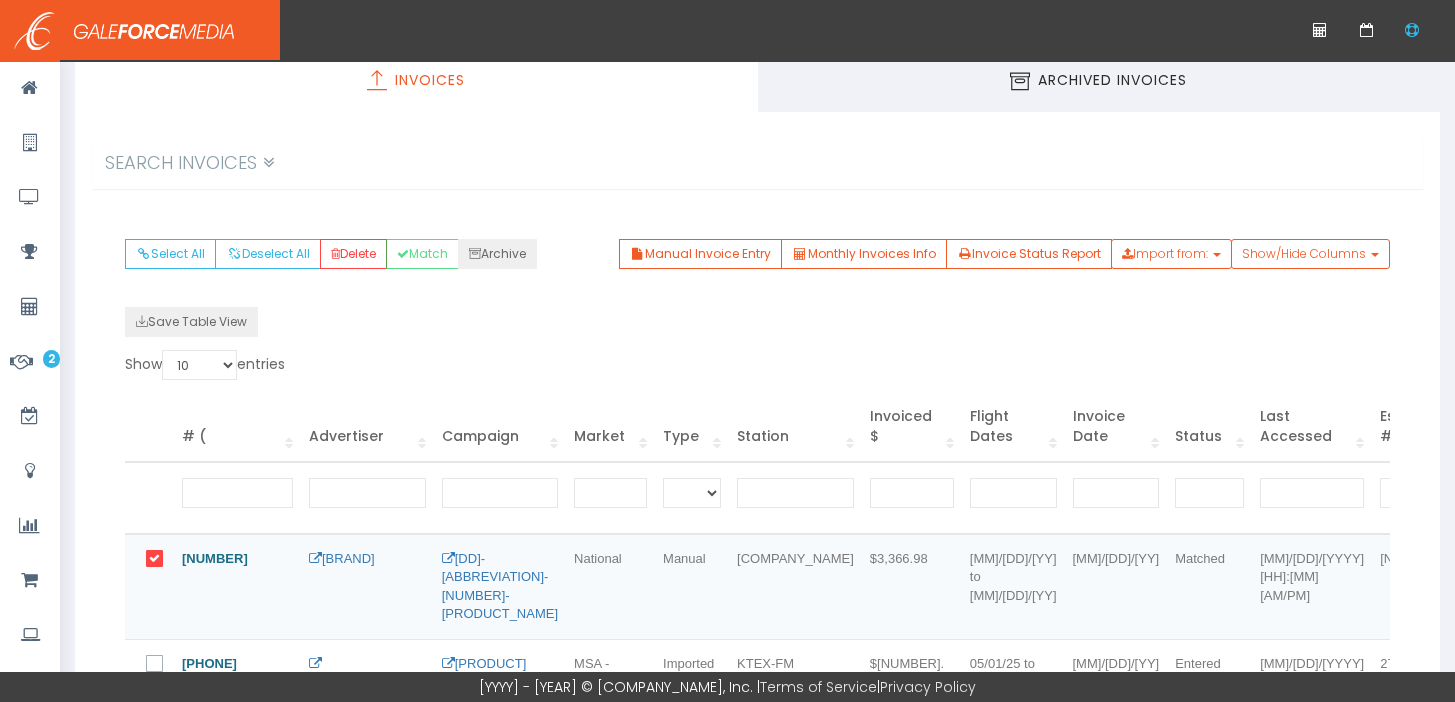 scroll, scrollTop: 141, scrollLeft: 0, axis: vertical 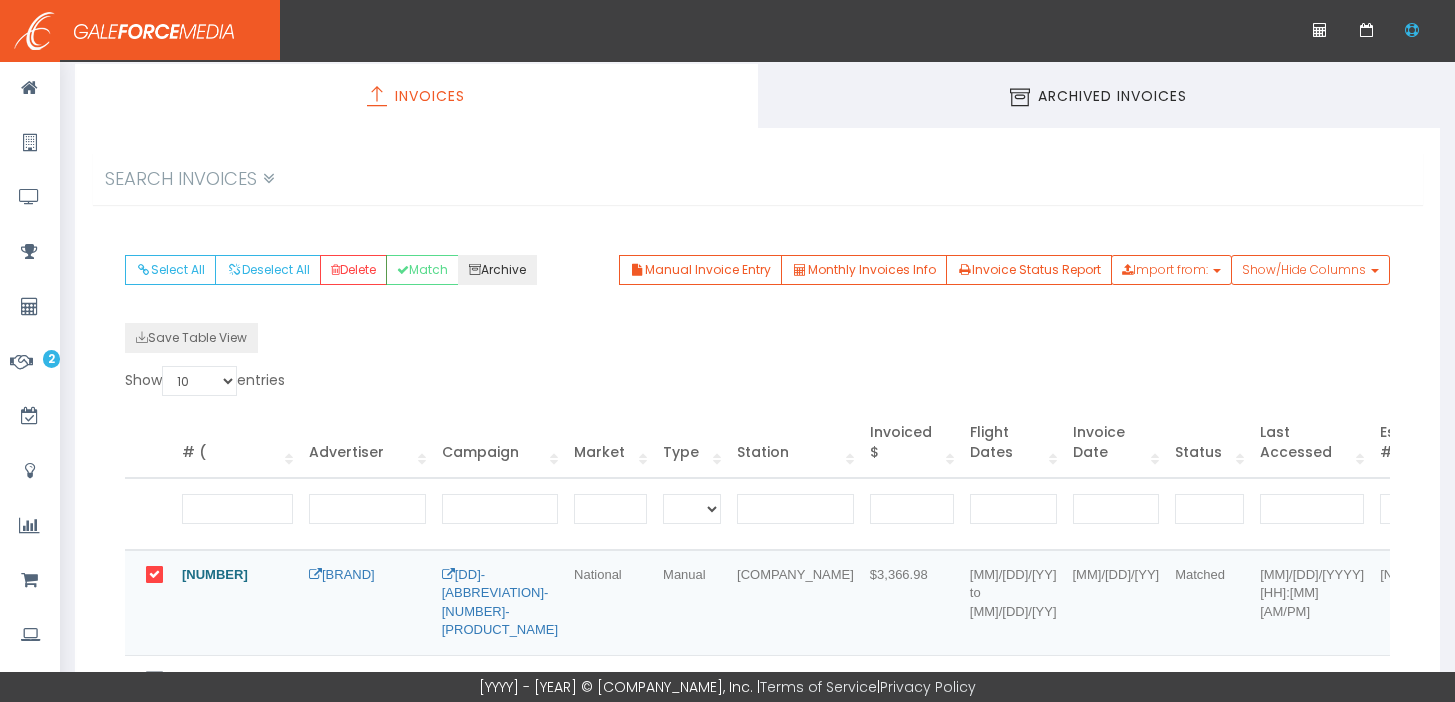 click on "Archive" at bounding box center (497, 270) 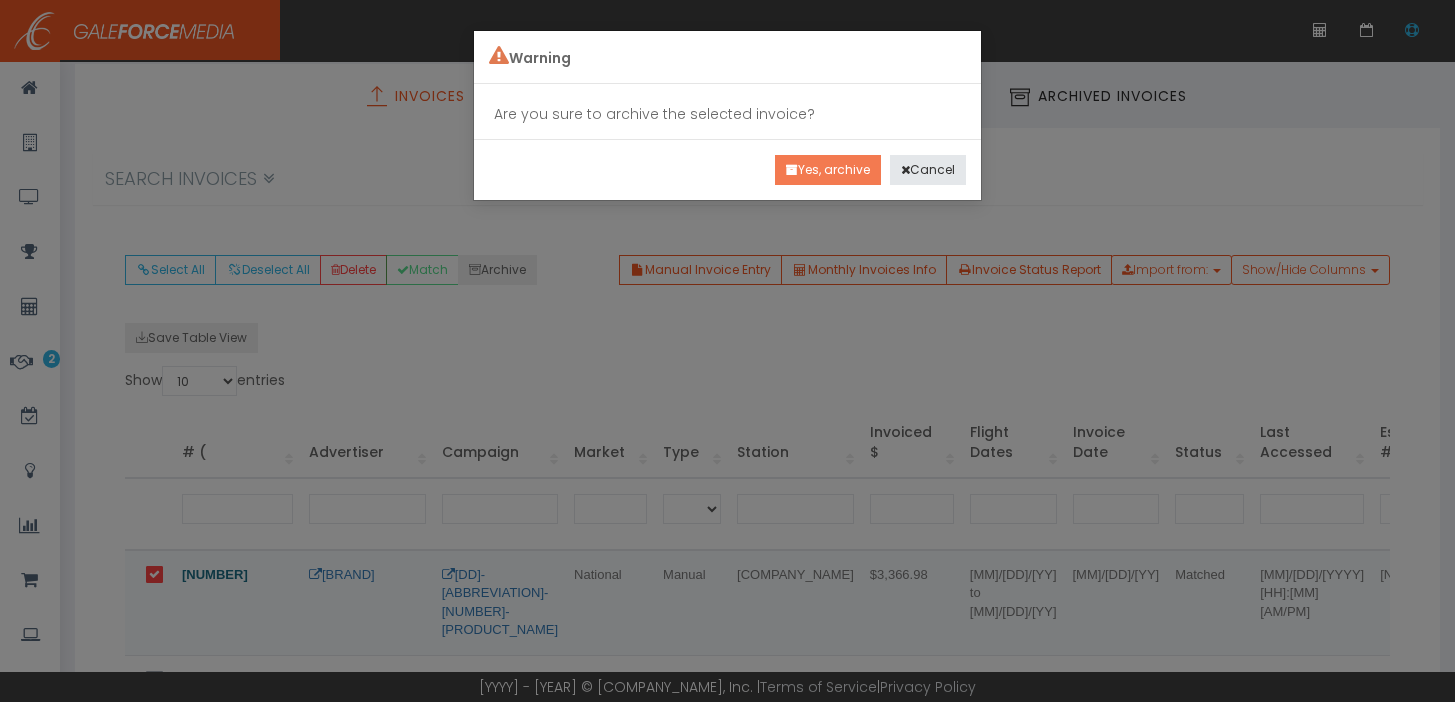 click on "Yes, archive" at bounding box center [828, 170] 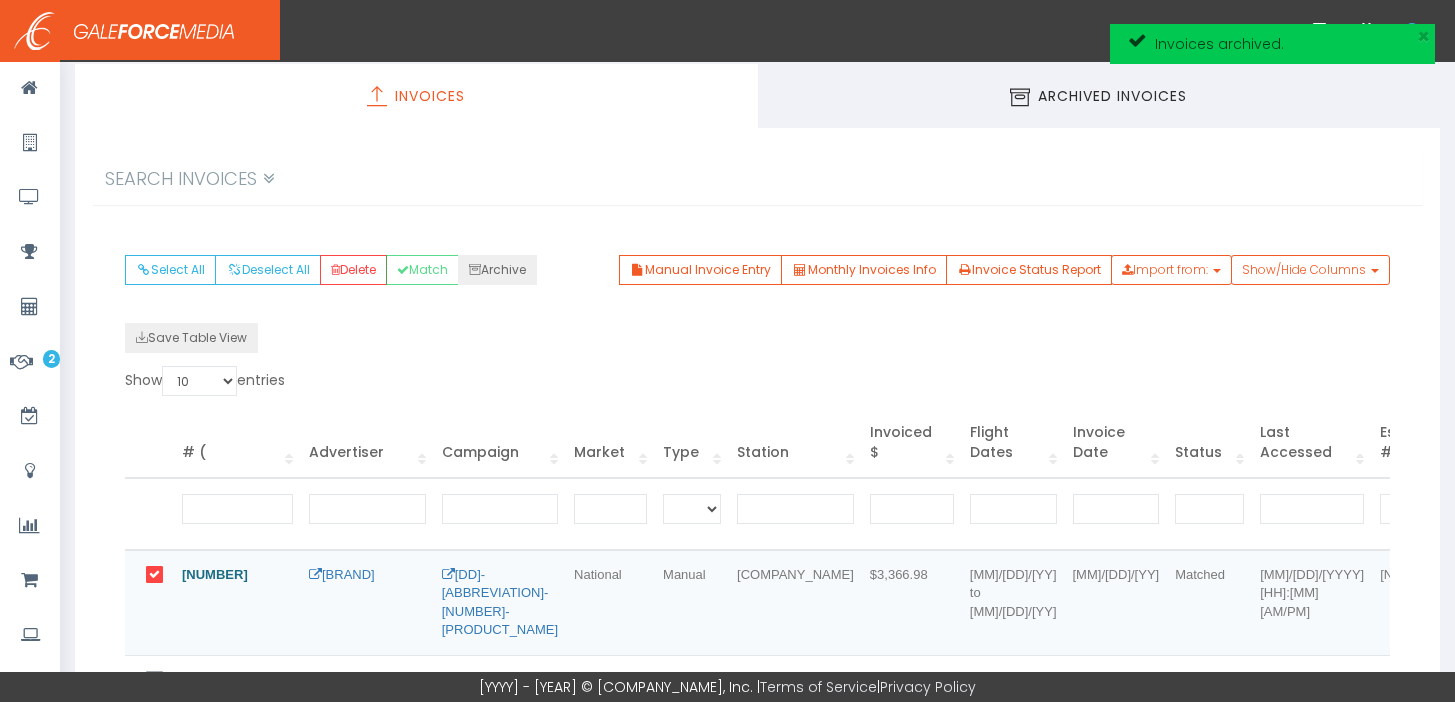 scroll, scrollTop: 0, scrollLeft: 6, axis: horizontal 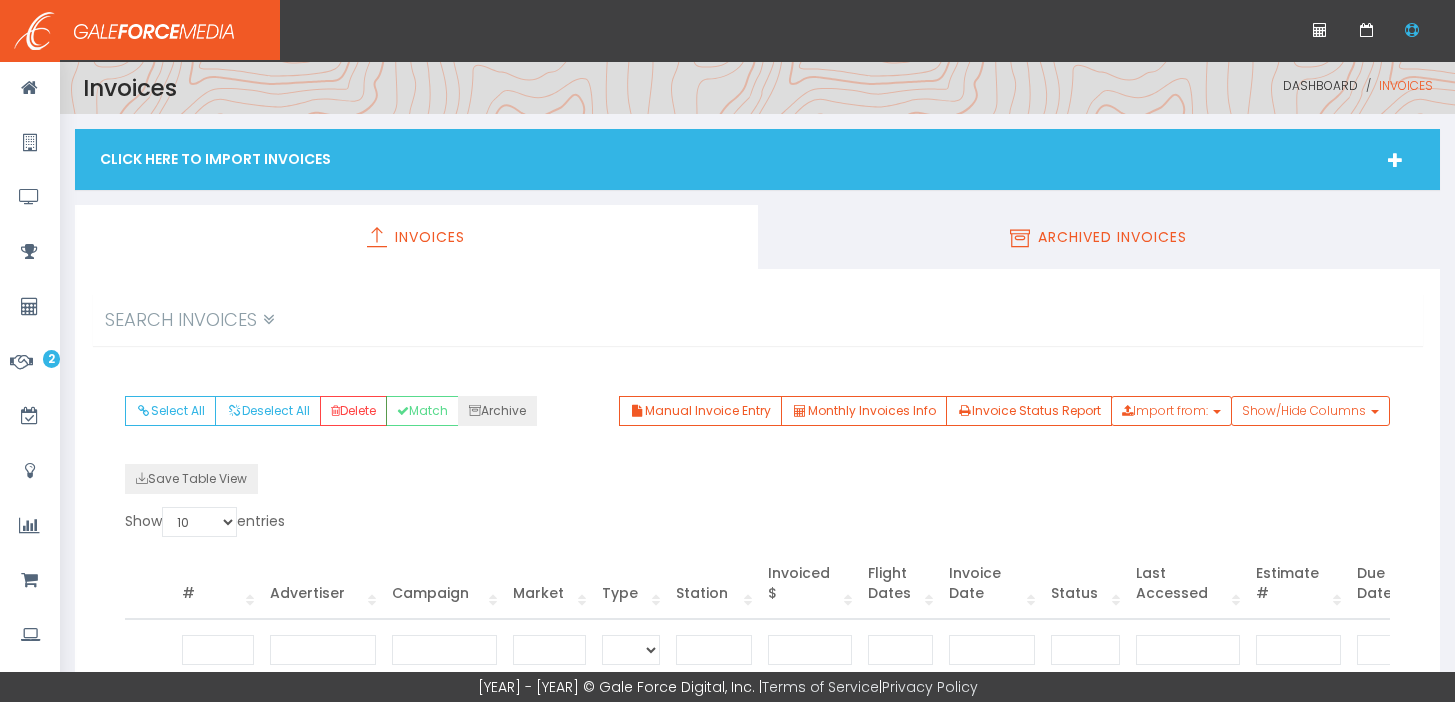 click on "Archived Invoices" at bounding box center [1112, 237] 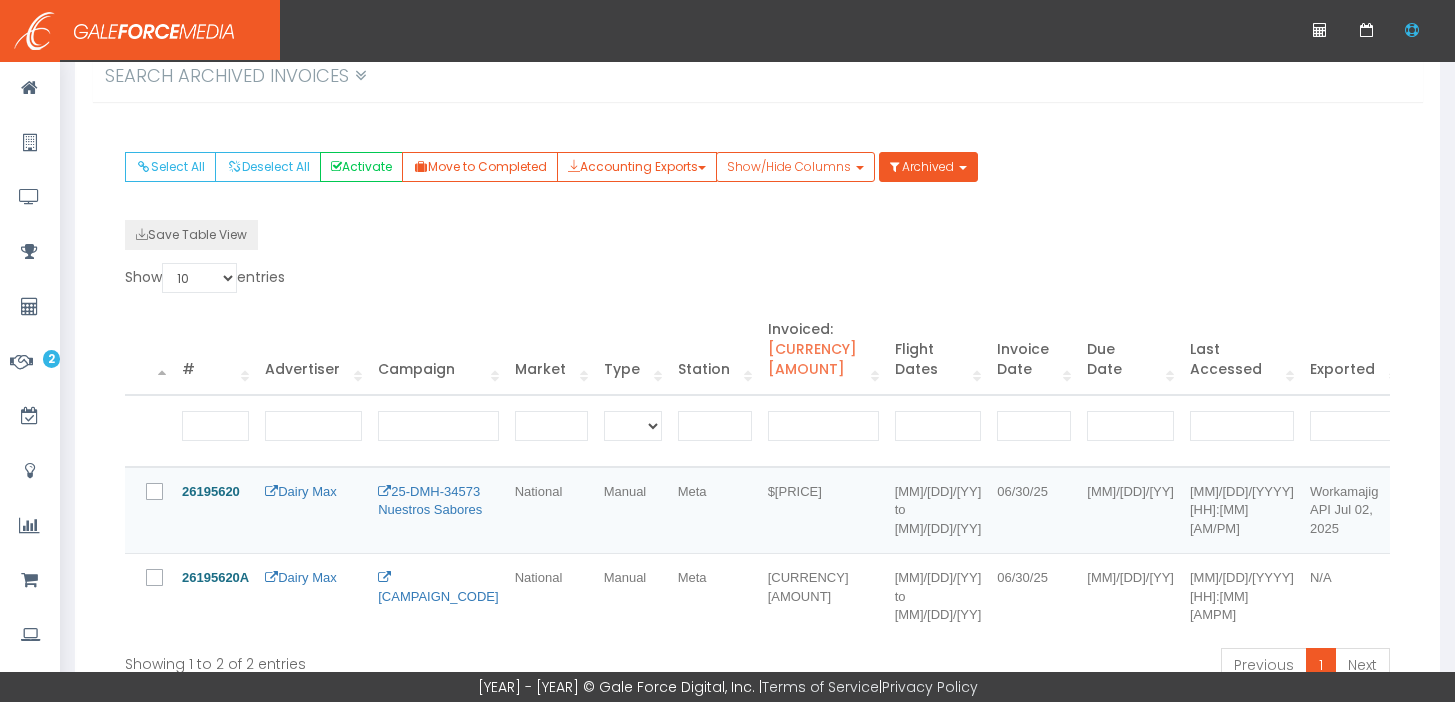 scroll, scrollTop: 246, scrollLeft: 0, axis: vertical 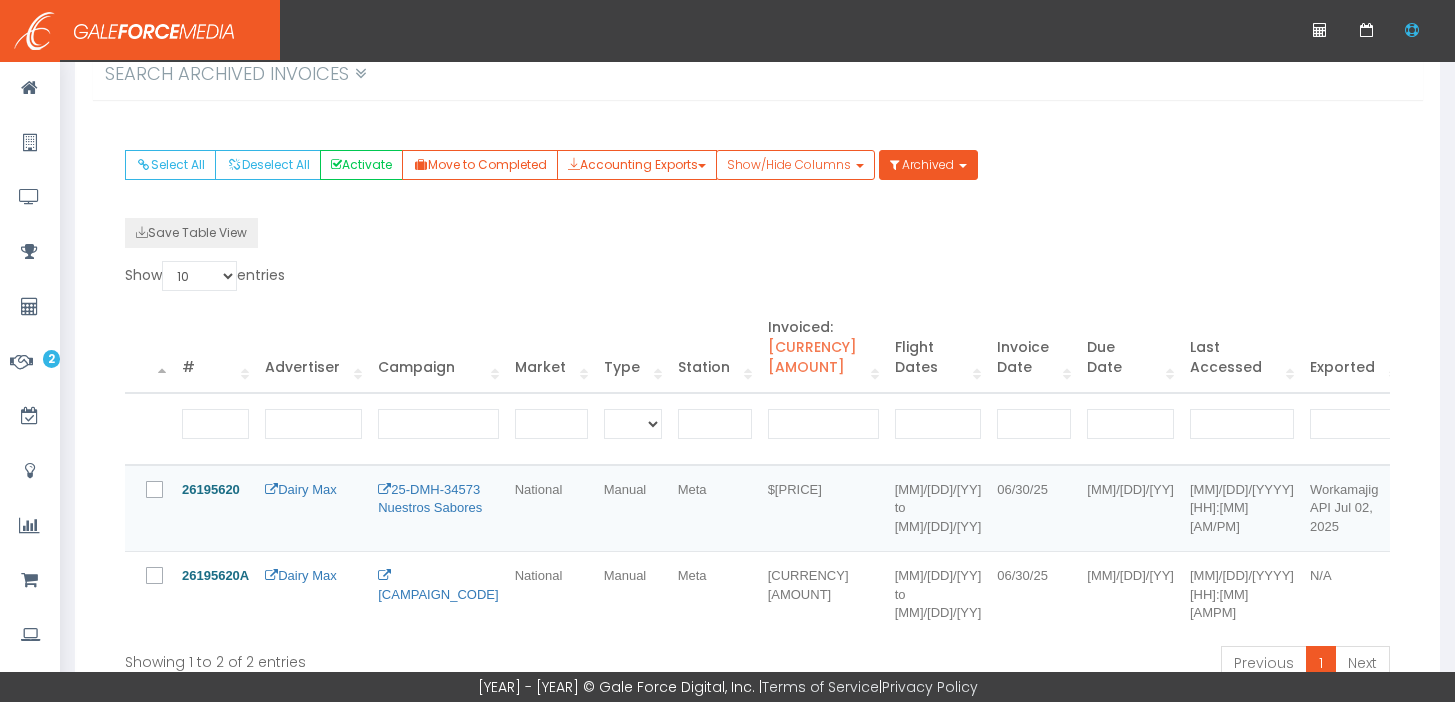 click at bounding box center [159, 497] 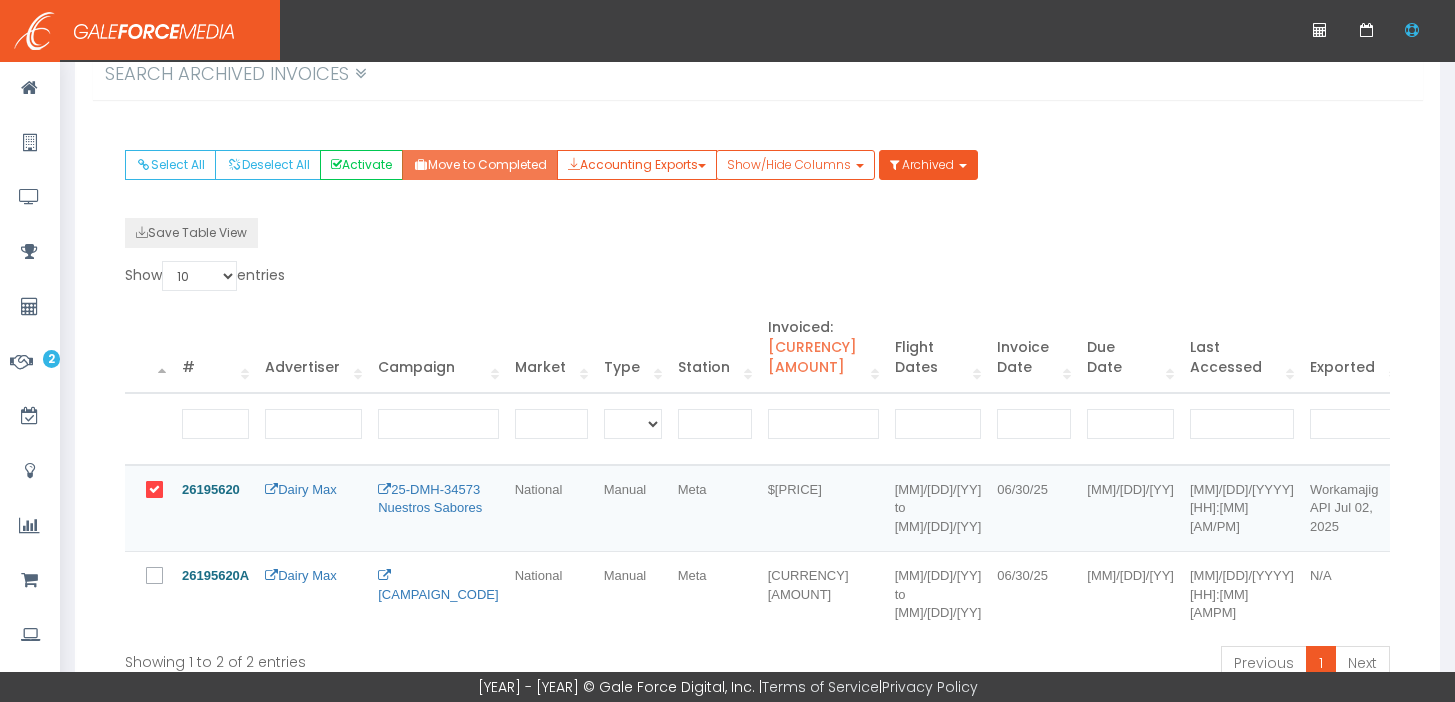 click on "Move to Completed" at bounding box center (480, 165) 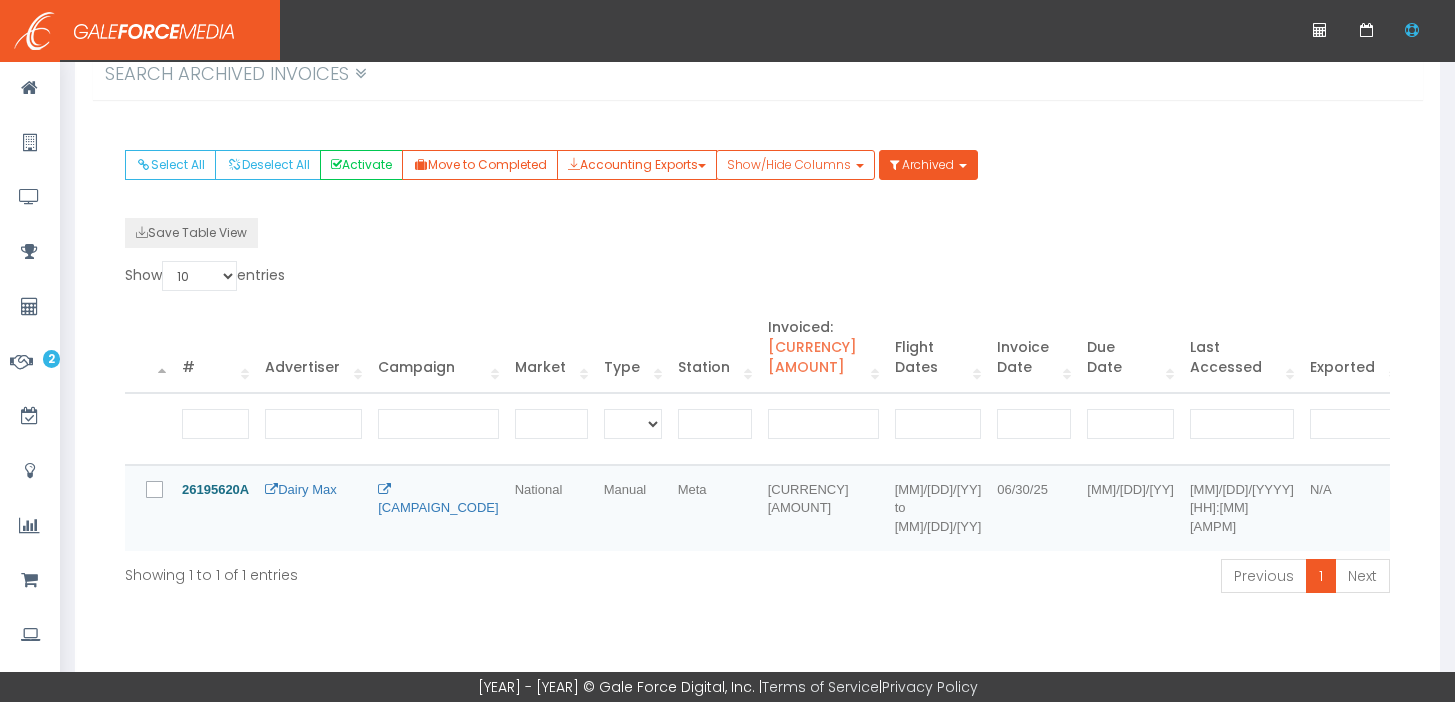 click at bounding box center (159, 497) 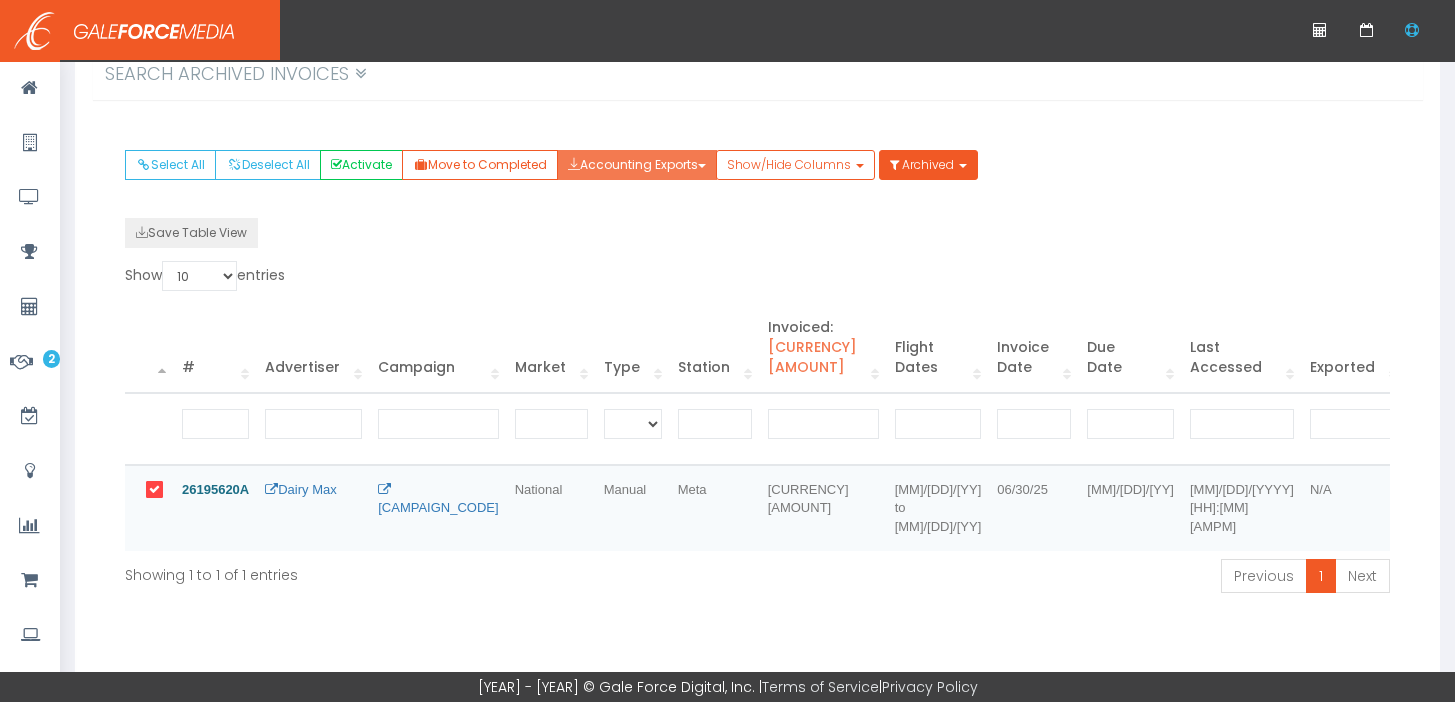 click on "Accounting Exports" at bounding box center (637, 165) 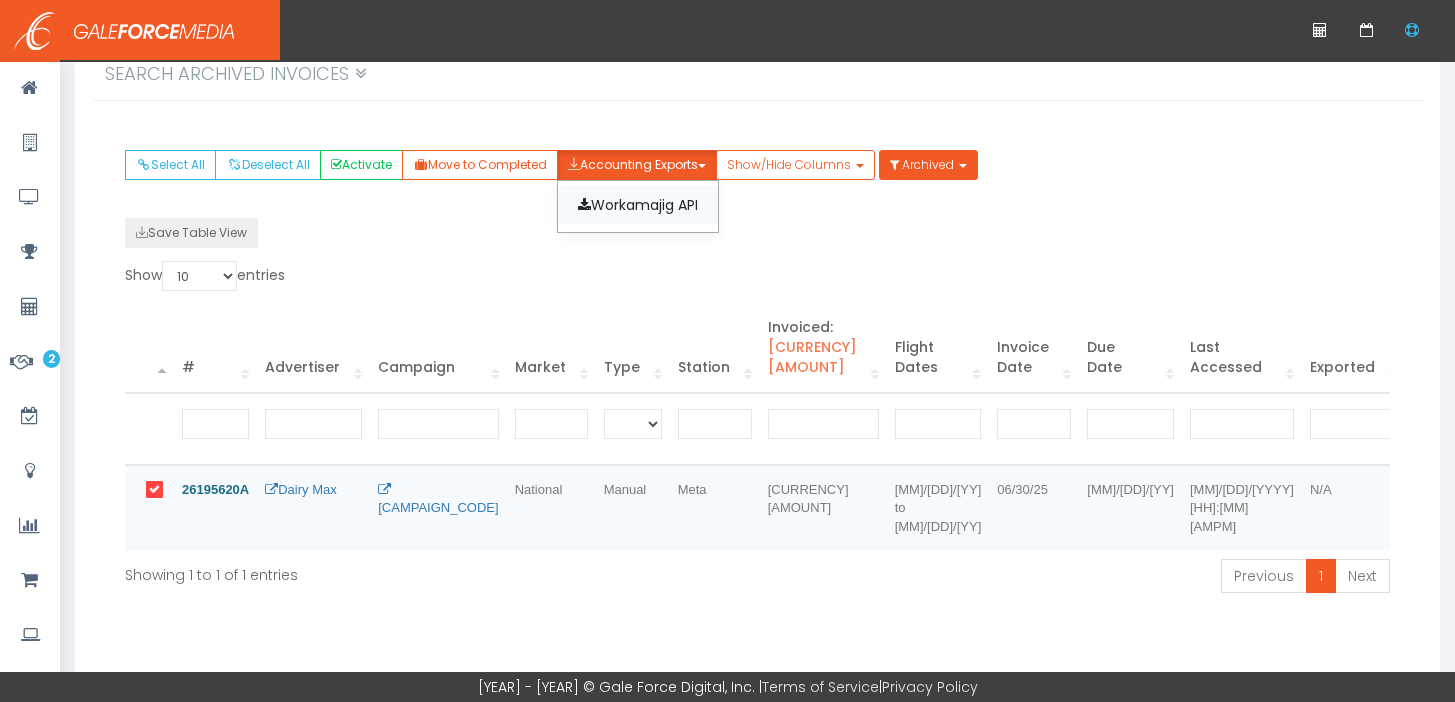 click on "Workamajig API" at bounding box center [638, 205] 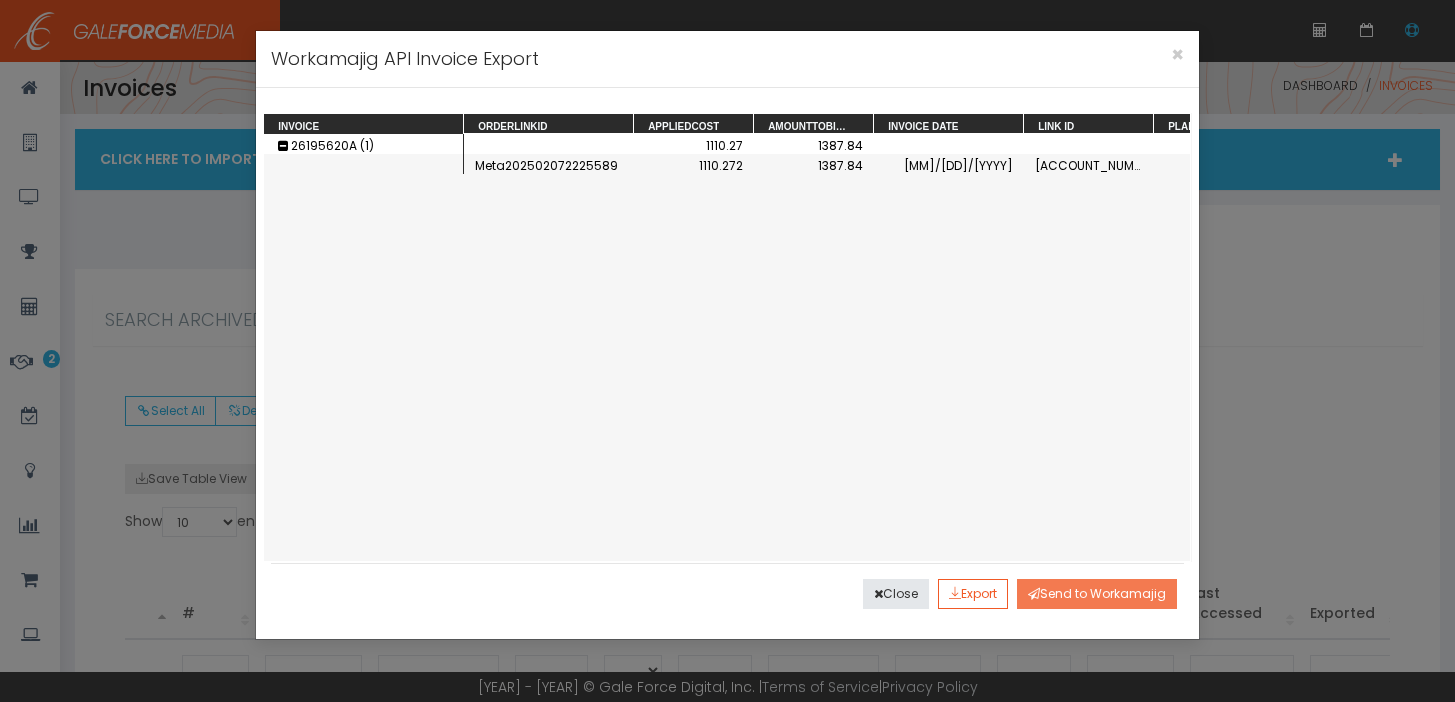 click on "Send to Workamajig" at bounding box center (1097, 594) 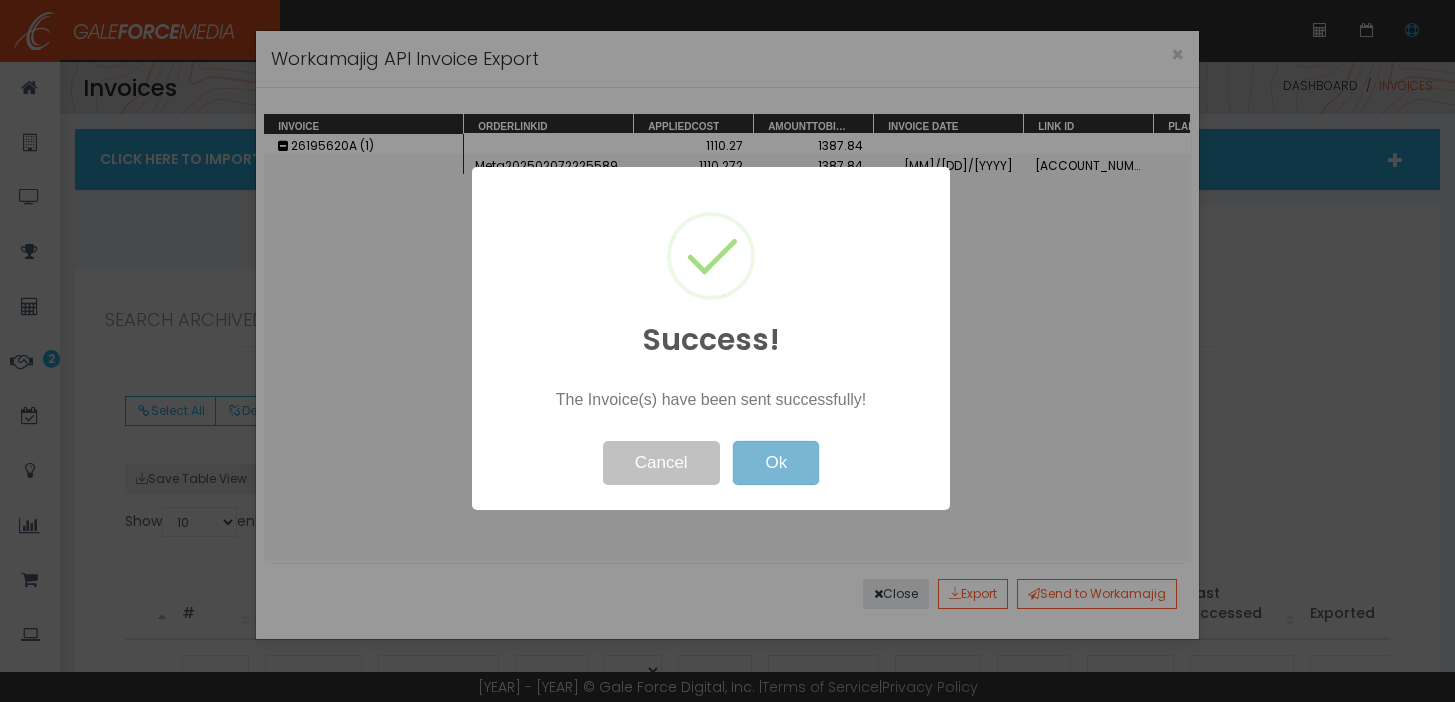 click on "Ok" at bounding box center [776, 463] 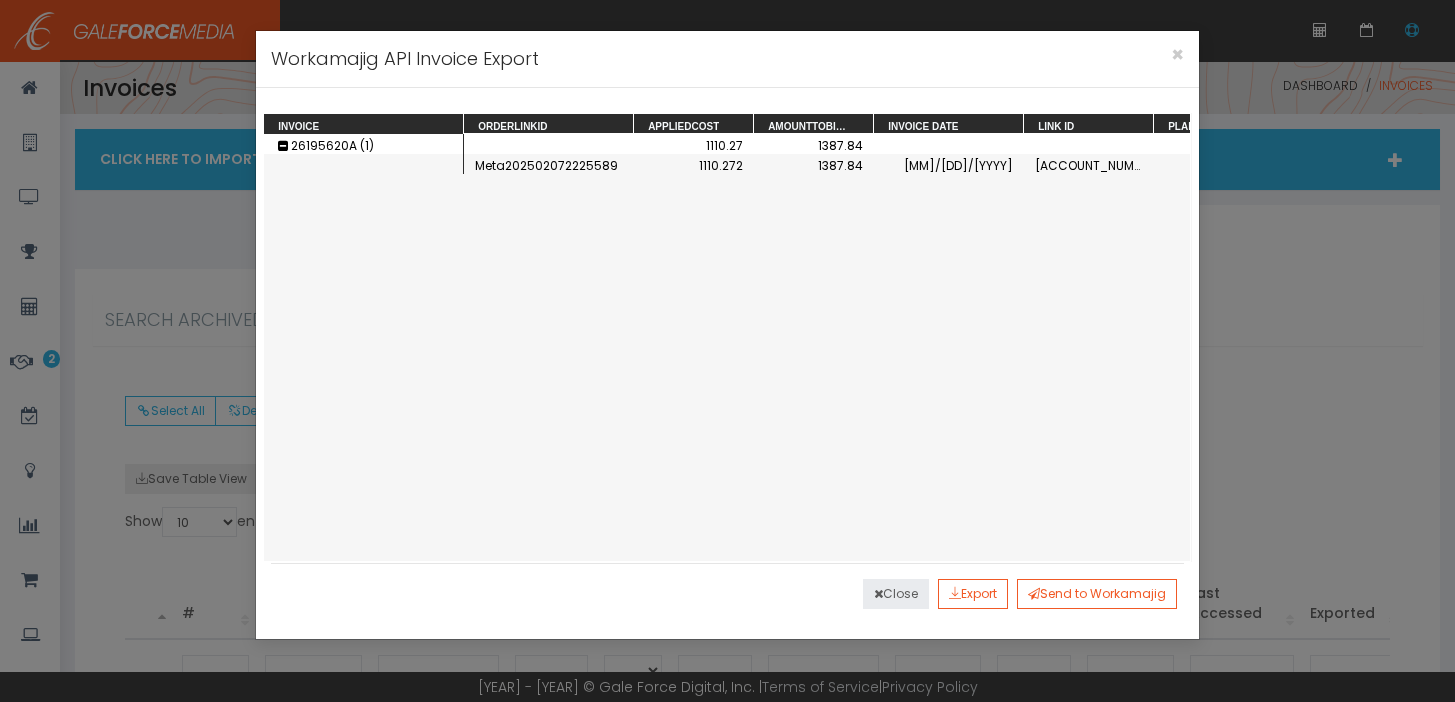 click on "Close" at bounding box center [896, 594] 